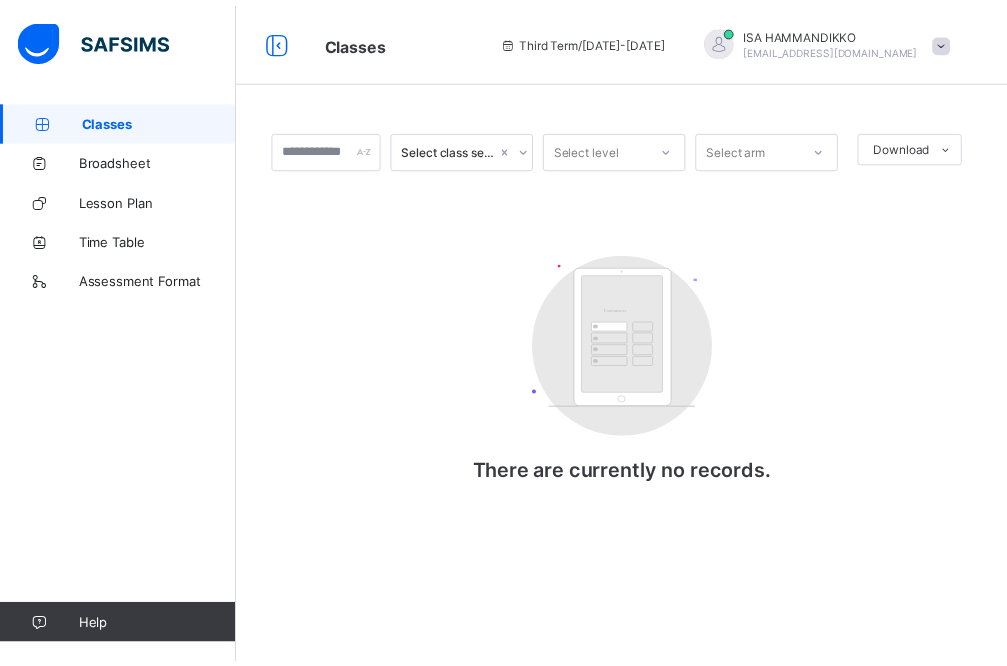 scroll, scrollTop: 0, scrollLeft: 0, axis: both 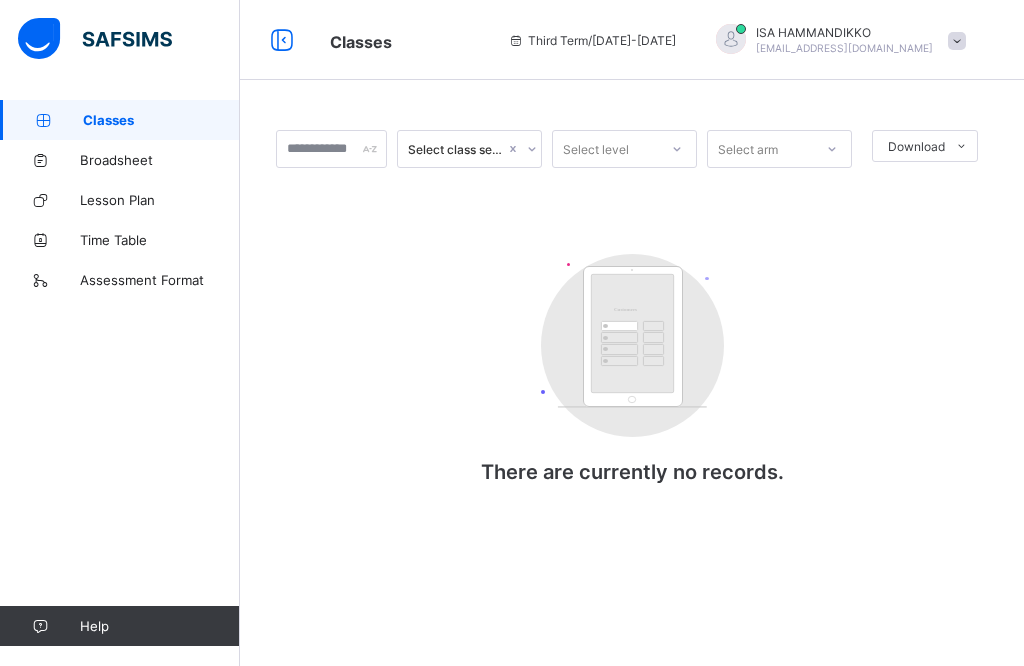 click on "Classes" at bounding box center (120, 120) 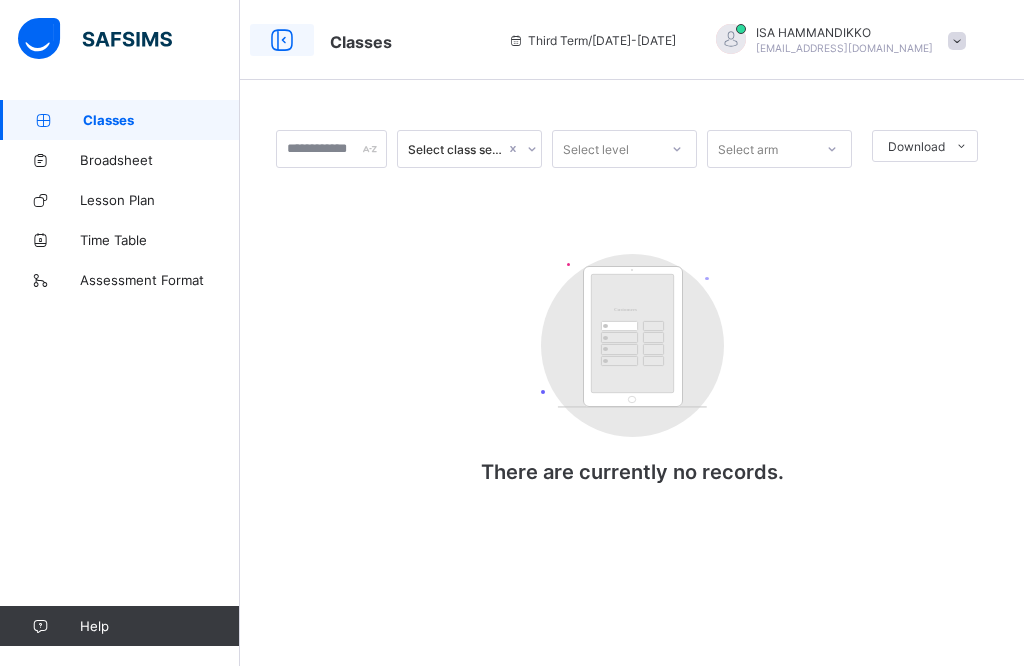 click at bounding box center [282, 40] 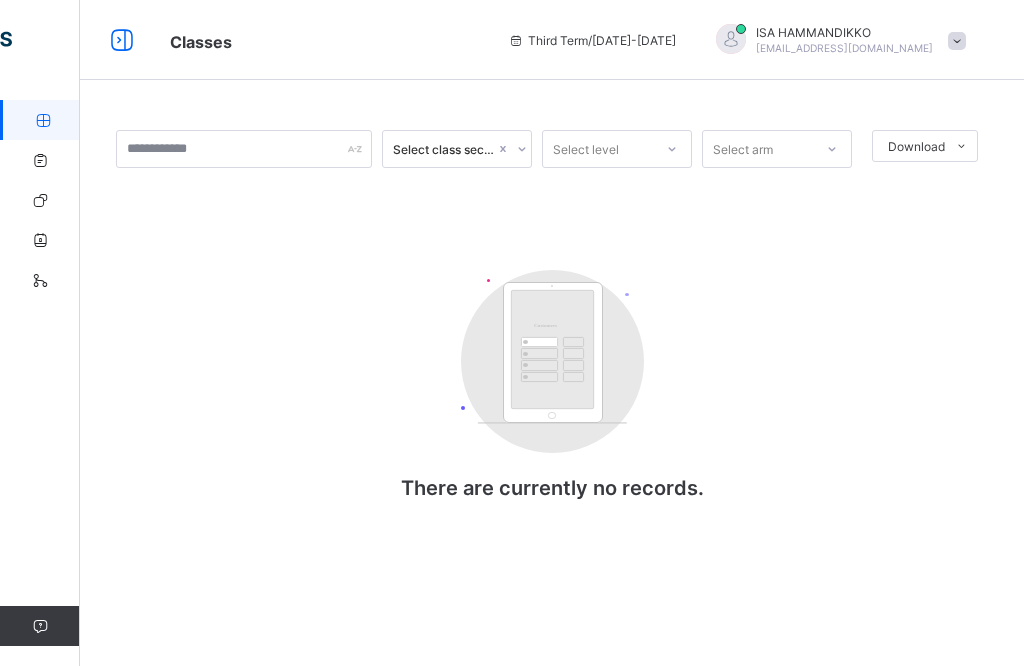 click at bounding box center [43, 120] 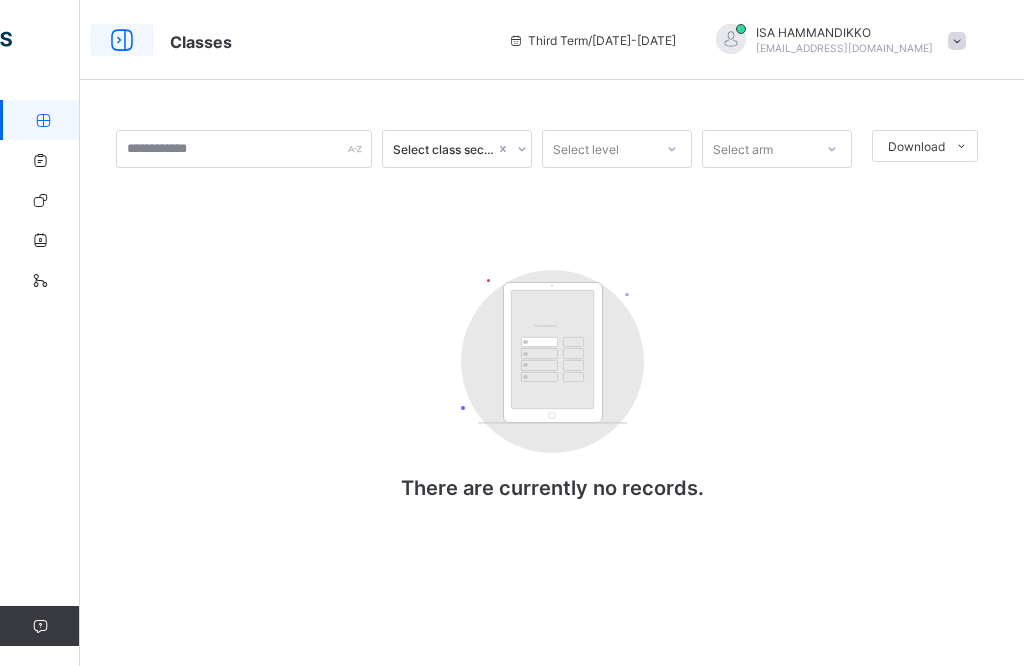 click at bounding box center (122, 40) 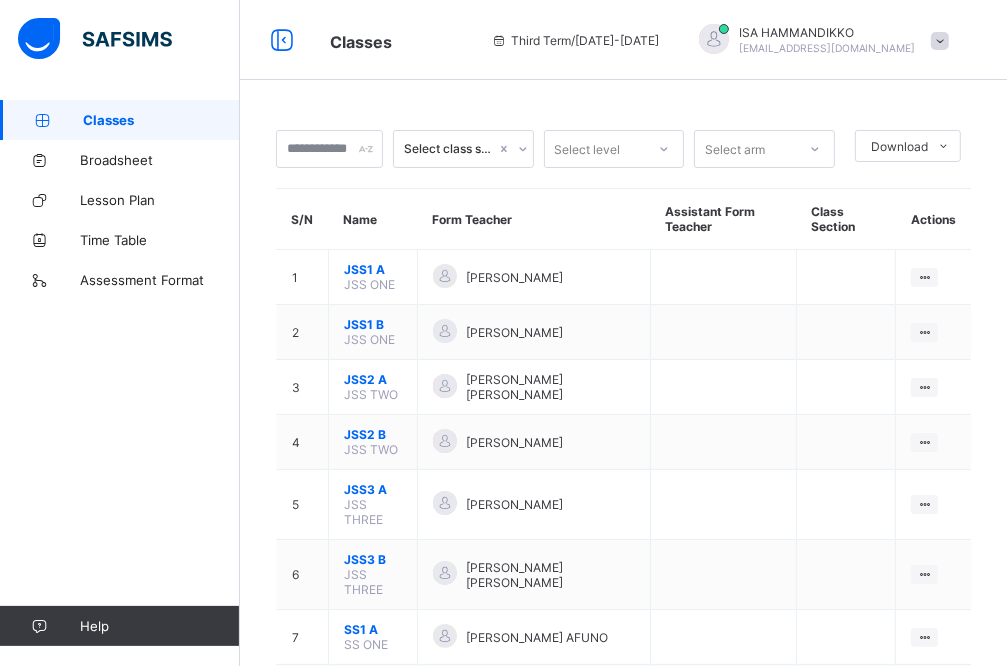 click on "Classes" at bounding box center [161, 120] 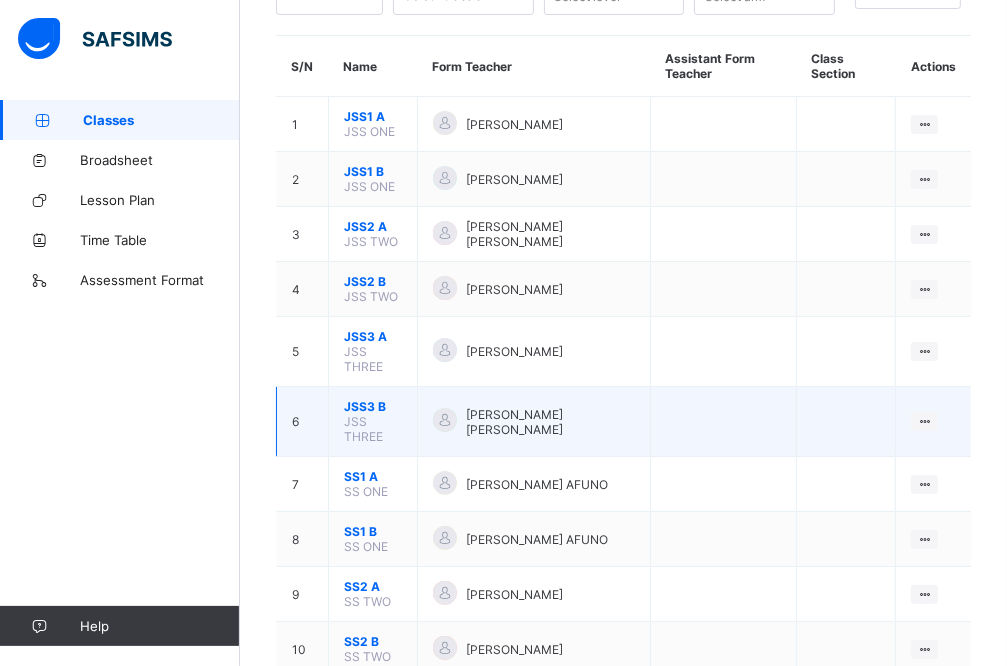 scroll, scrollTop: 216, scrollLeft: 0, axis: vertical 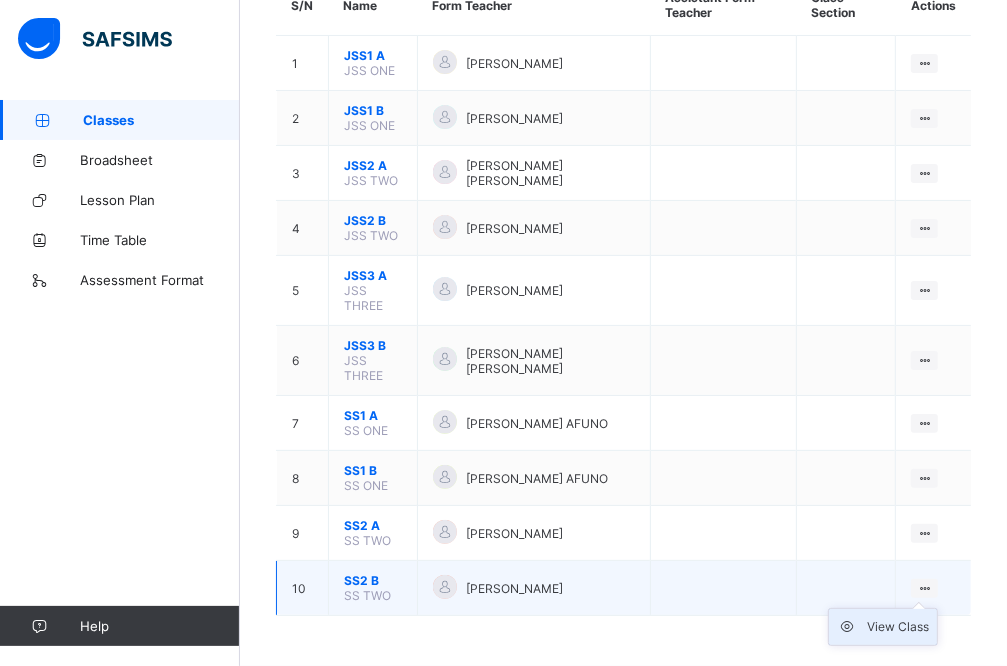 click on "View Class" at bounding box center (883, 627) 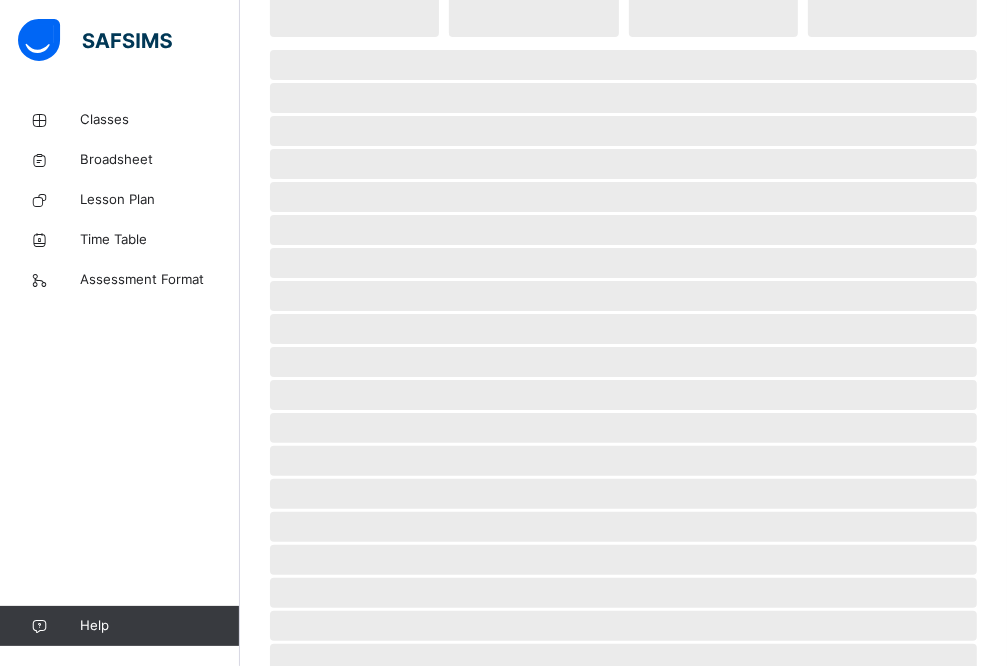 scroll, scrollTop: 0, scrollLeft: 0, axis: both 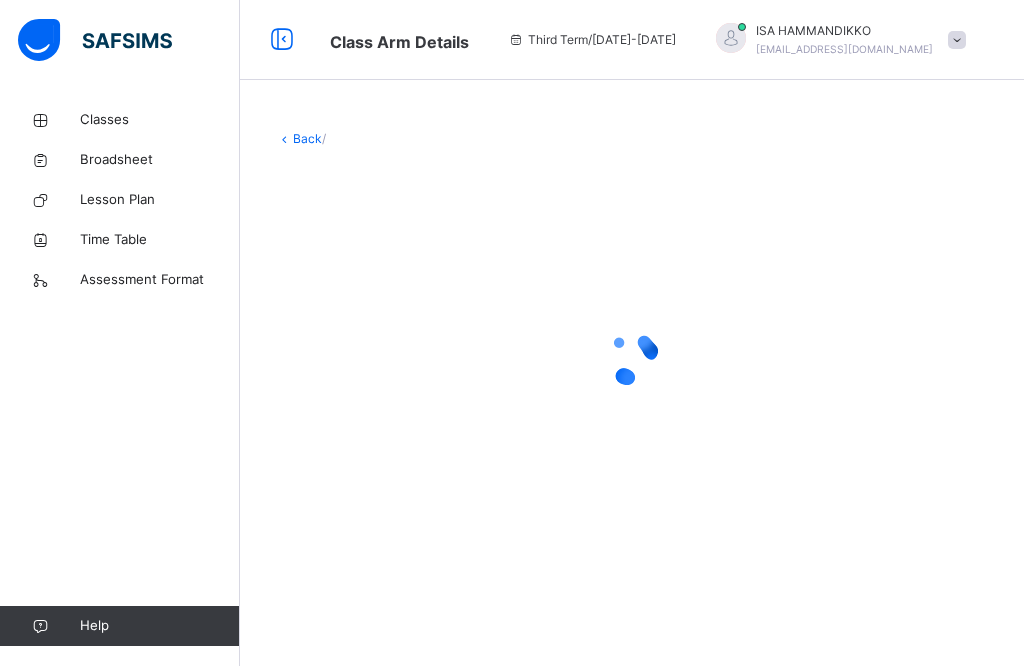 click at bounding box center [957, 40] 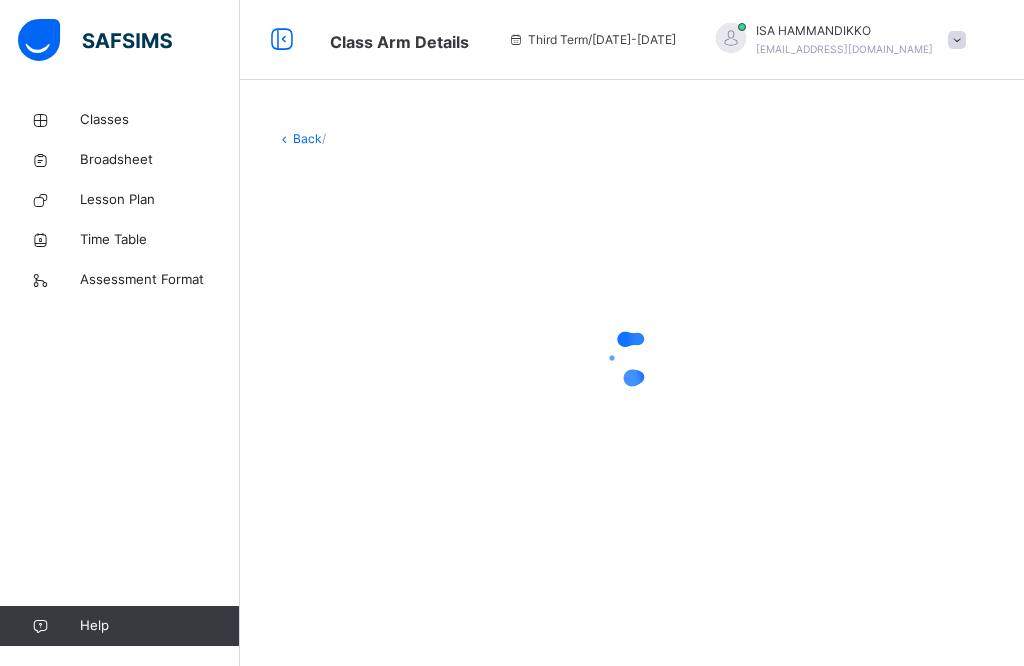 click at bounding box center [632, 358] 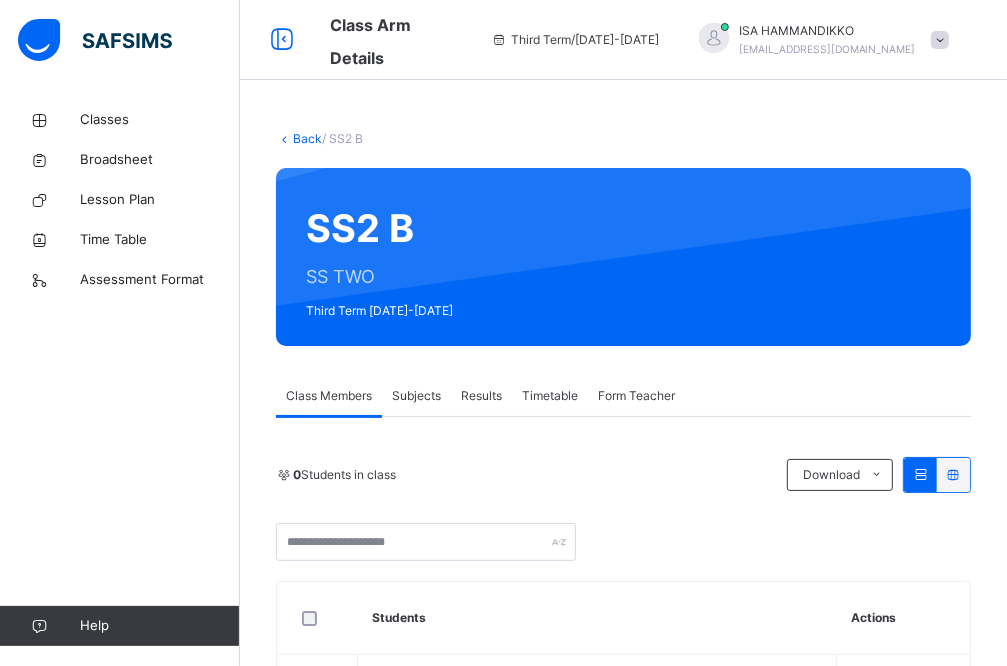 click on "Subjects" at bounding box center [416, 396] 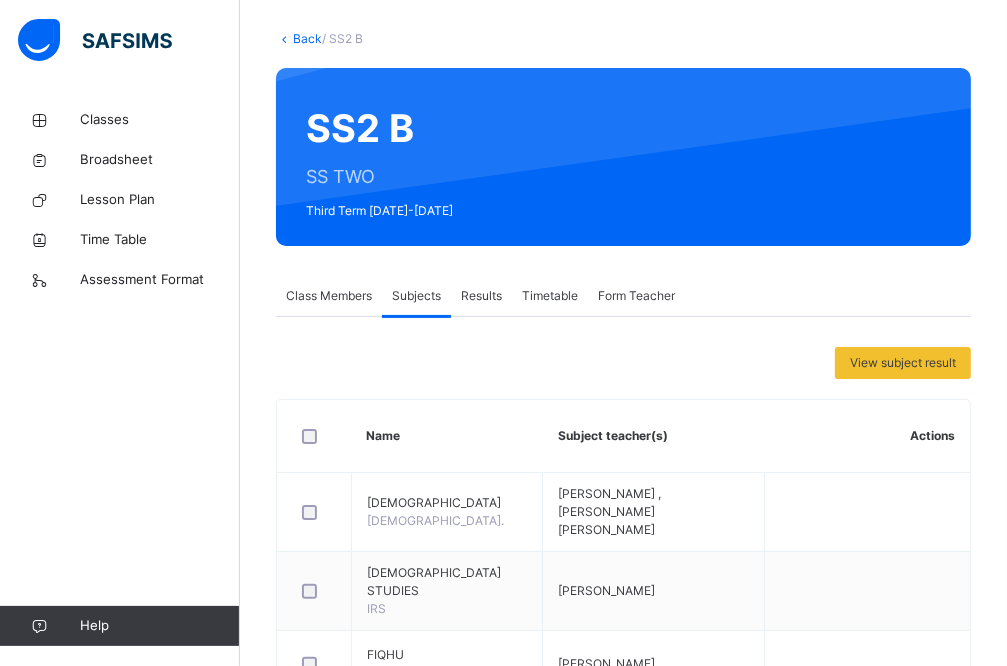 scroll, scrollTop: 0, scrollLeft: 0, axis: both 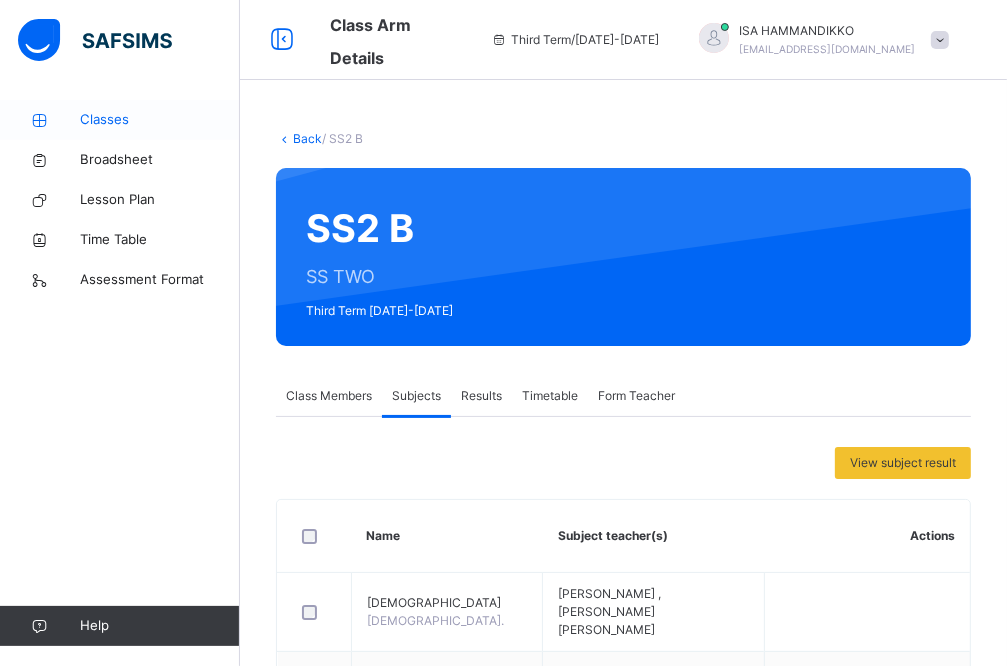 click on "Classes" at bounding box center (160, 120) 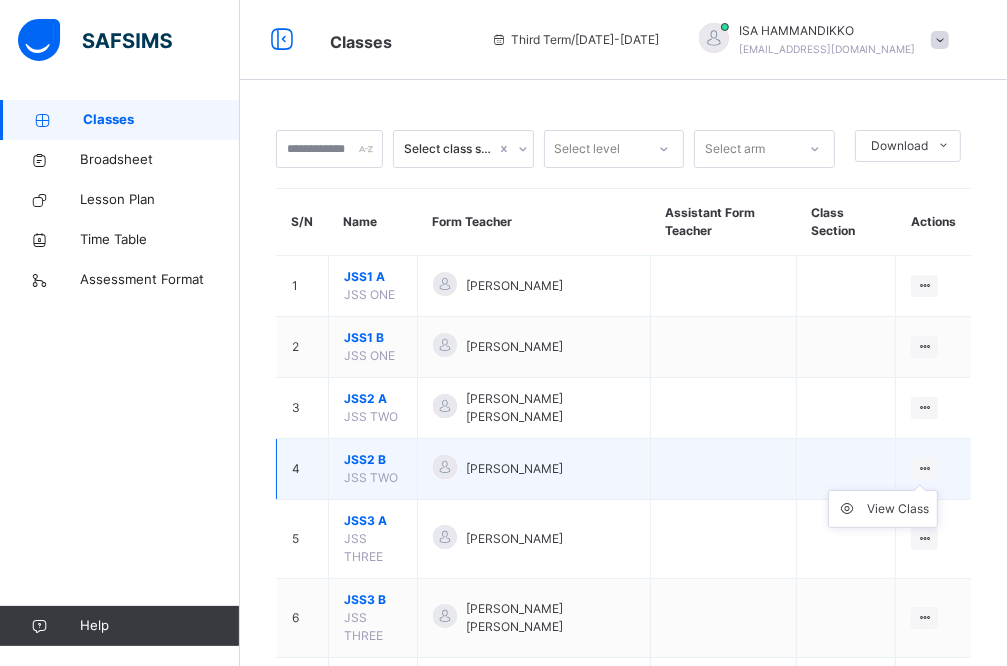 click at bounding box center (924, 468) 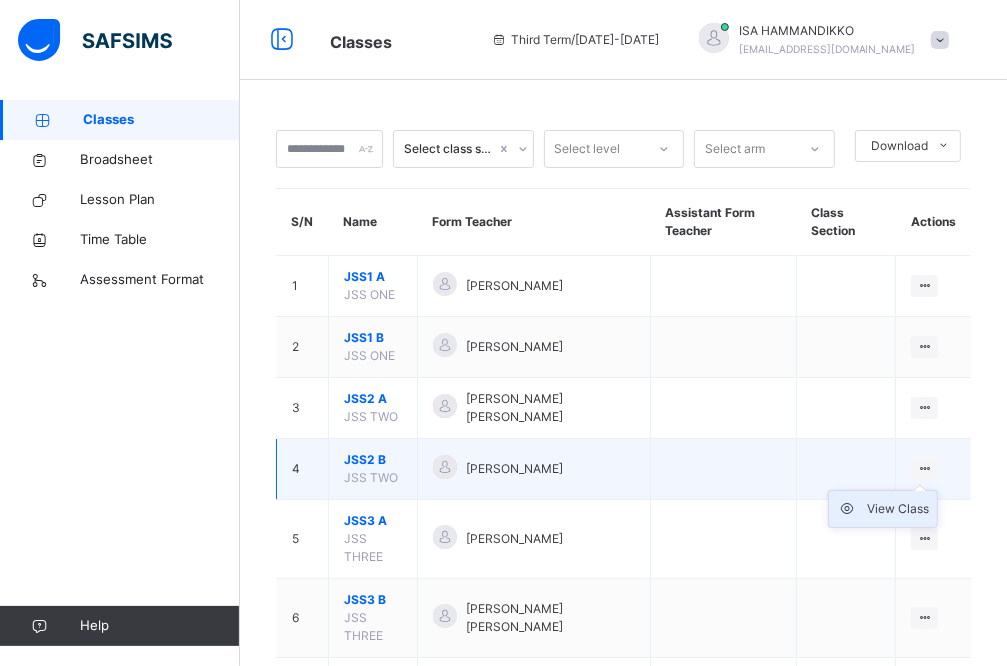 click on "View Class" at bounding box center [898, 509] 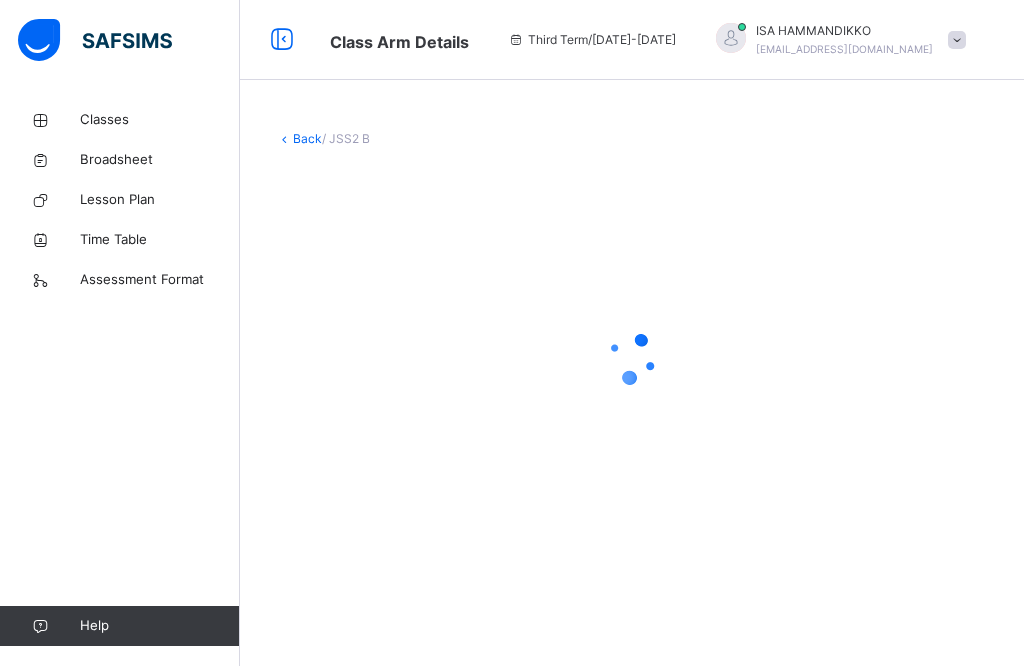 click on "Back  / JSS2 B" at bounding box center [632, 333] 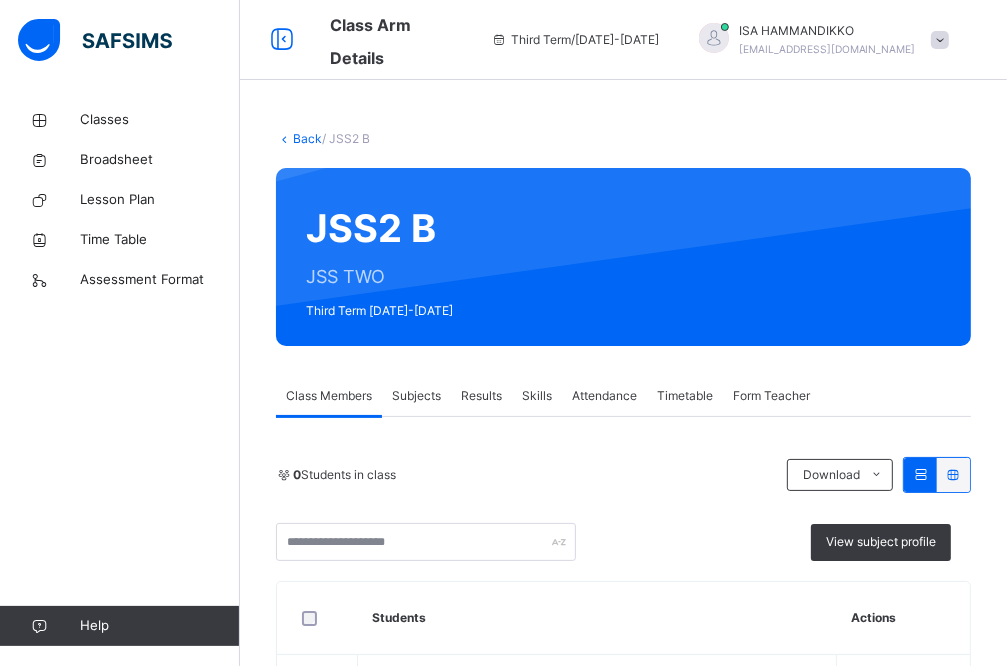 click on "Subjects" at bounding box center (416, 396) 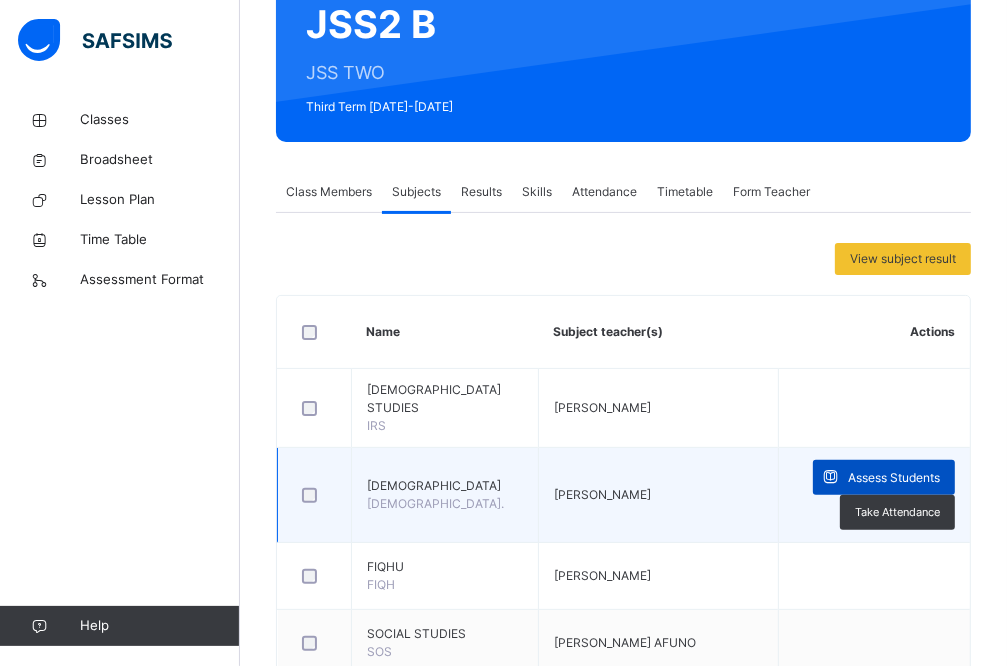 scroll, scrollTop: 200, scrollLeft: 0, axis: vertical 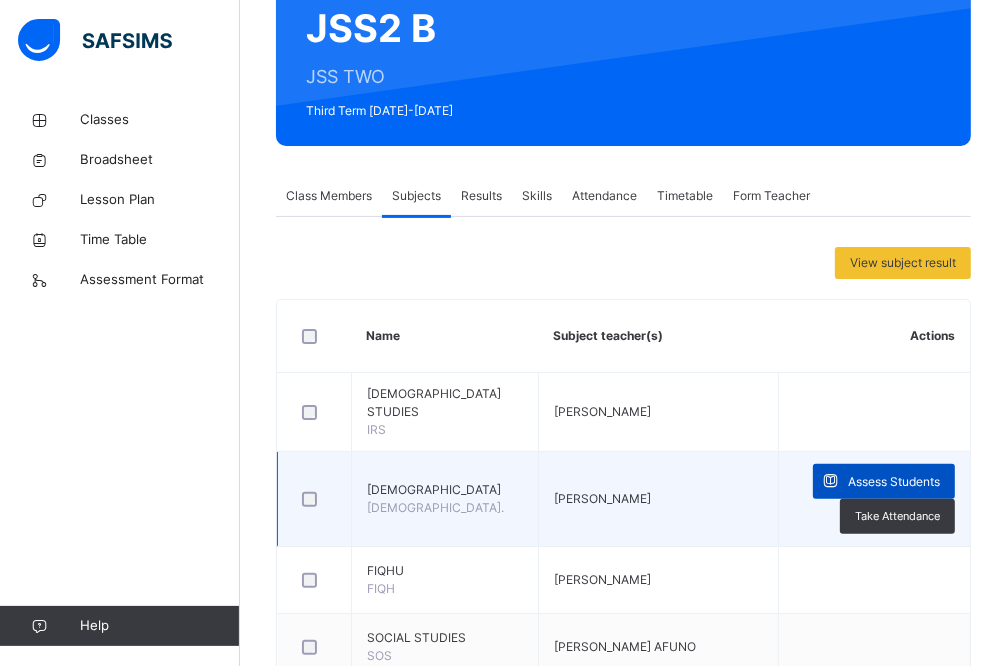 click at bounding box center (830, 481) 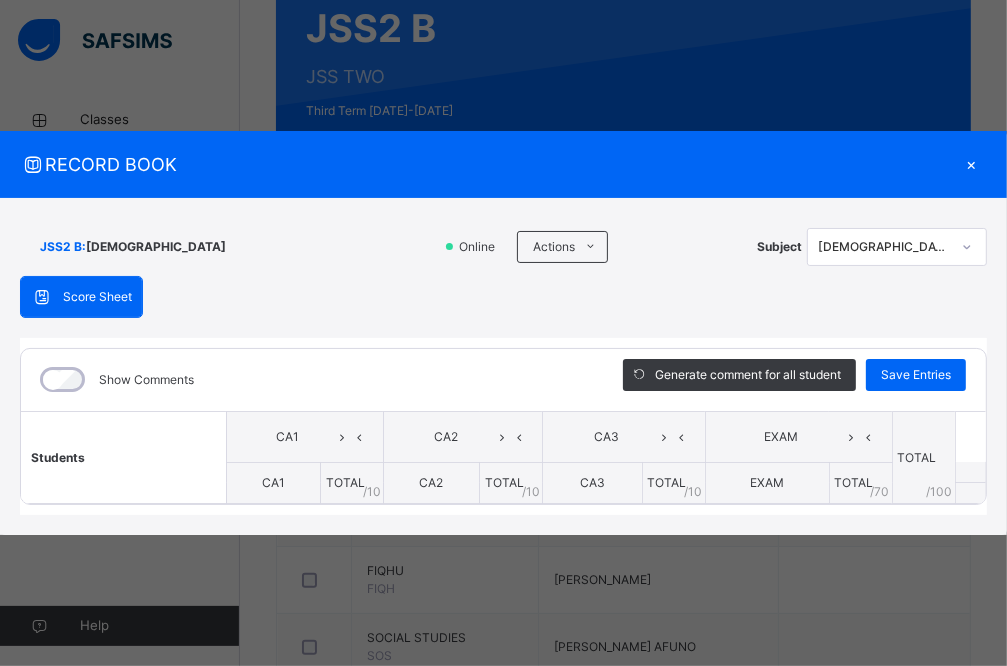 scroll, scrollTop: 0, scrollLeft: 0, axis: both 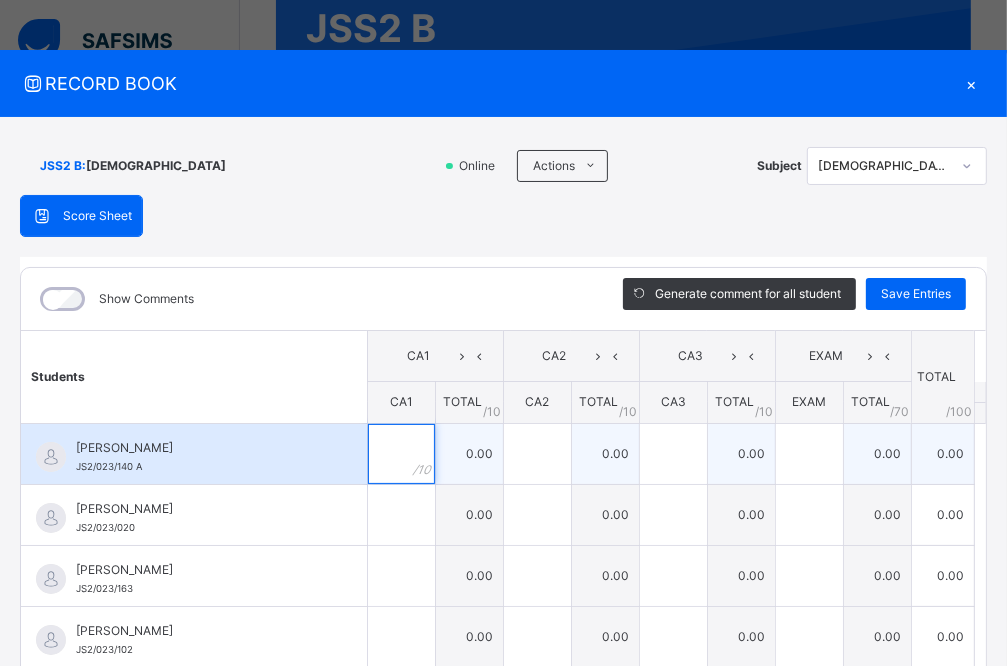 click at bounding box center [401, 454] 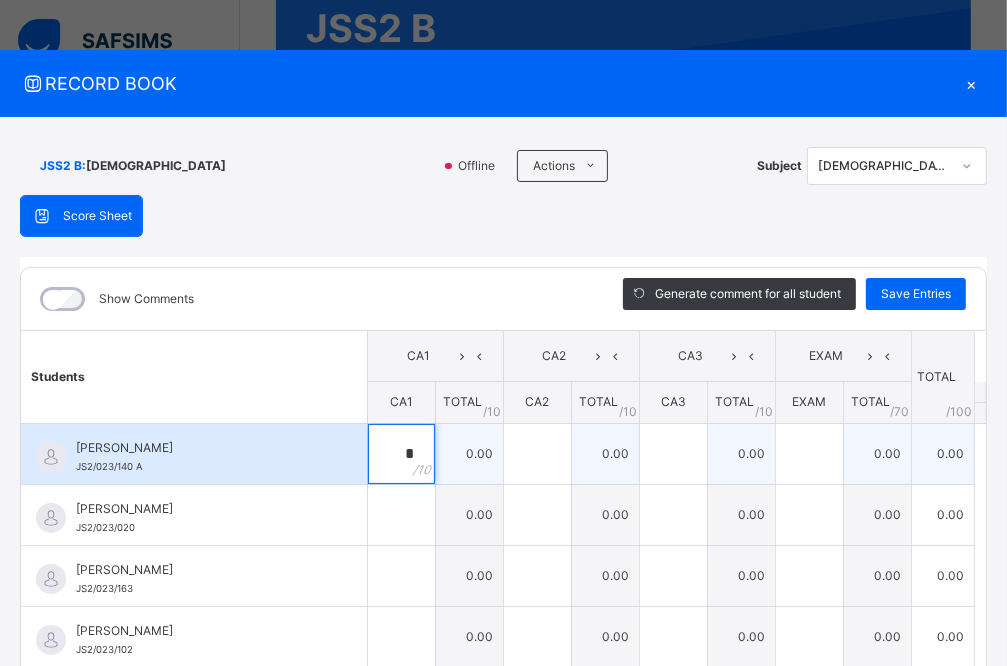 type on "*" 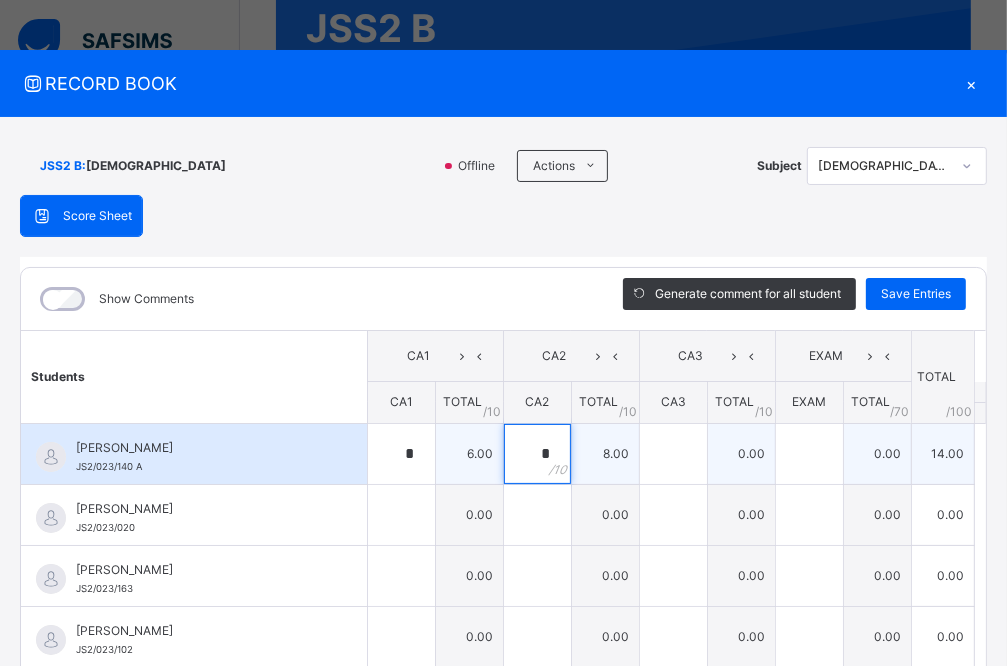 type on "*" 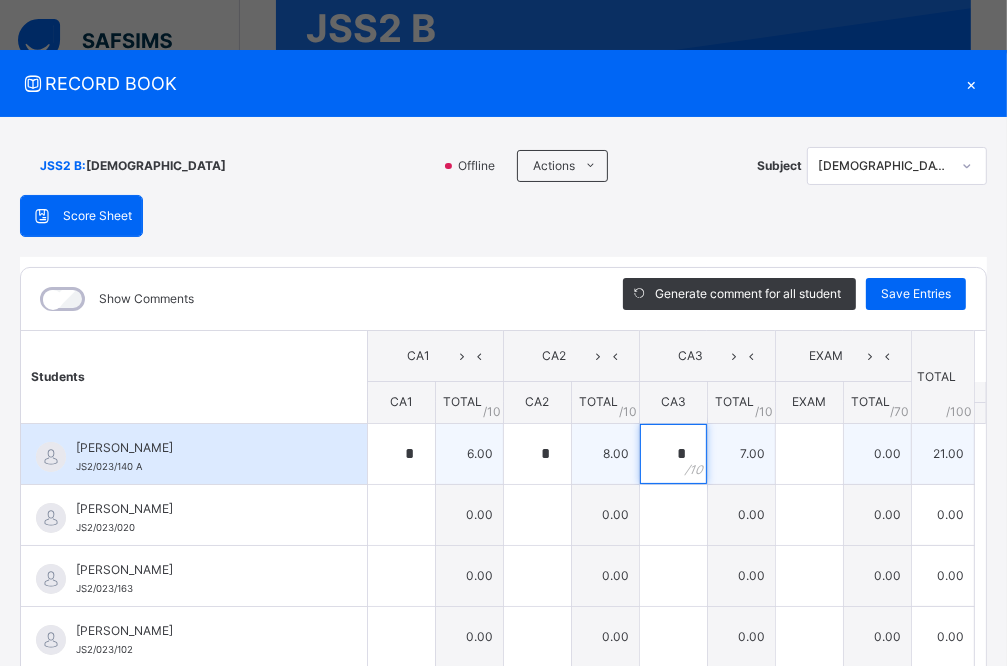 type on "*" 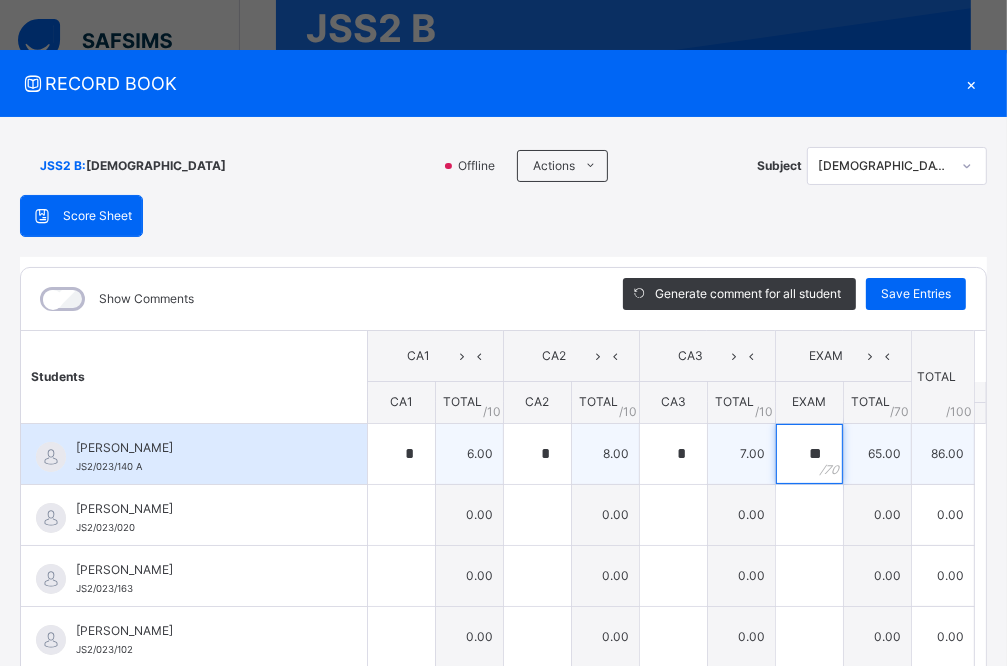 type on "**" 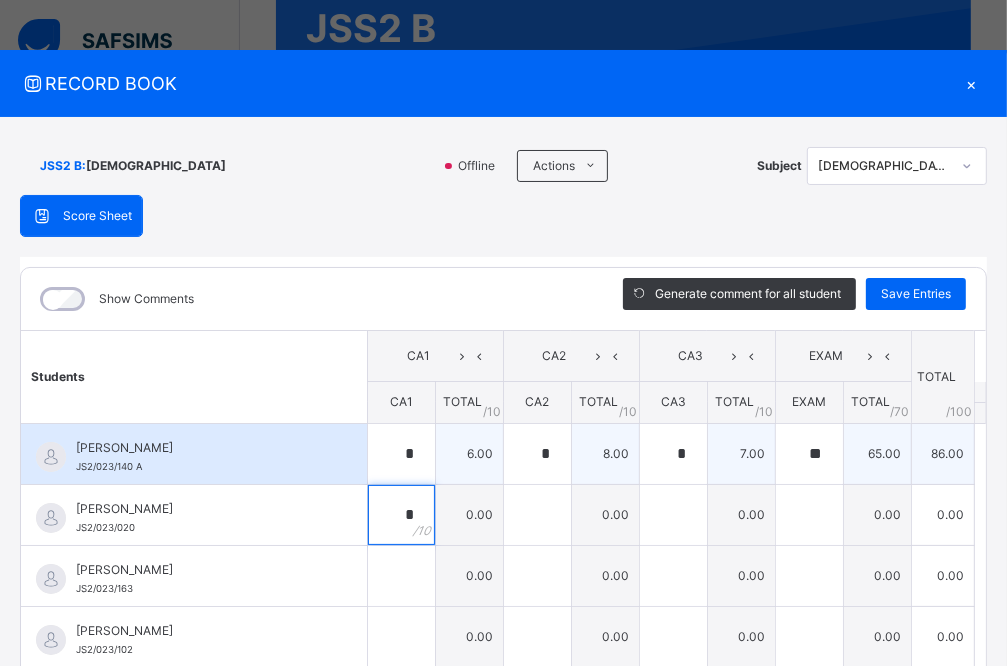 type on "*" 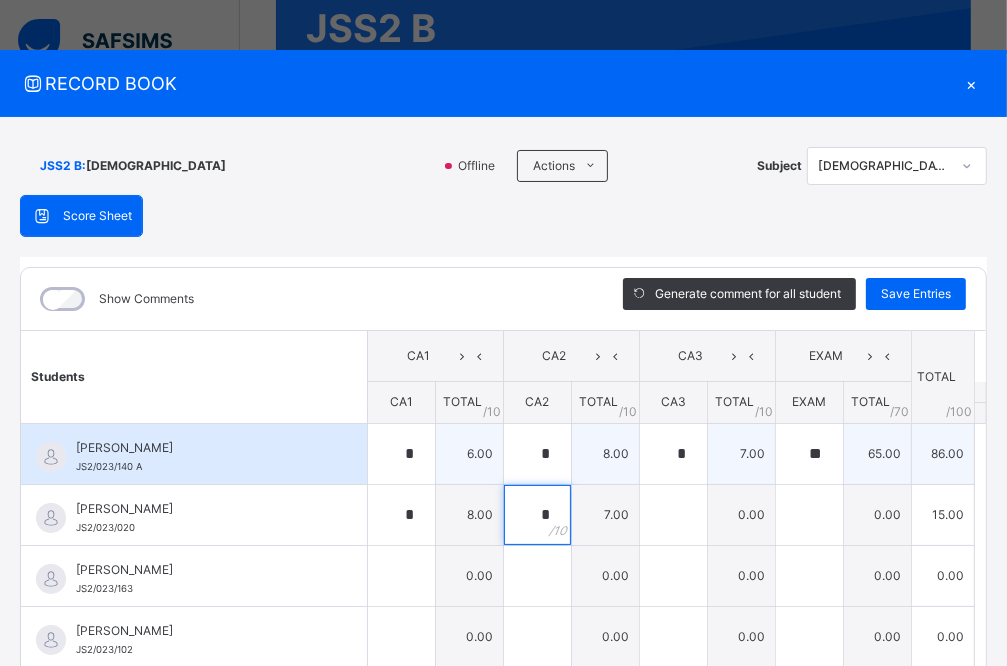 type on "*" 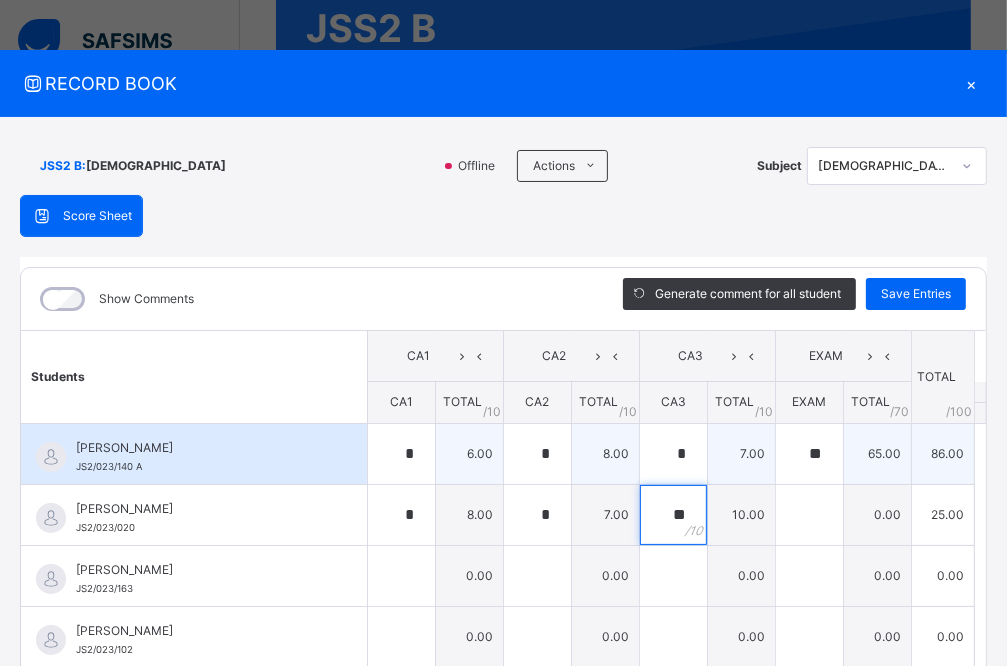 type on "**" 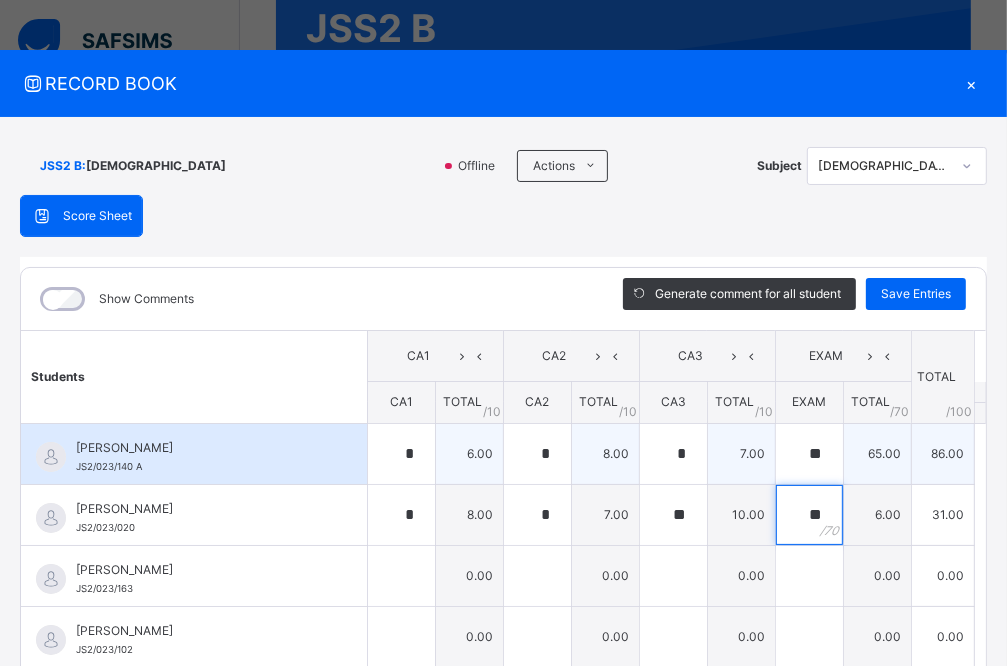 type on "**" 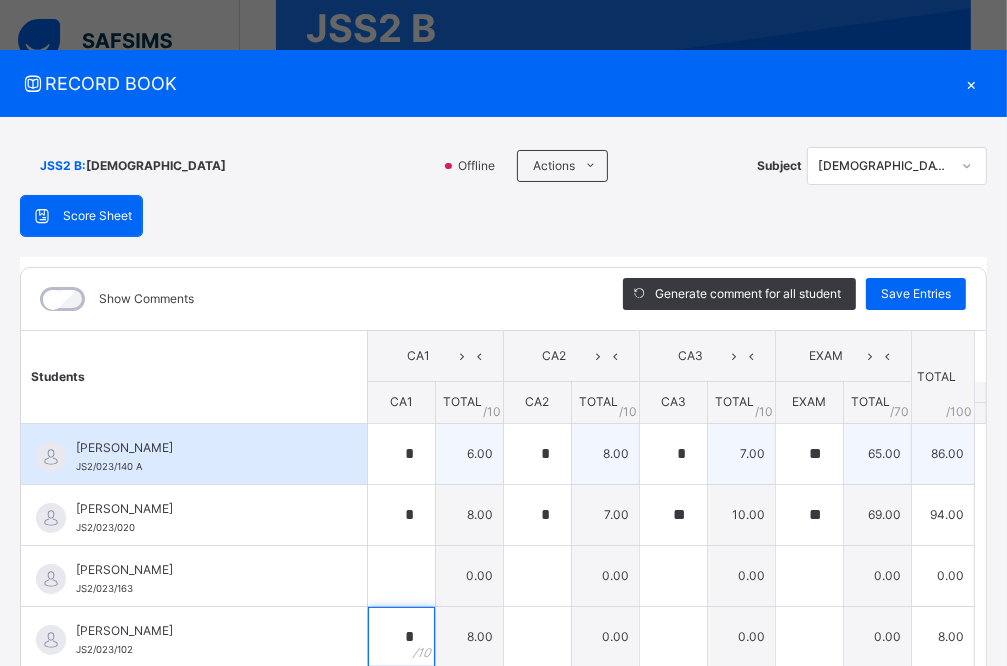 type on "*" 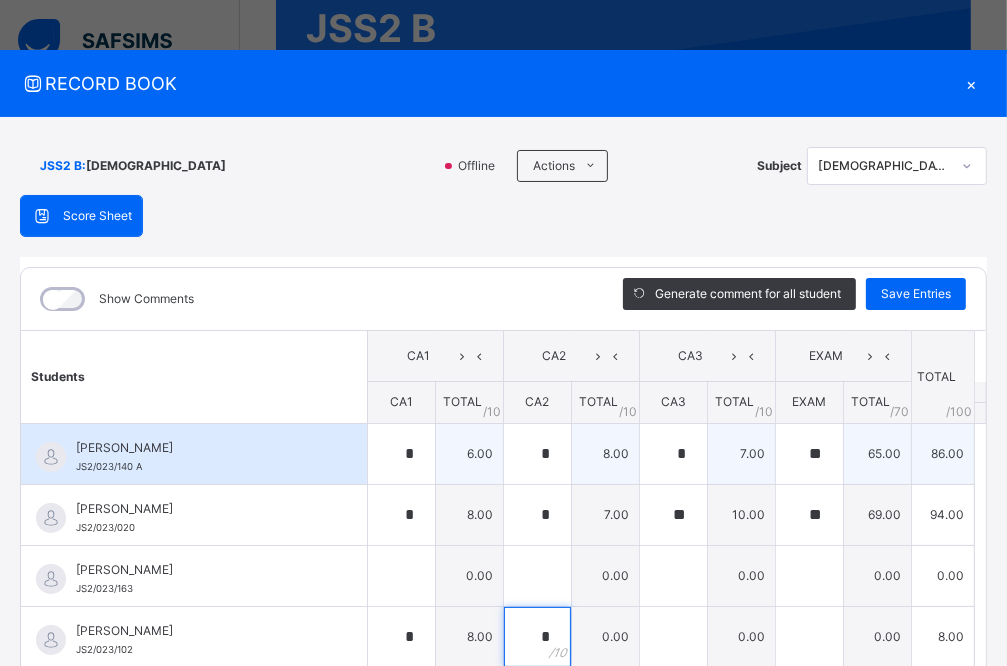 type on "*" 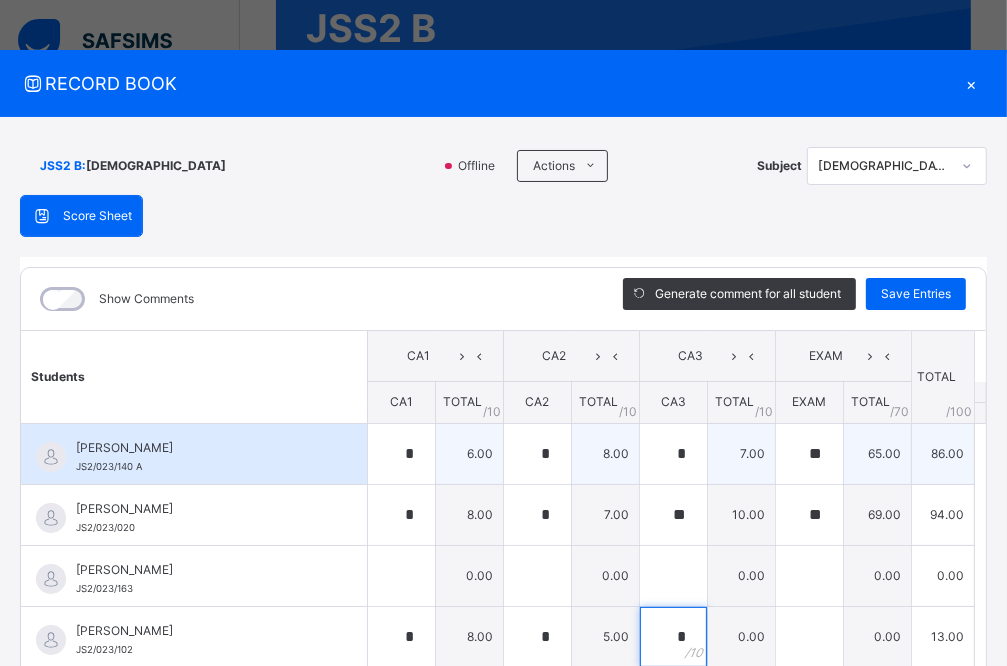 type on "*" 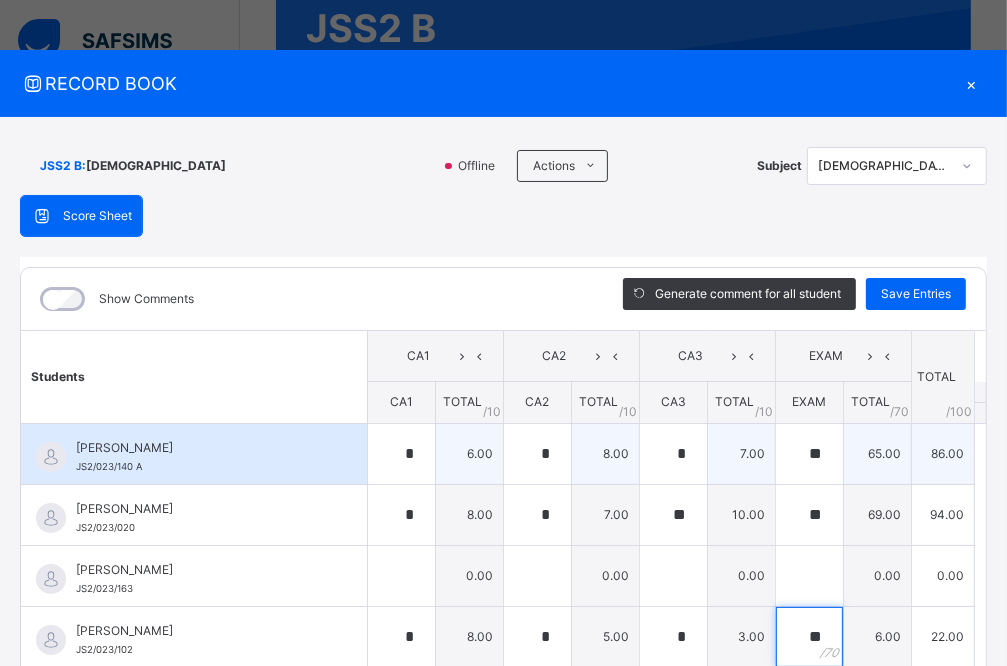 type on "**" 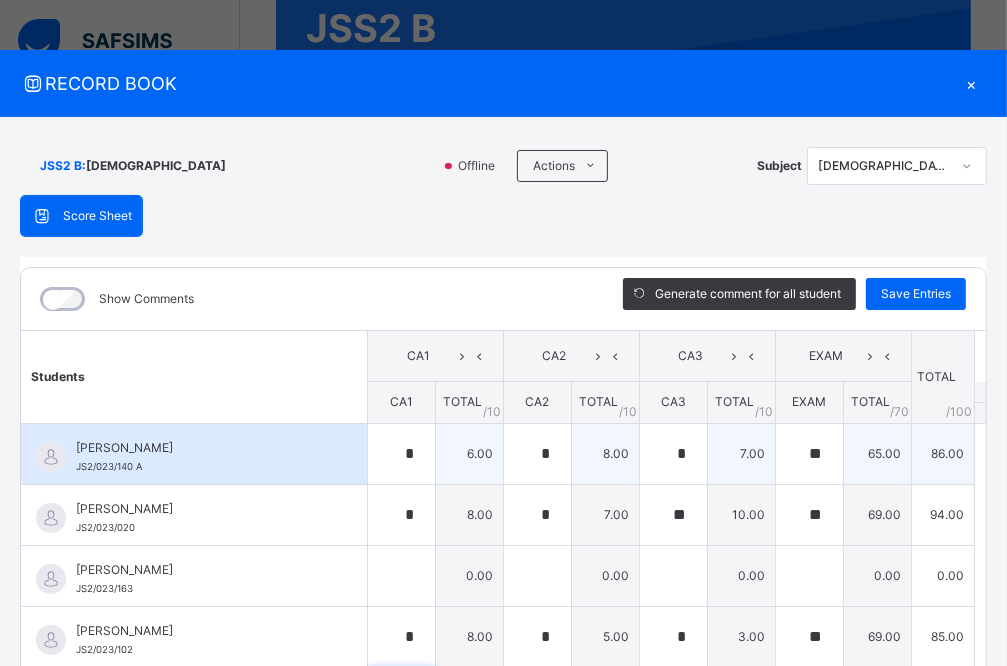 scroll, scrollTop: 60, scrollLeft: 0, axis: vertical 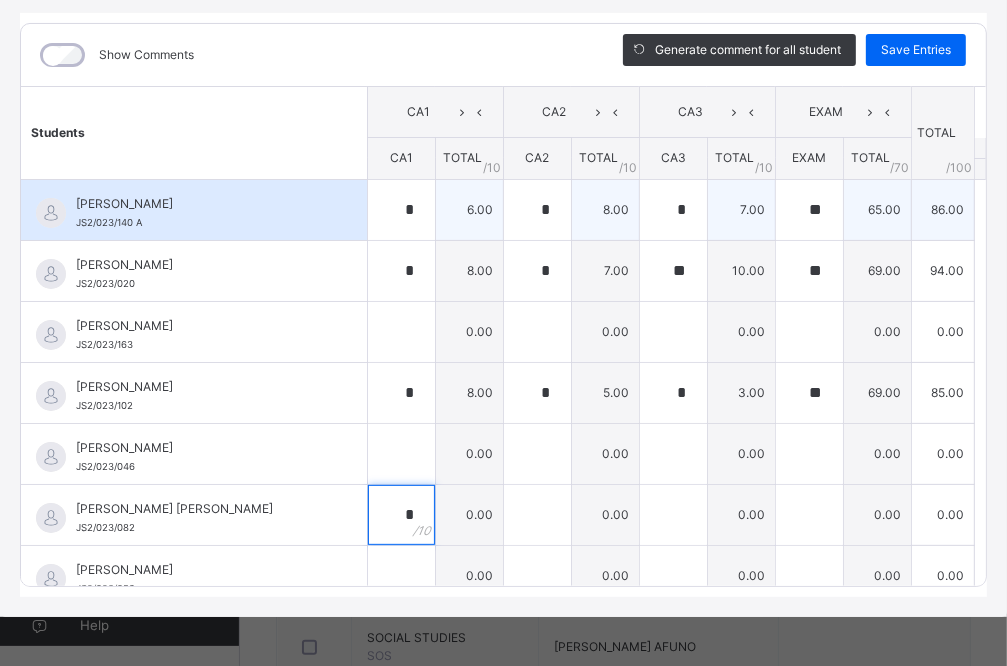type on "*" 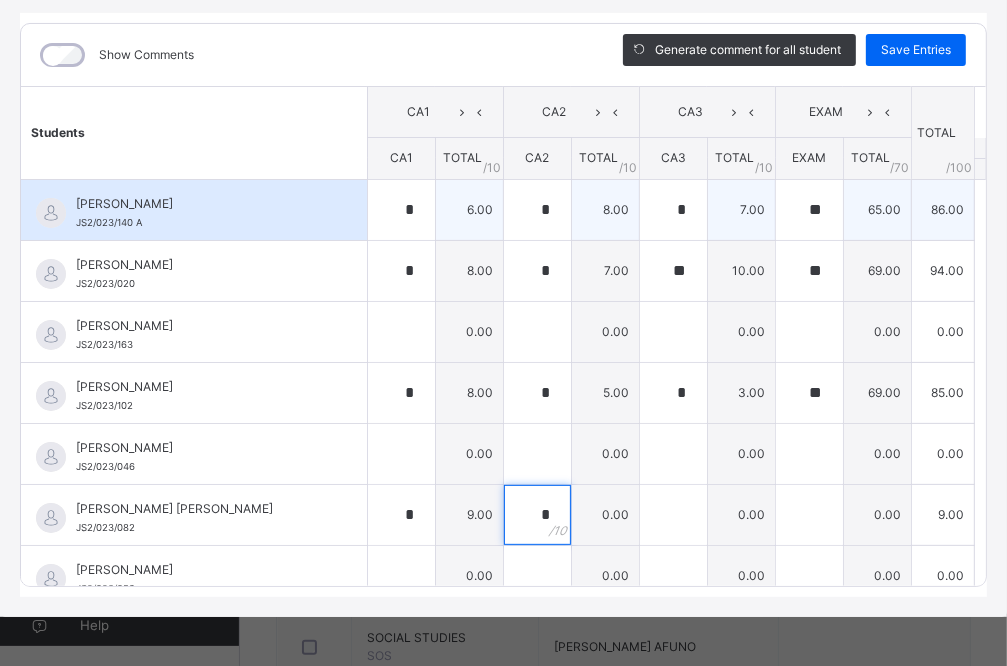 type on "*" 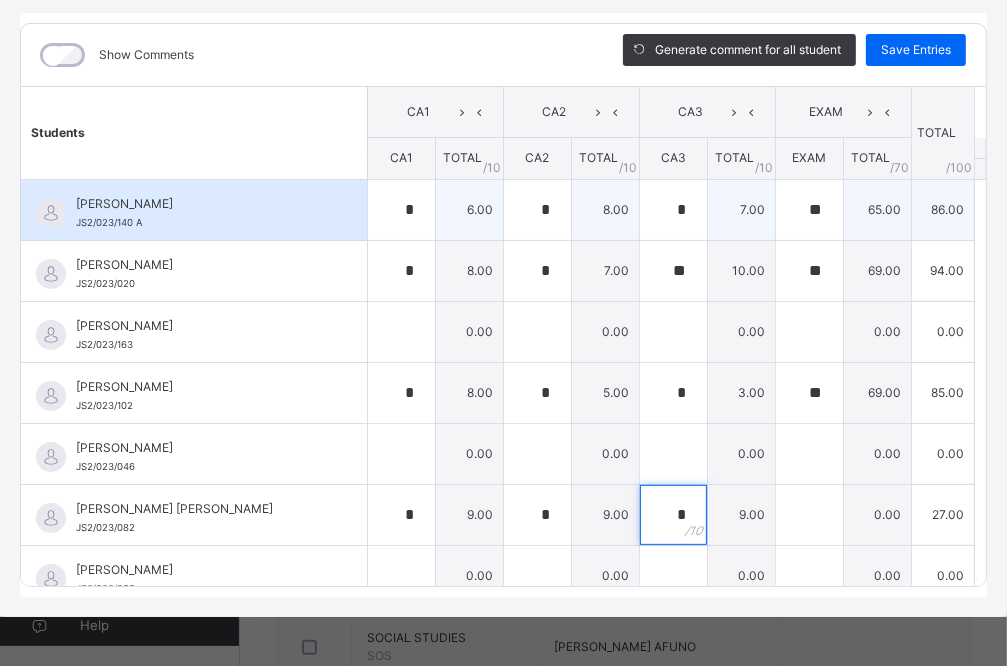type on "*" 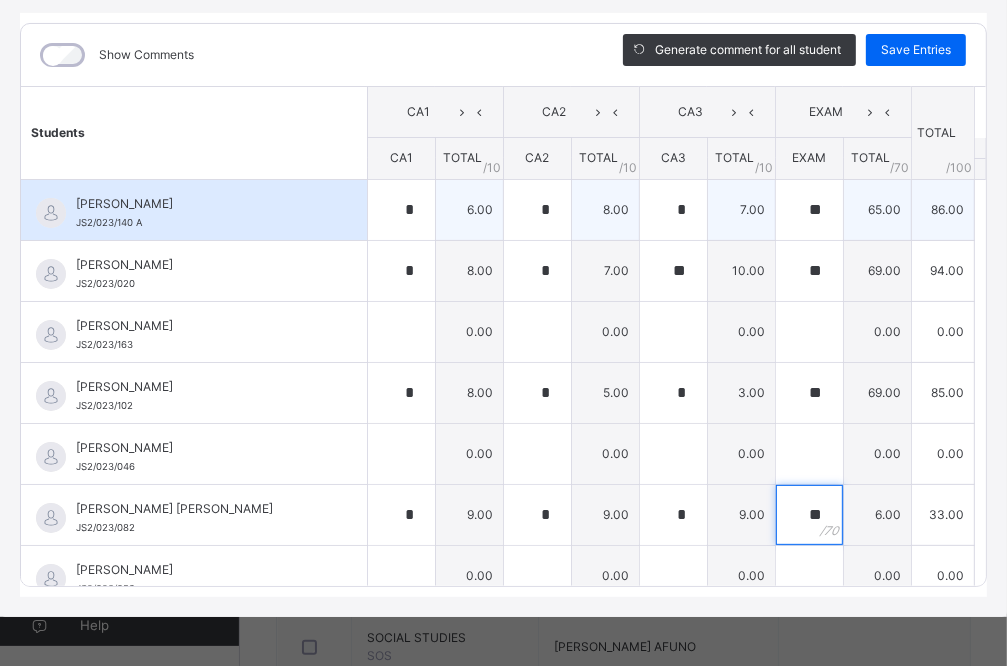 type on "**" 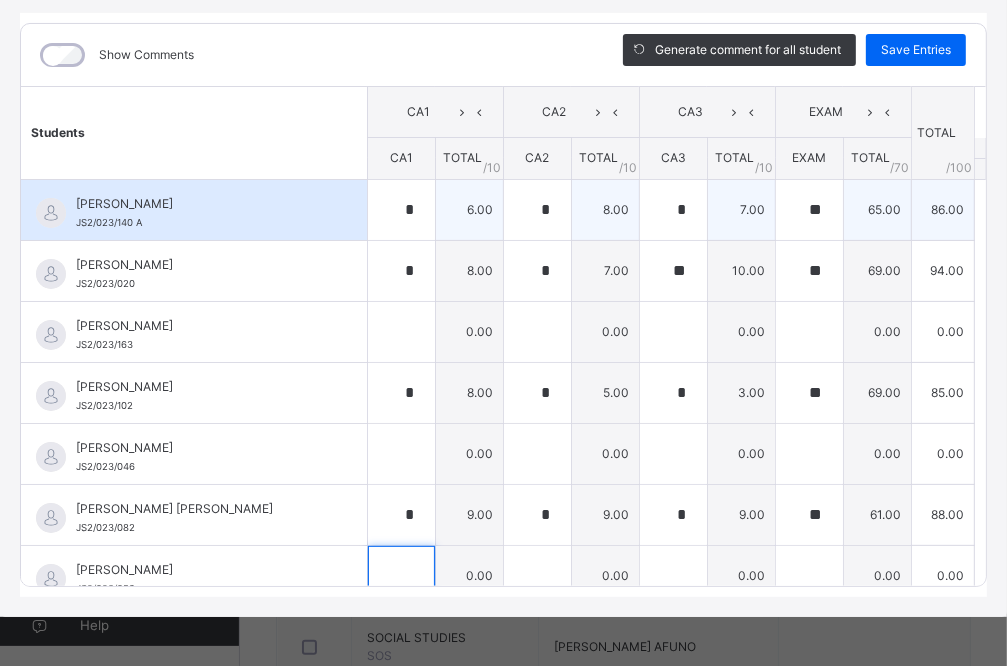 scroll, scrollTop: 17, scrollLeft: 0, axis: vertical 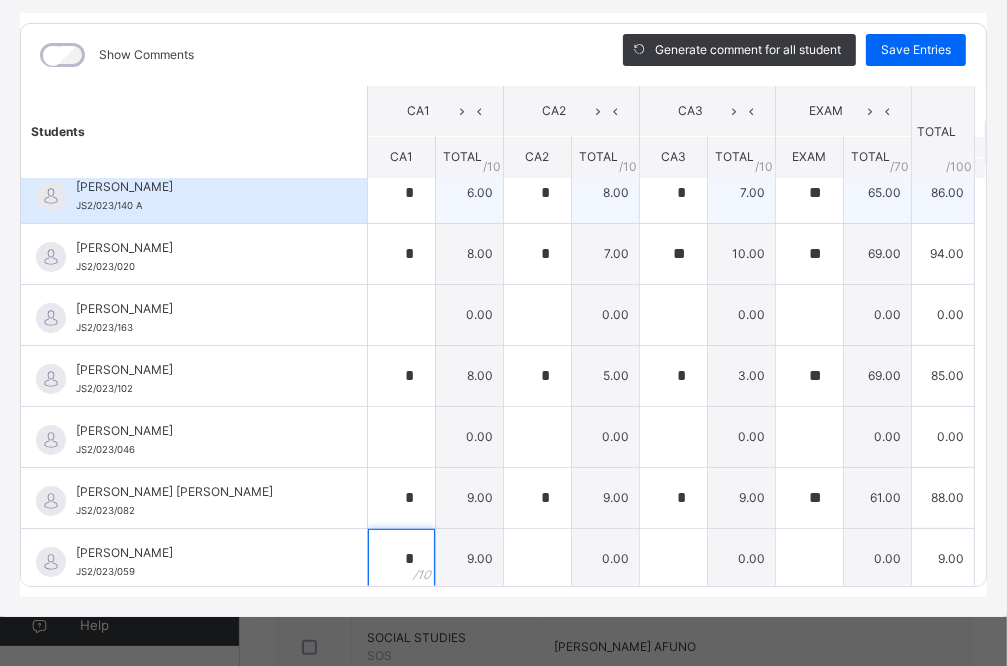 type on "*" 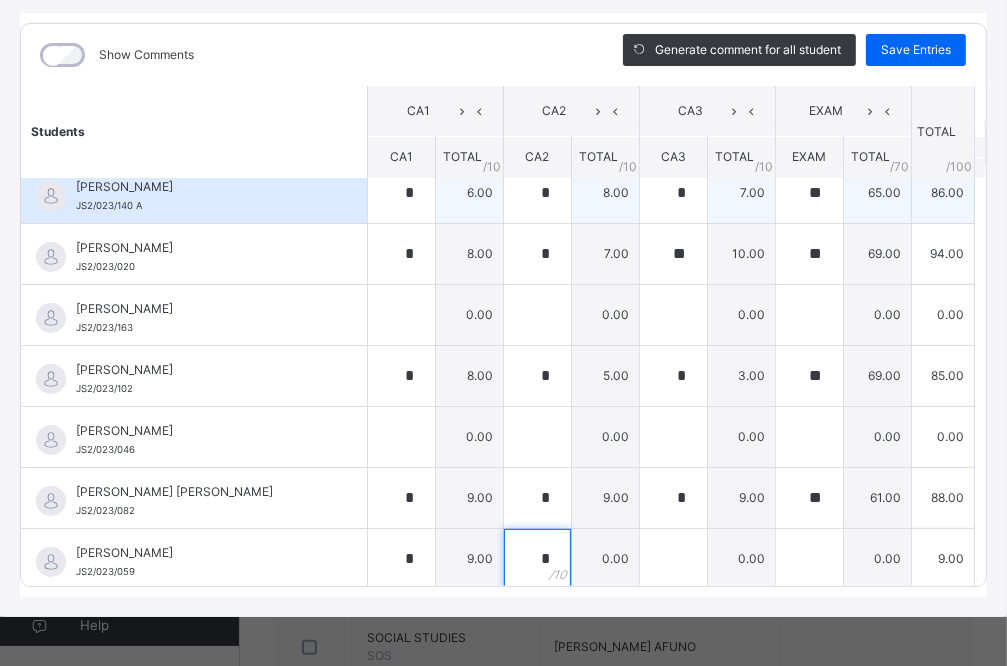 type on "*" 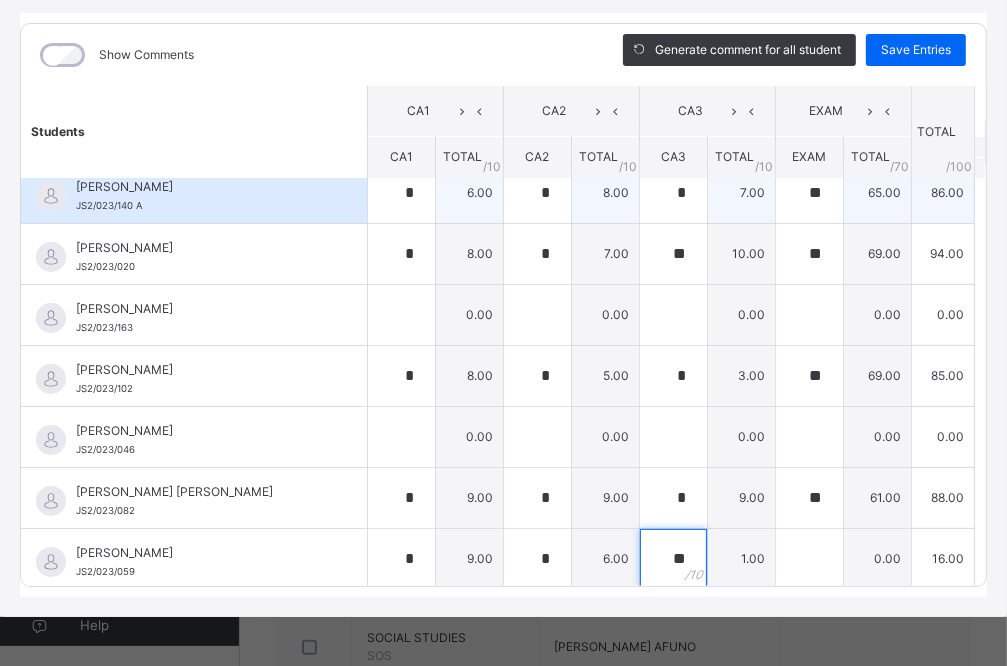 type on "**" 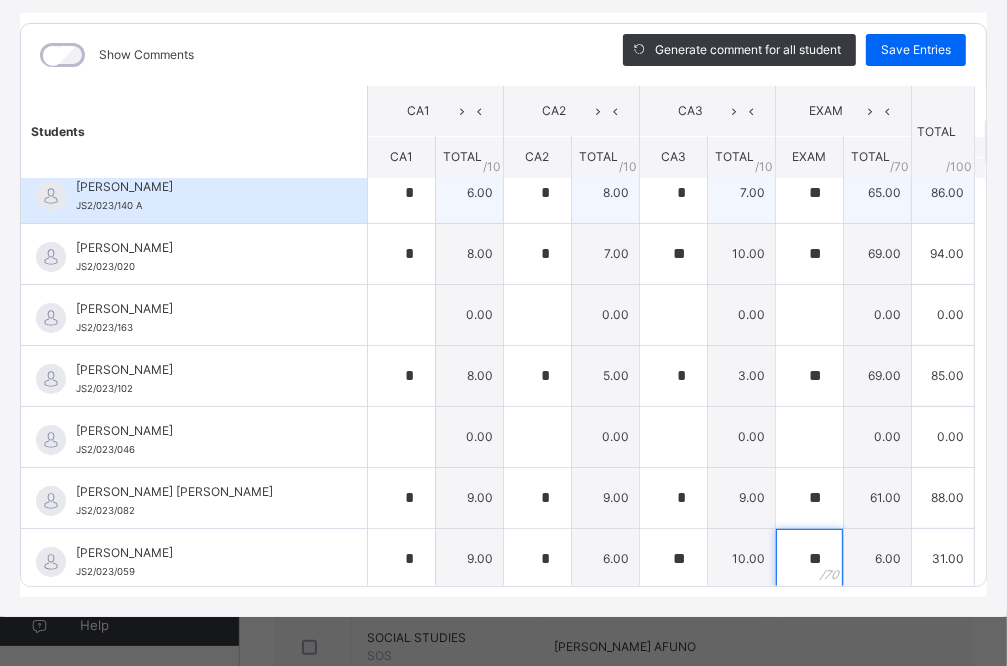 type on "**" 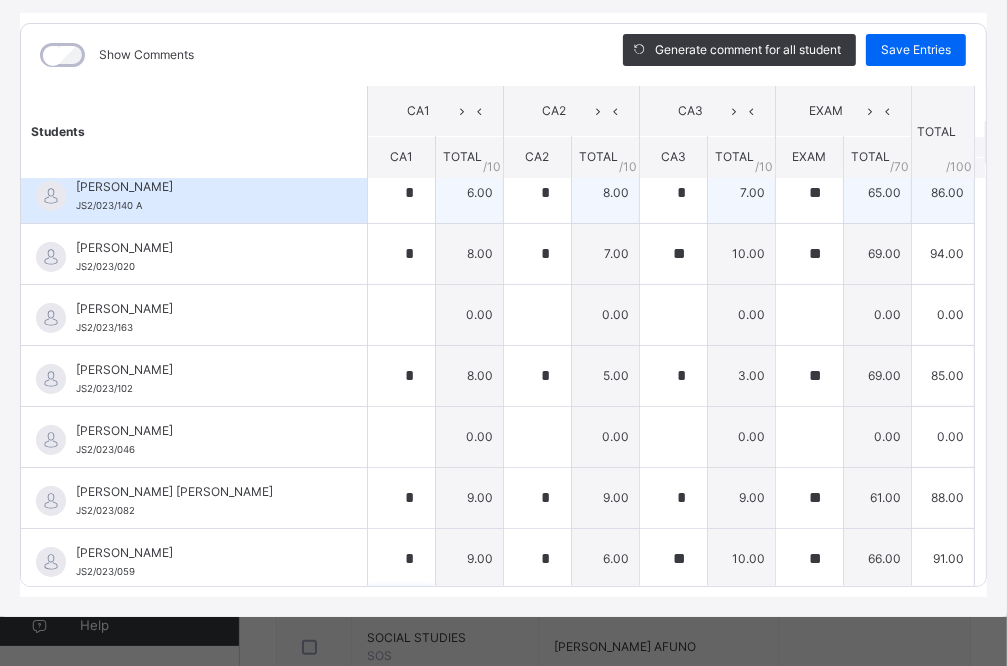 scroll, scrollTop: 298, scrollLeft: 0, axis: vertical 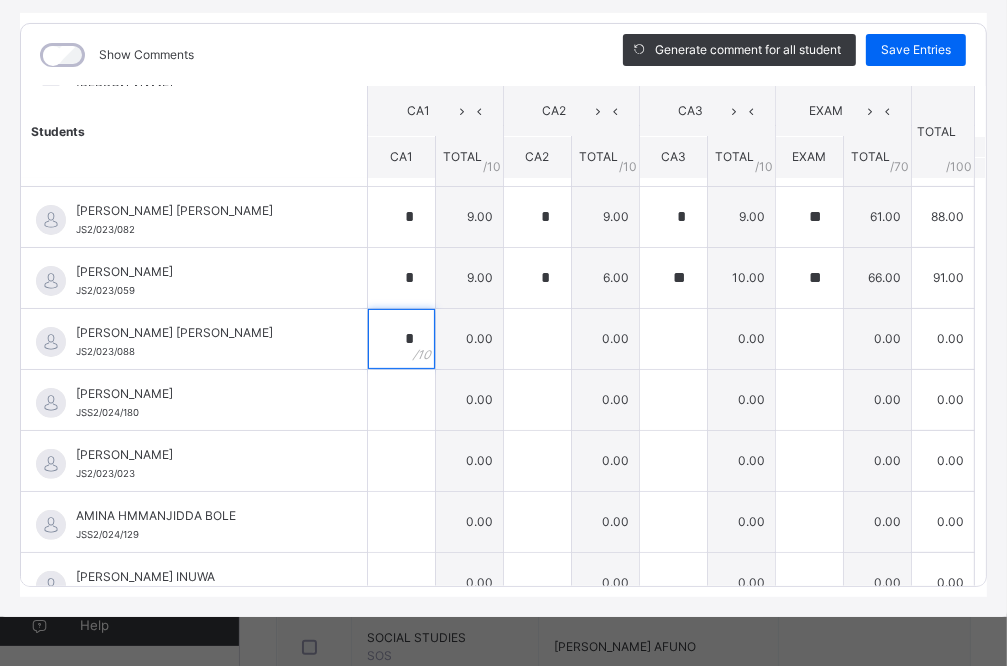 type on "*" 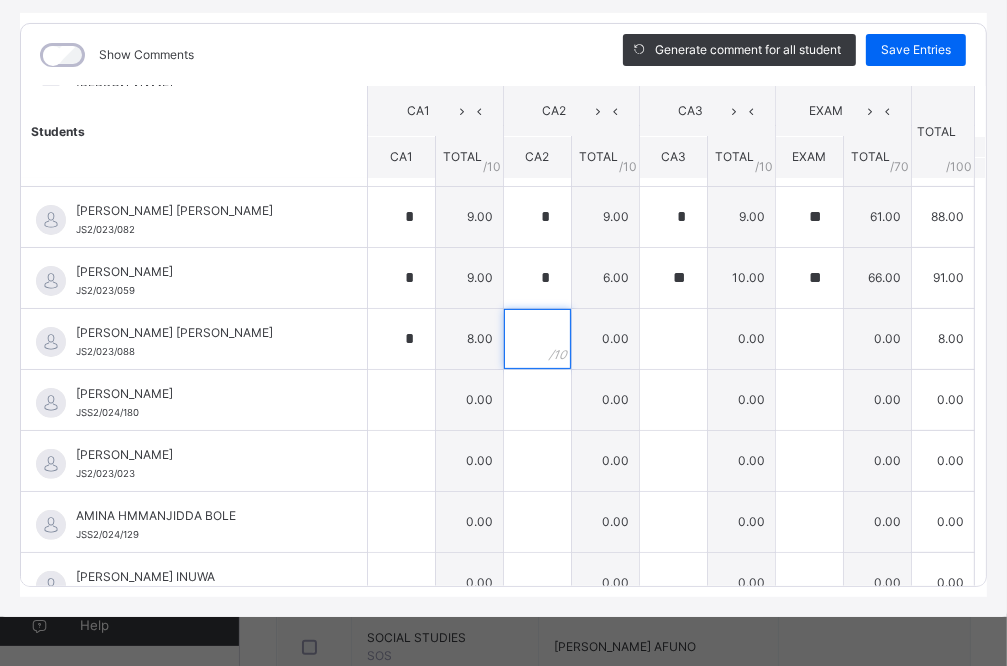type on "*" 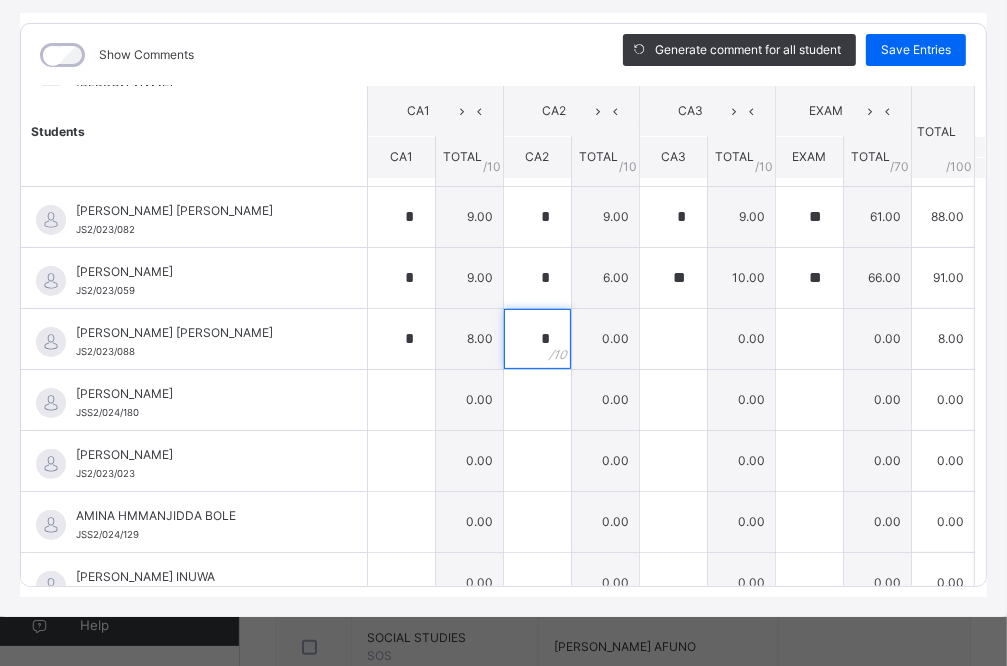 type on "*" 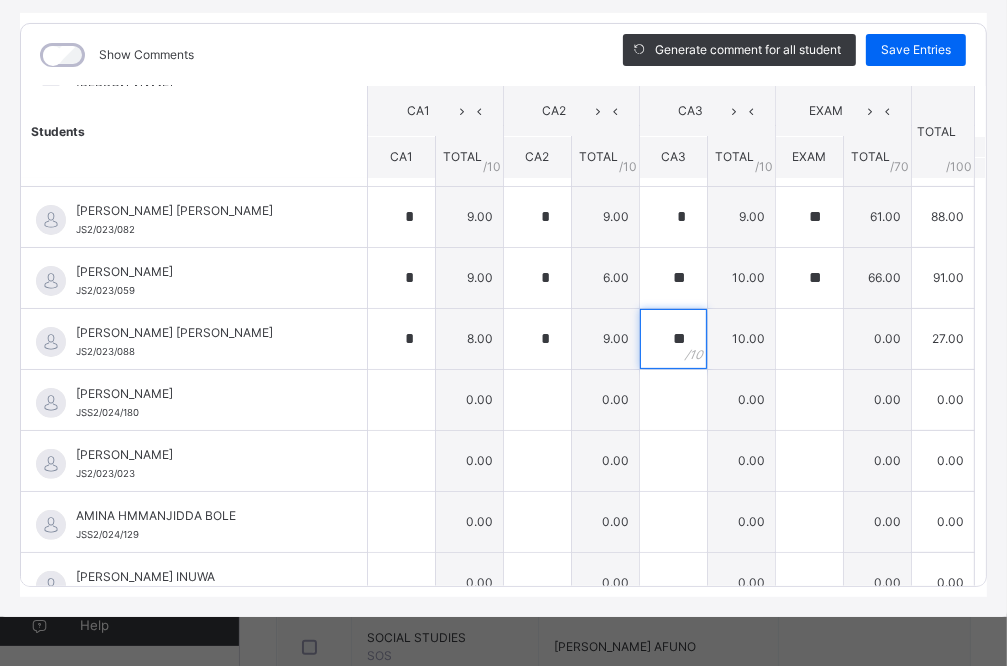 type on "**" 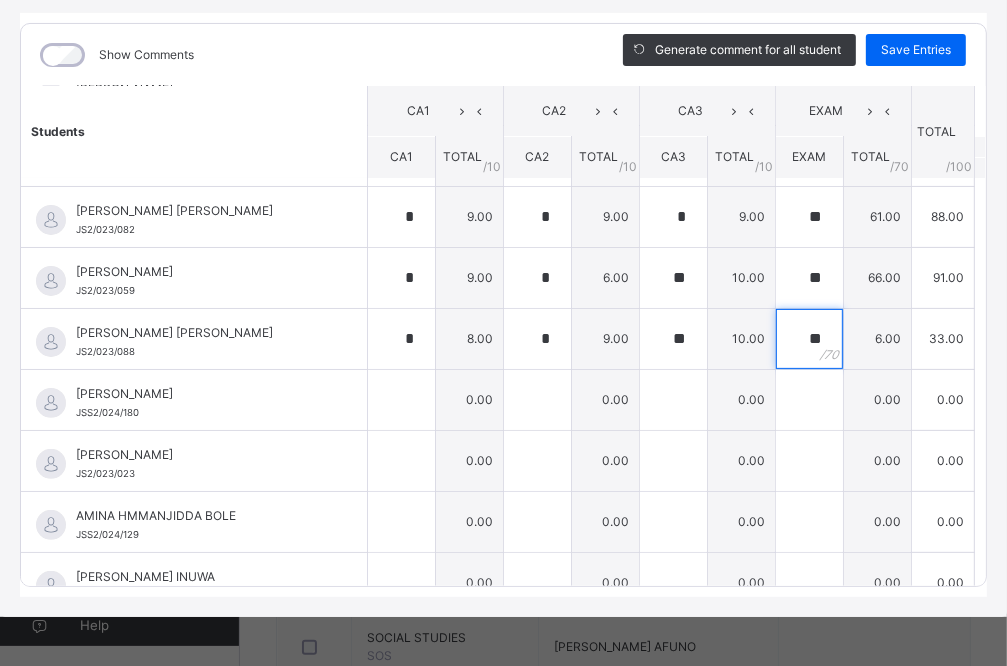 type on "**" 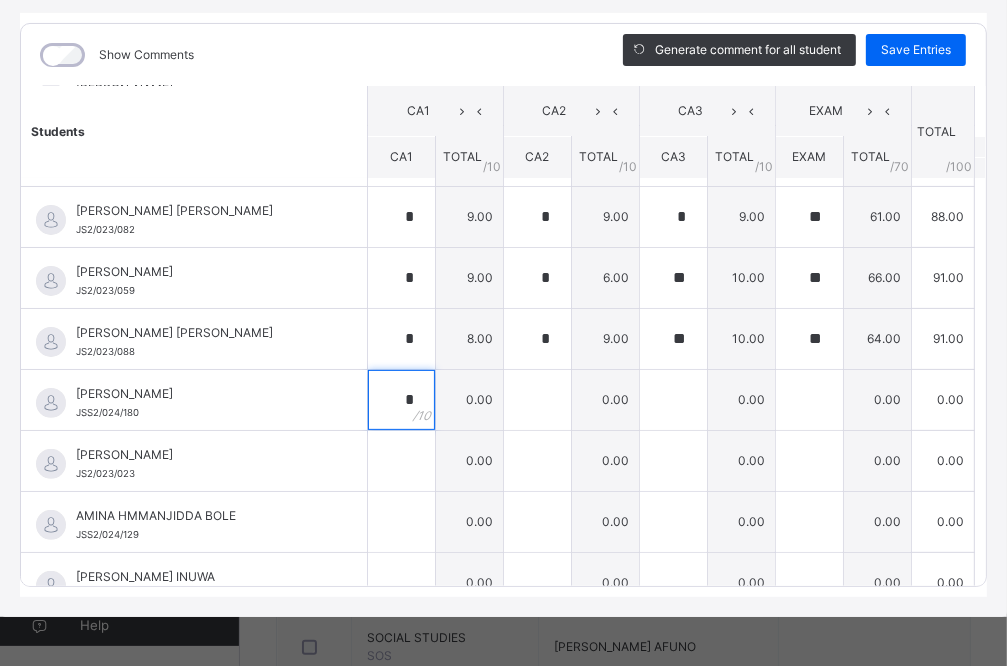 type on "*" 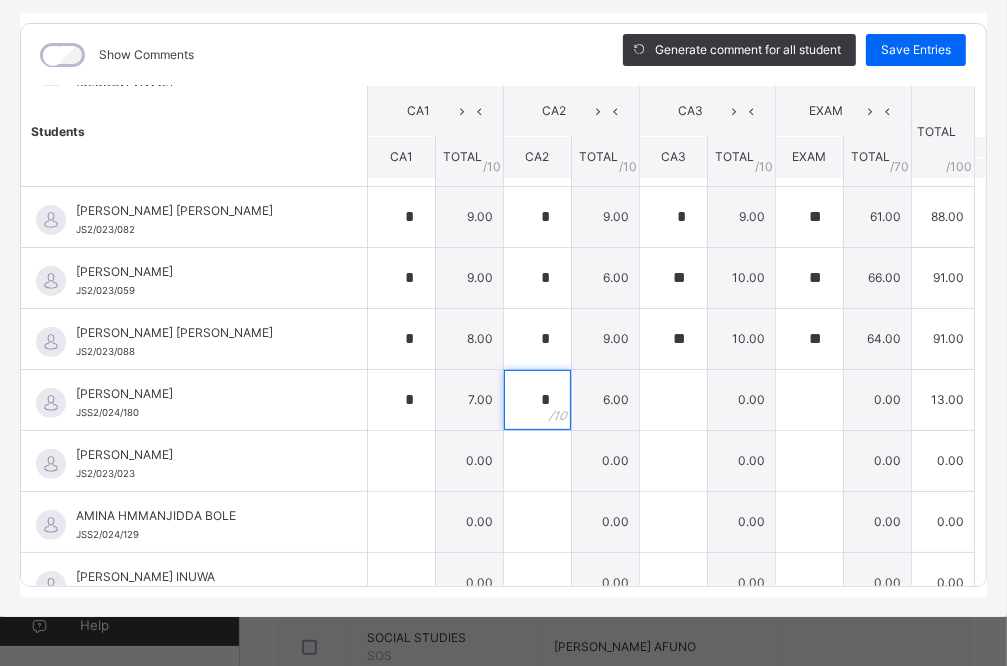 type on "*" 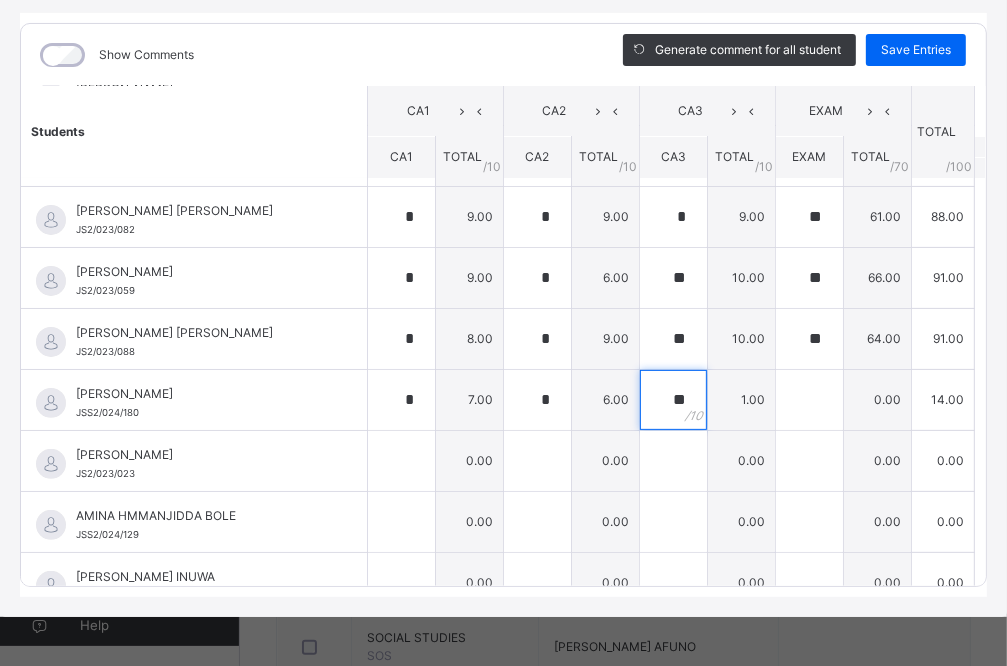 type on "**" 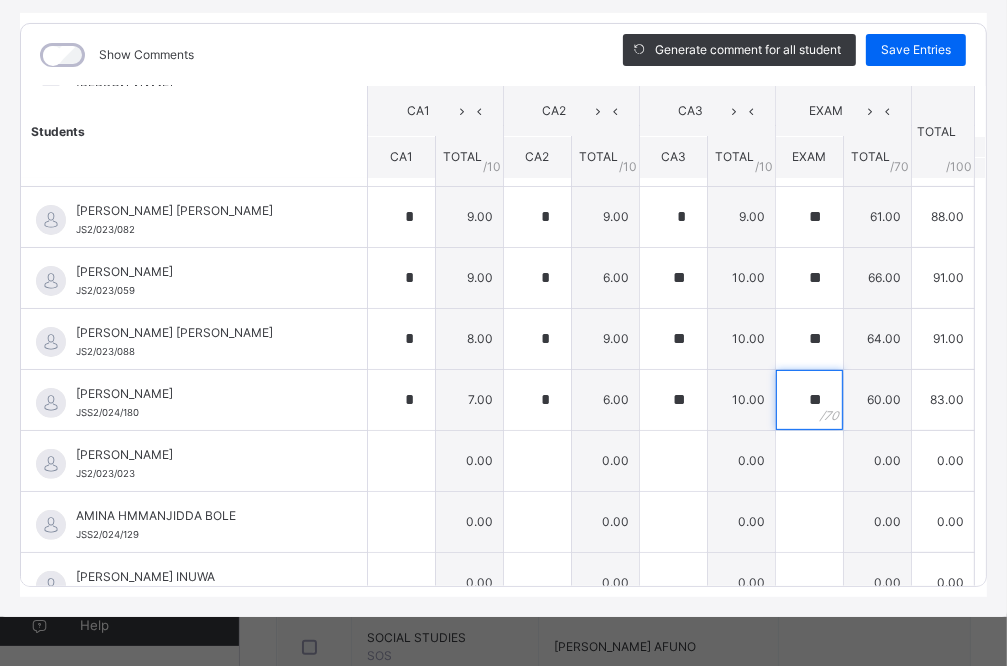type on "**" 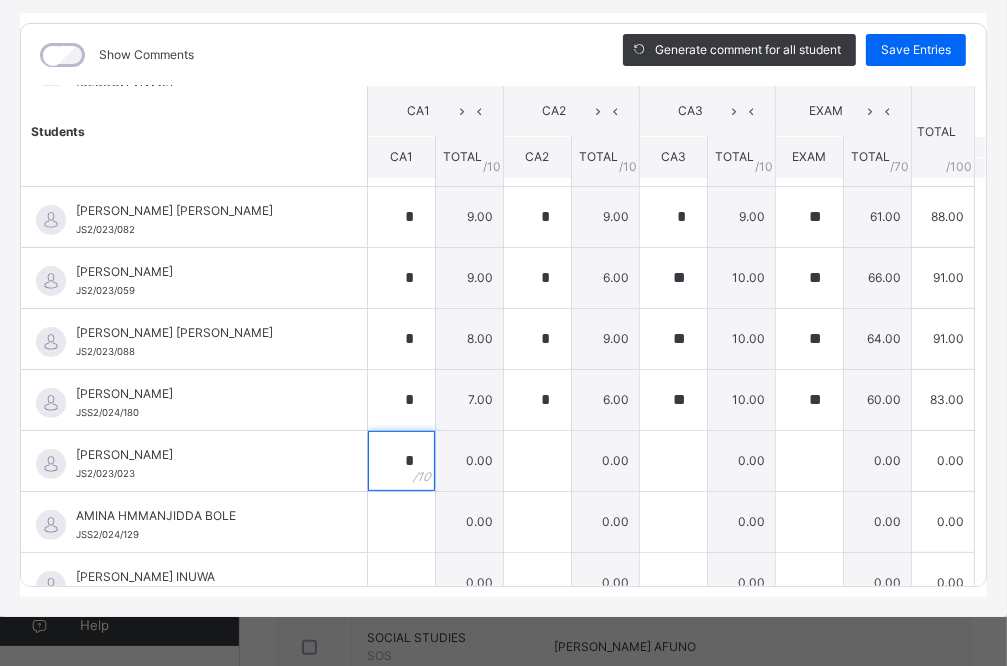 type on "*" 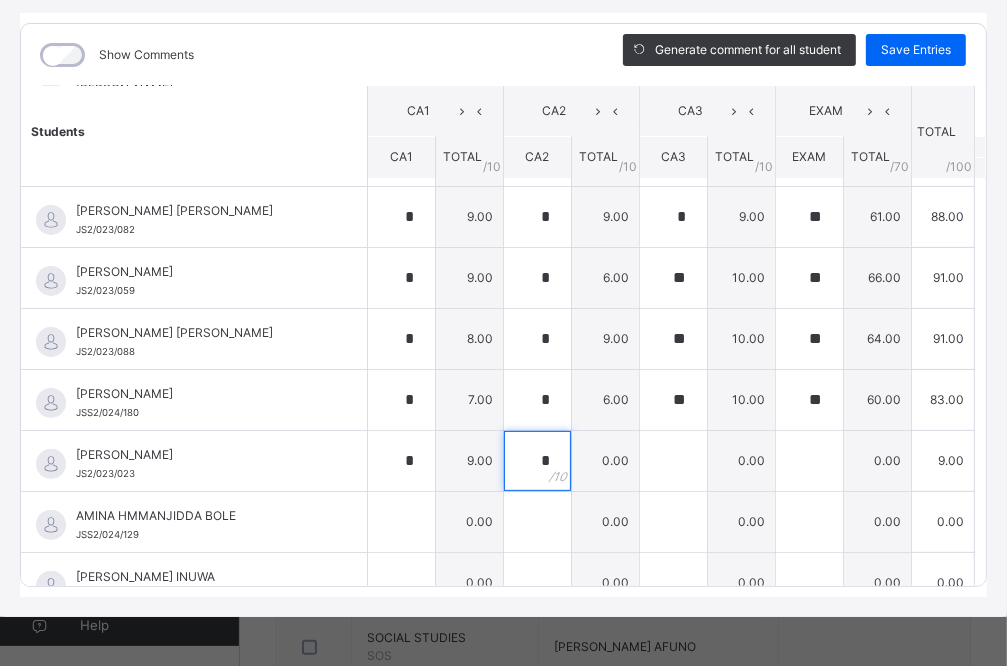 type on "*" 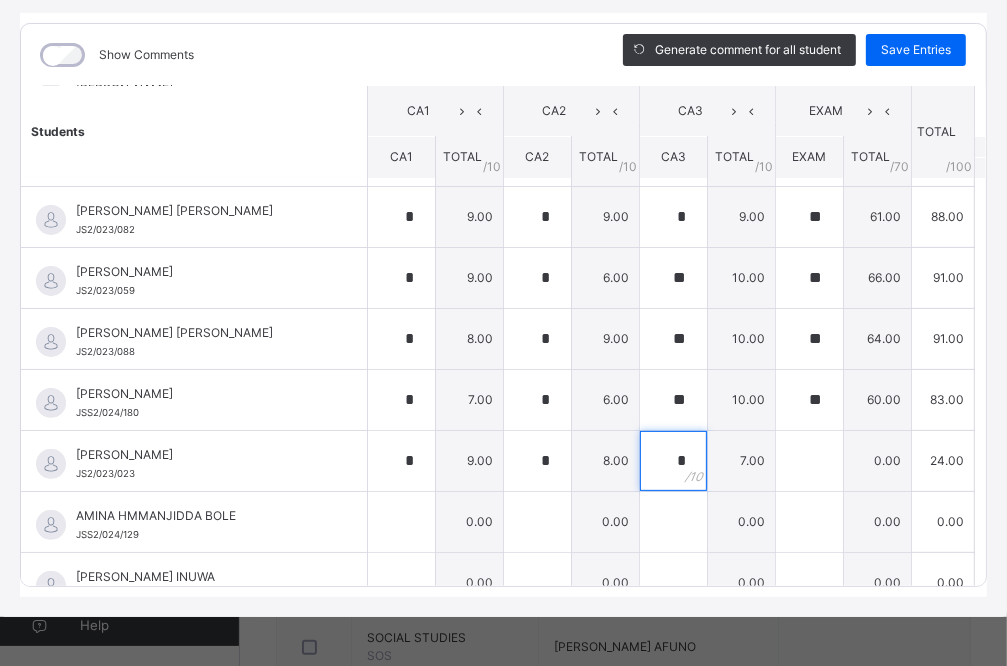 type on "*" 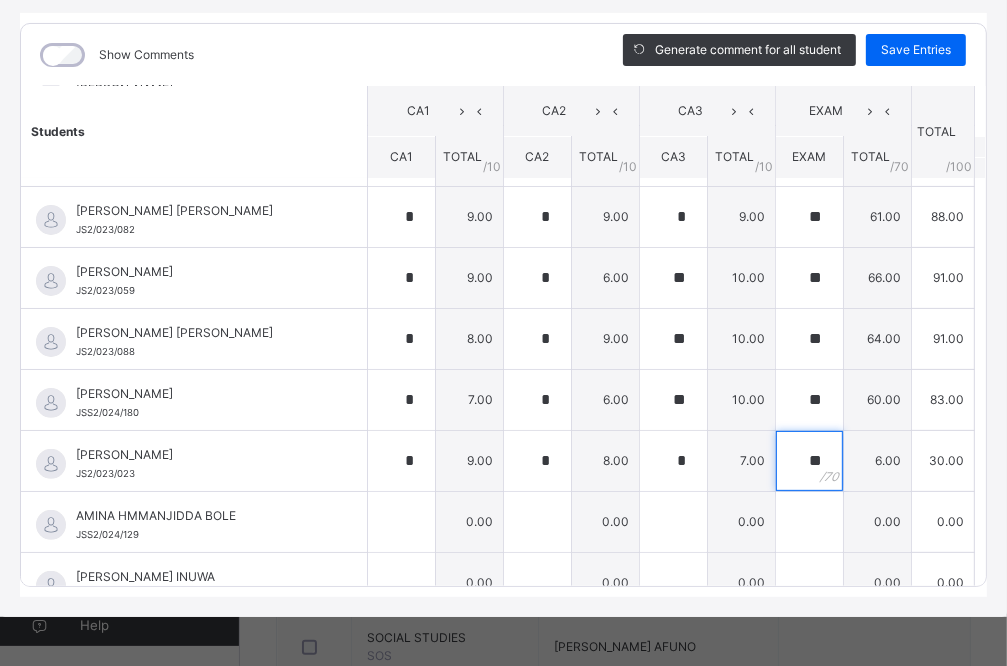 type on "**" 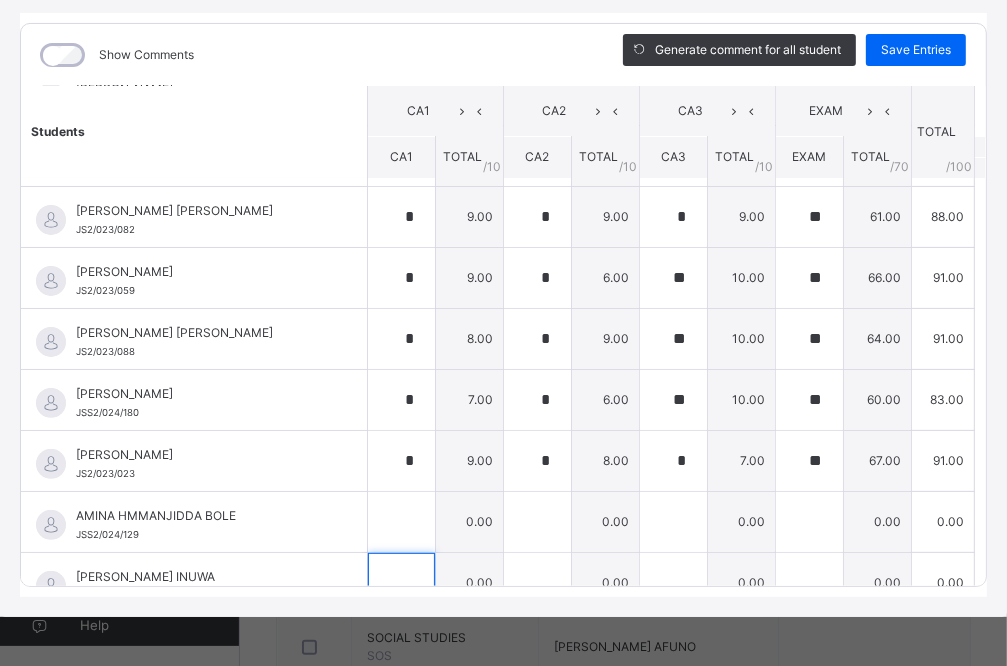 scroll, scrollTop: 321, scrollLeft: 0, axis: vertical 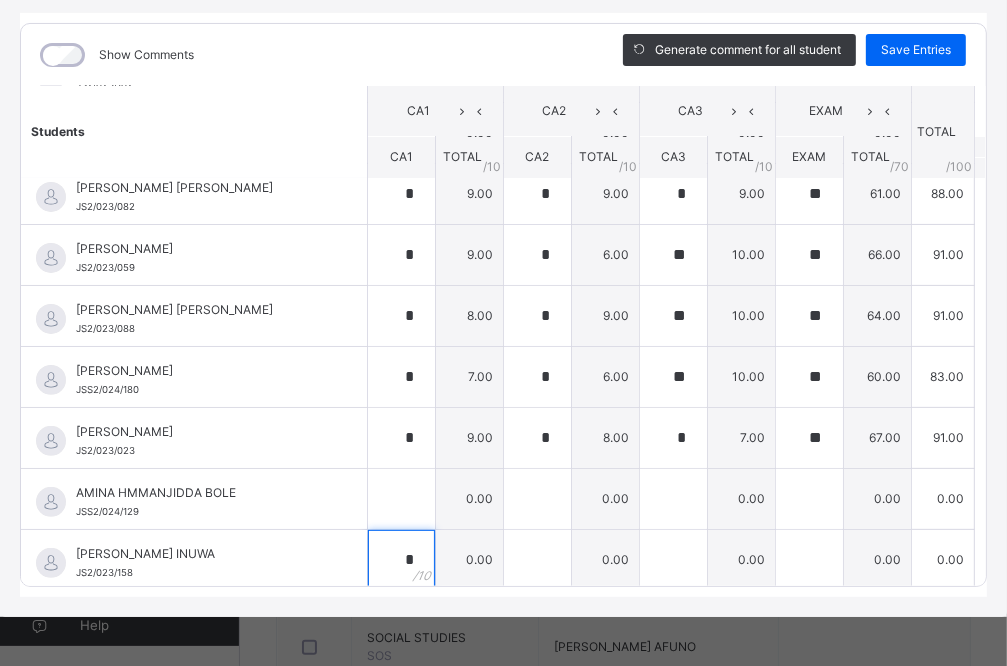 type on "*" 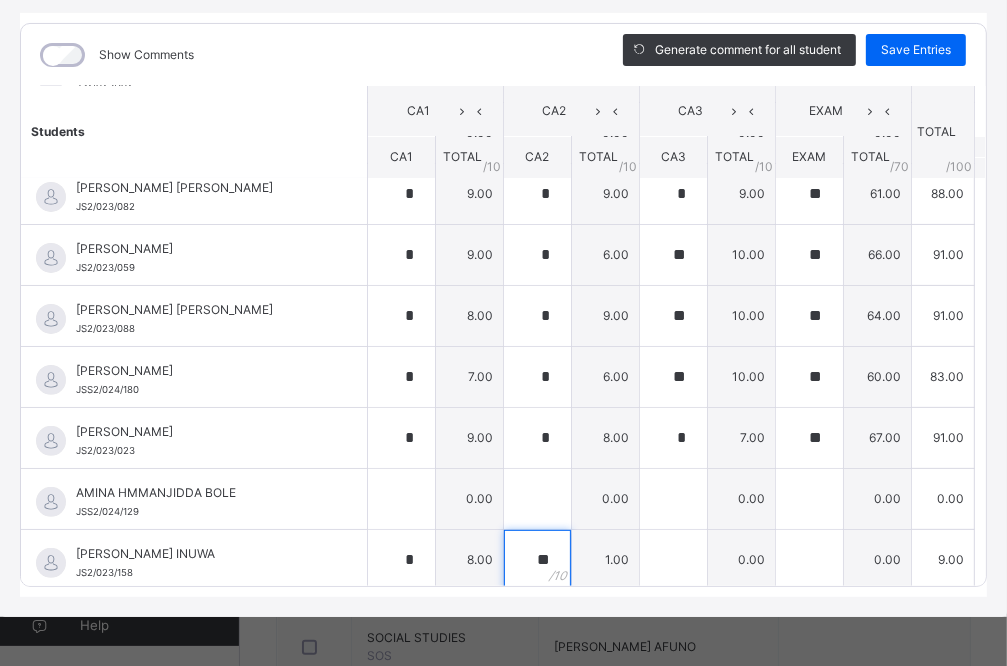 type on "**" 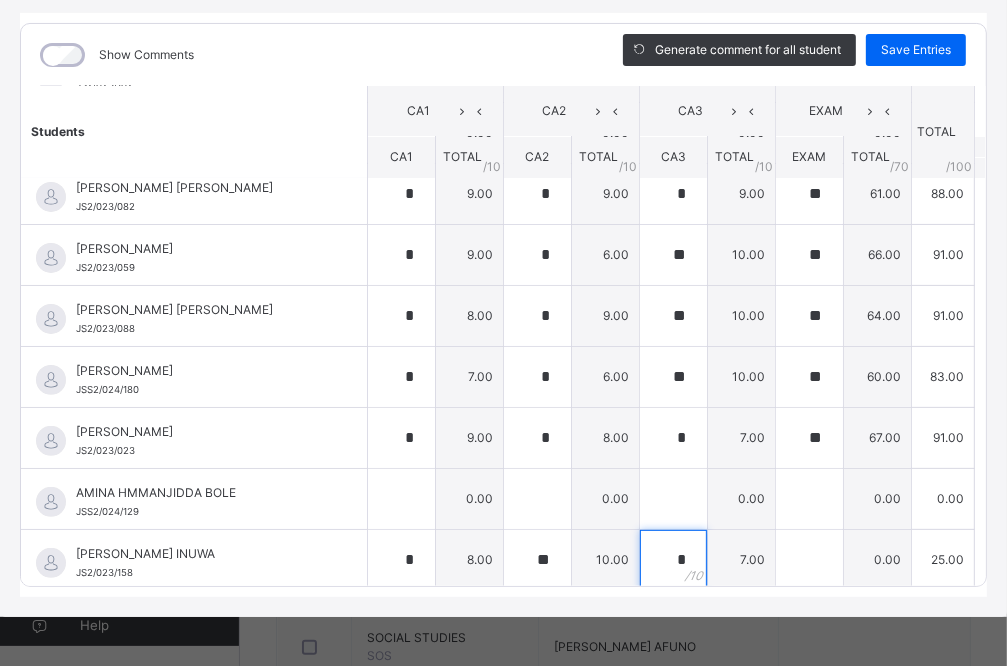 type on "*" 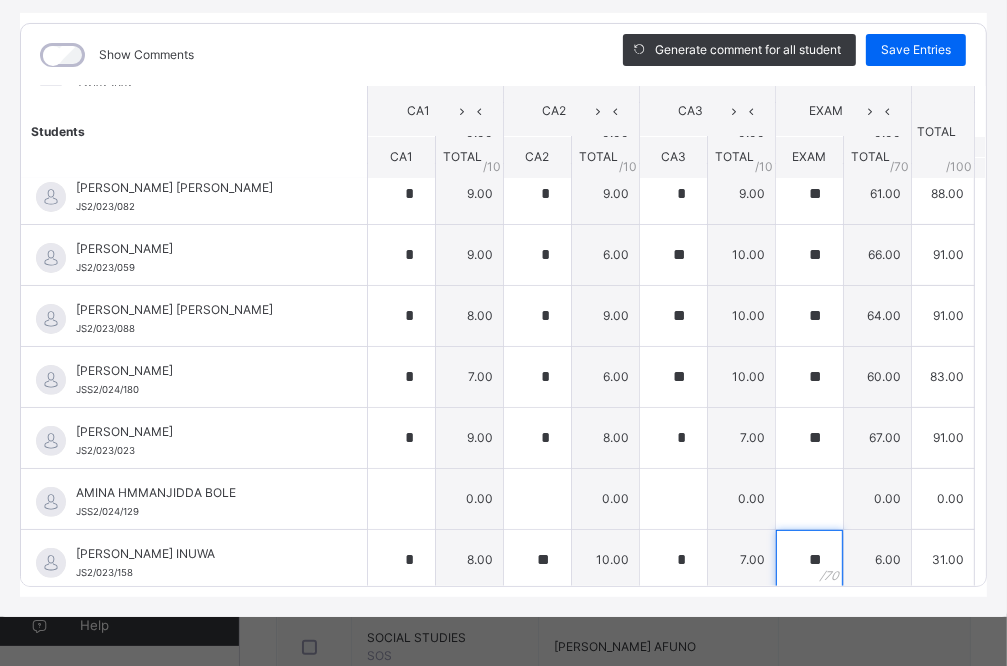 type on "**" 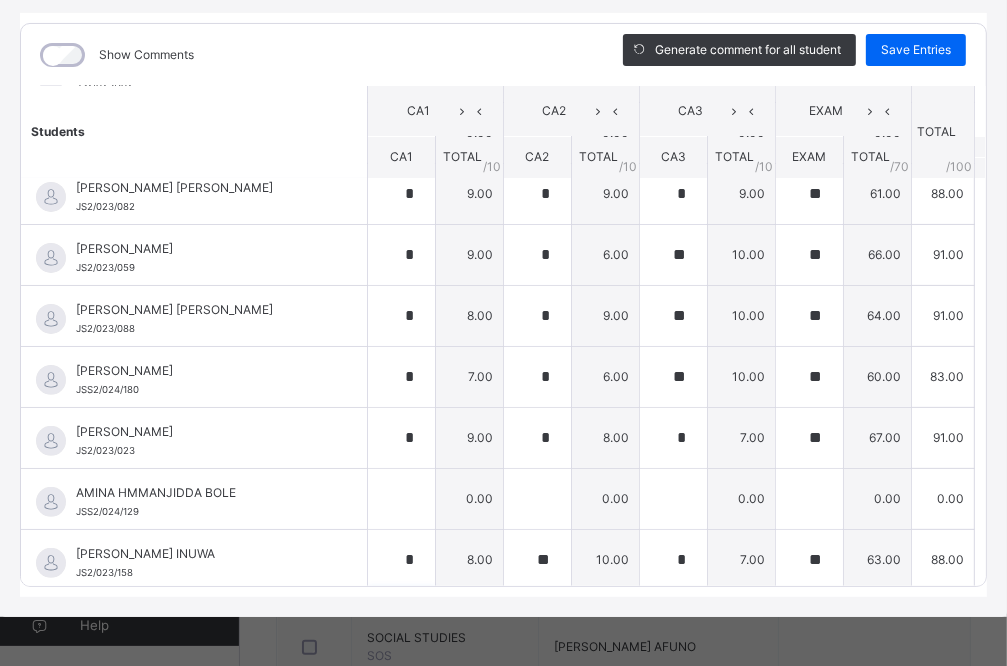 scroll, scrollTop: 602, scrollLeft: 0, axis: vertical 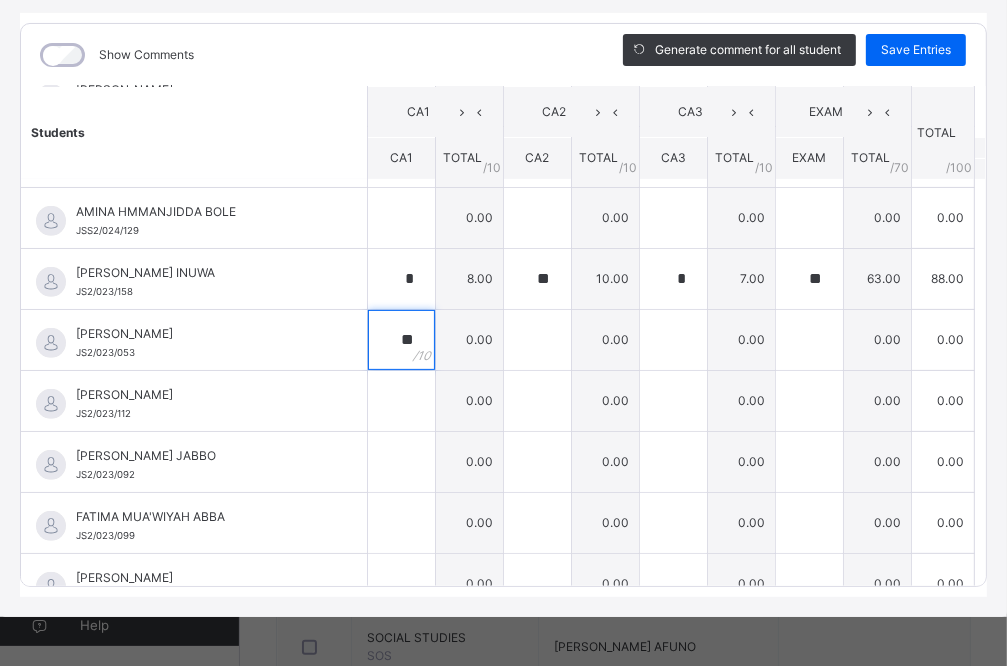 type on "**" 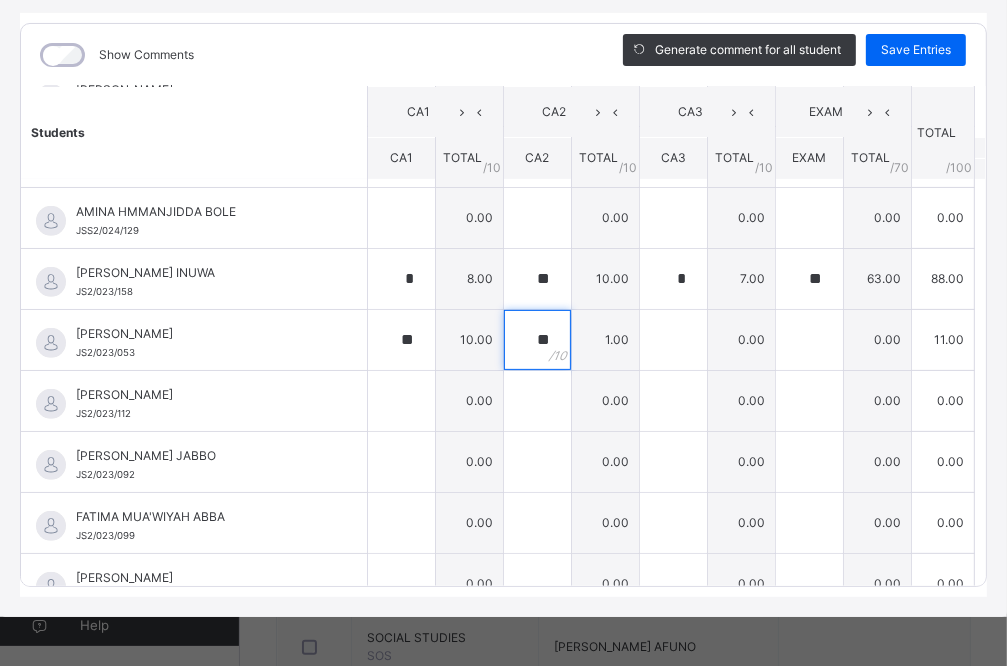 type on "**" 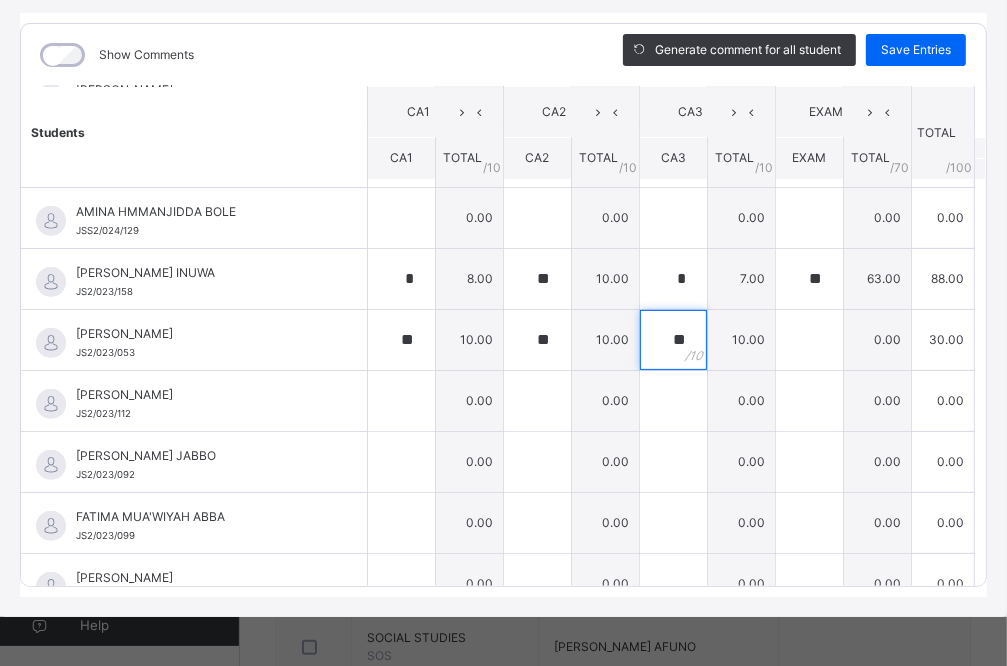 type on "**" 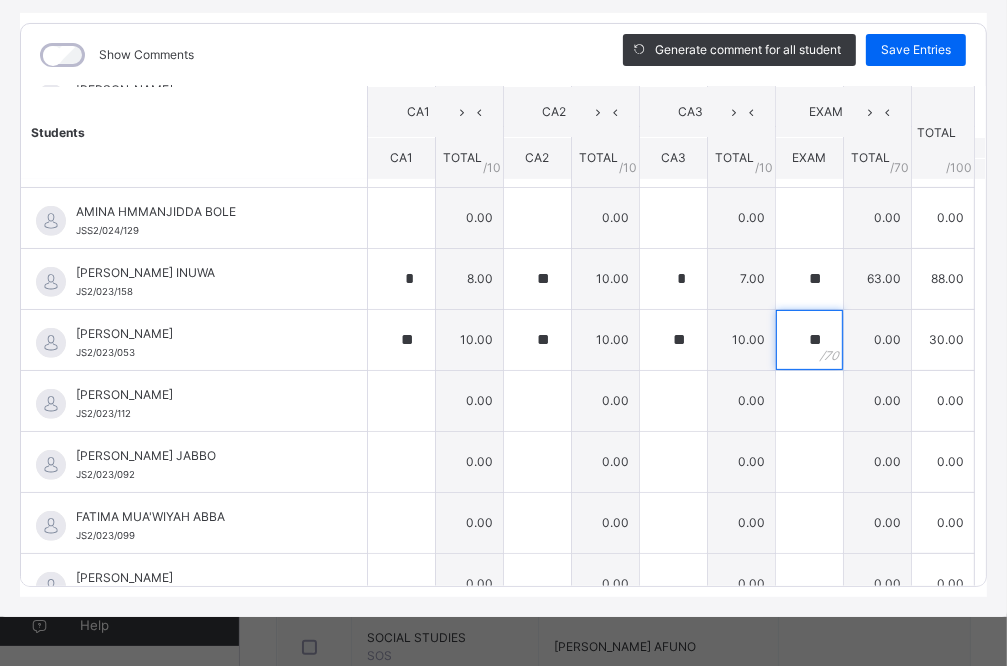 type on "**" 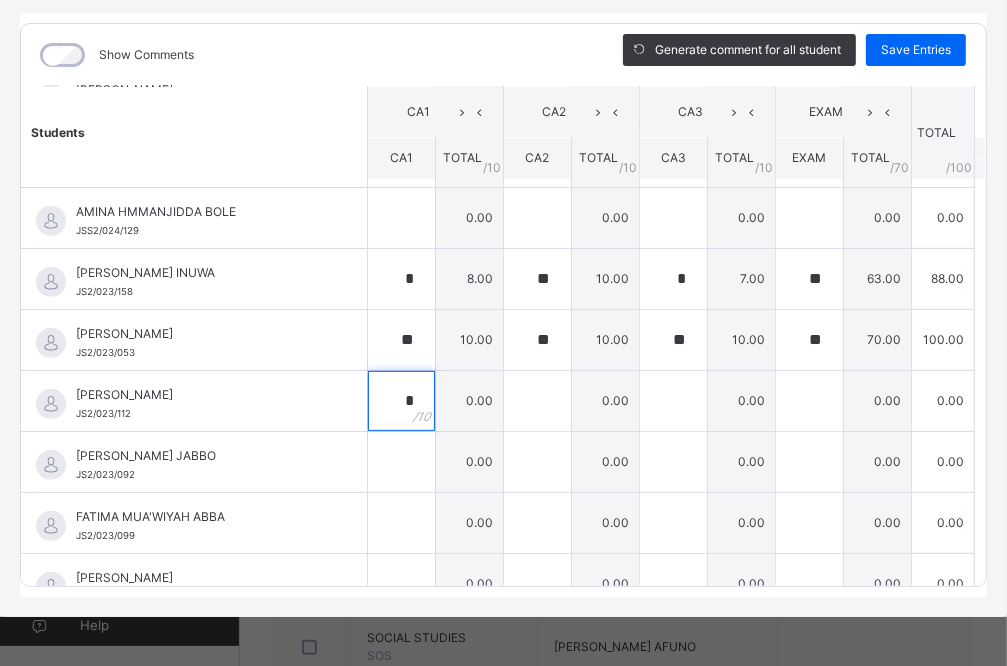 type on "*" 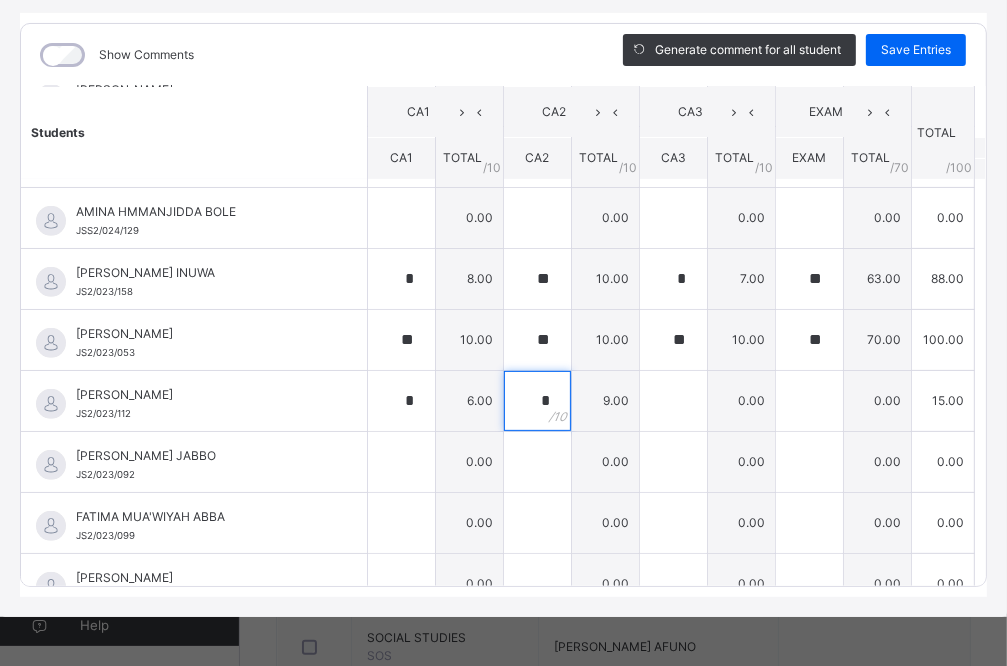 type on "*" 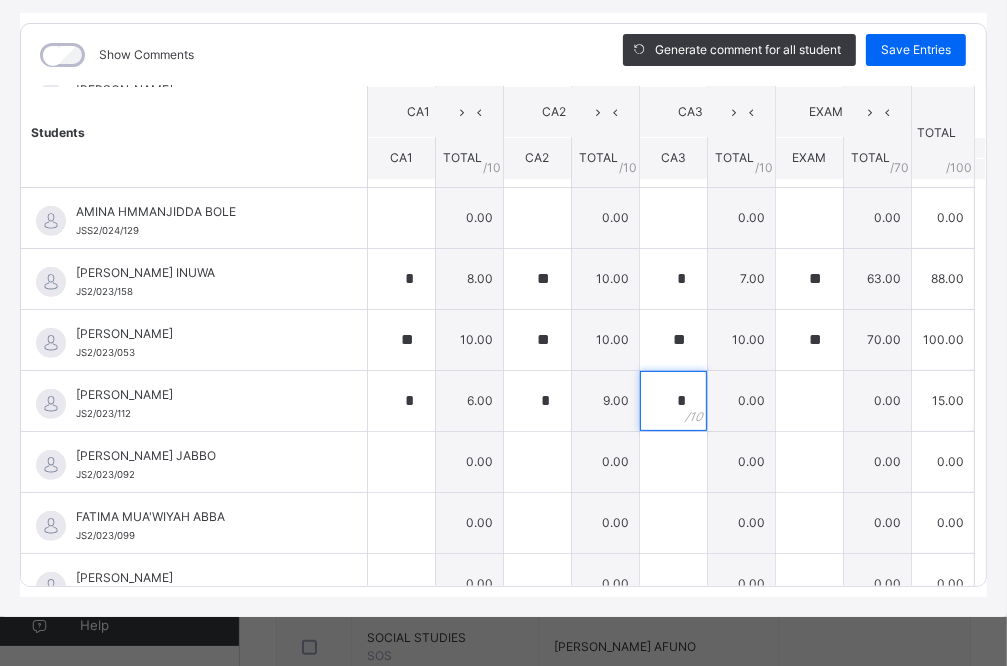 type on "*" 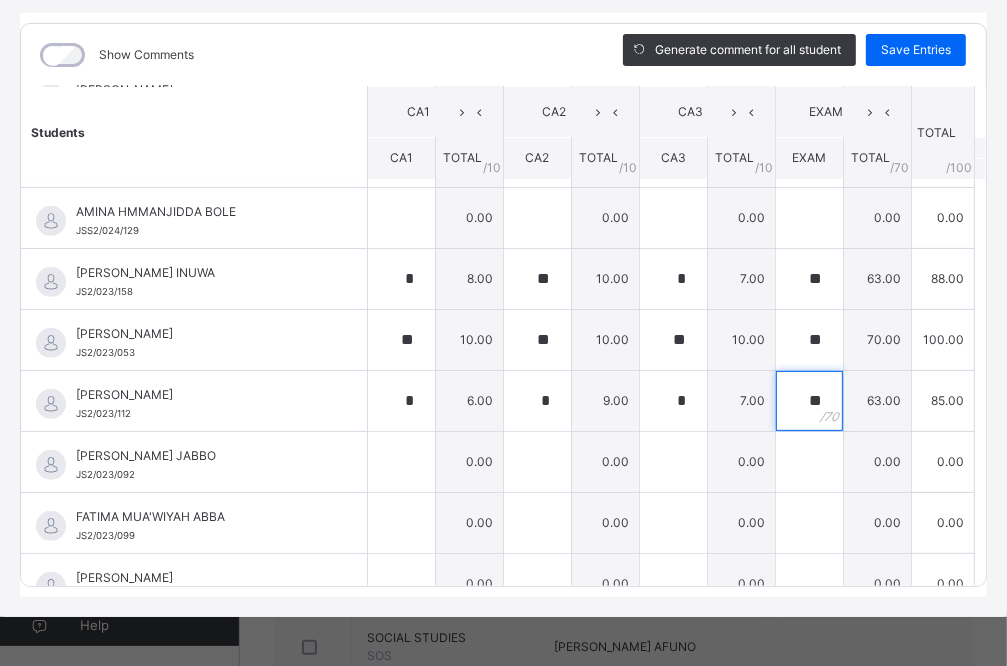 type on "**" 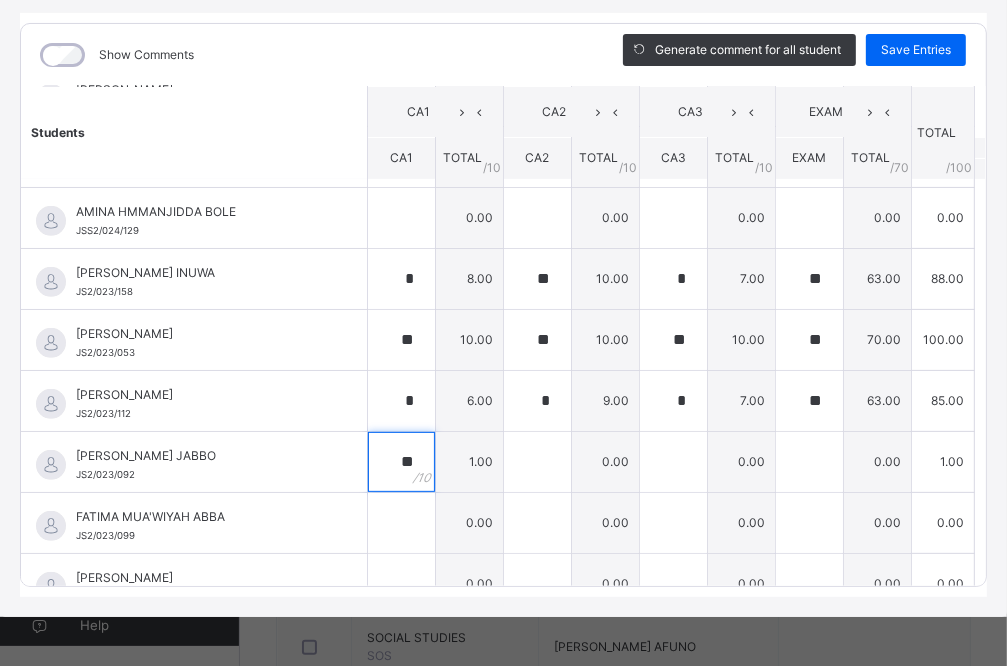 type on "**" 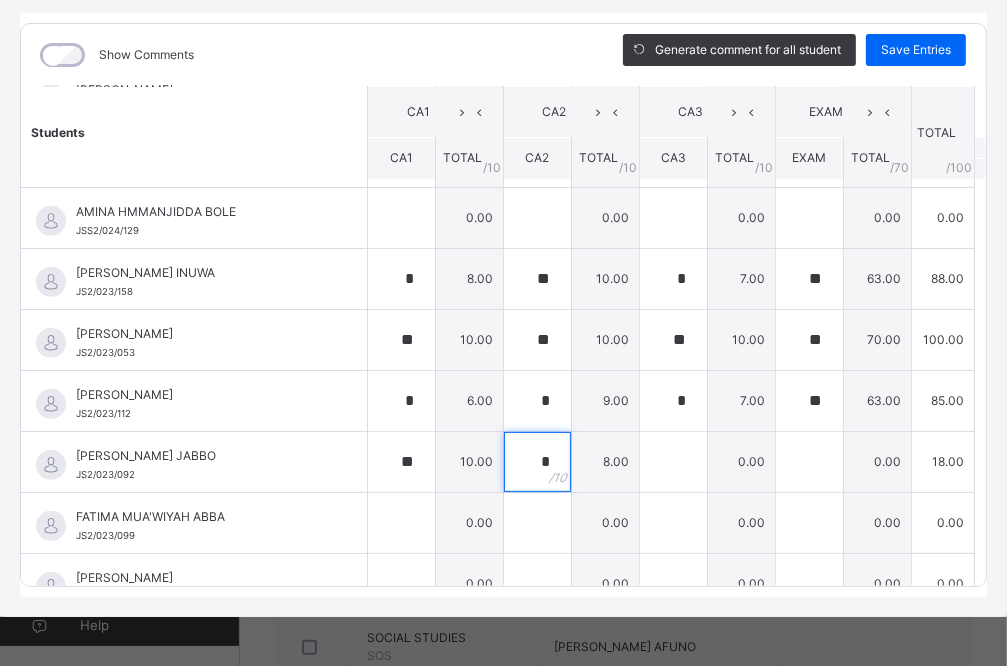 type on "*" 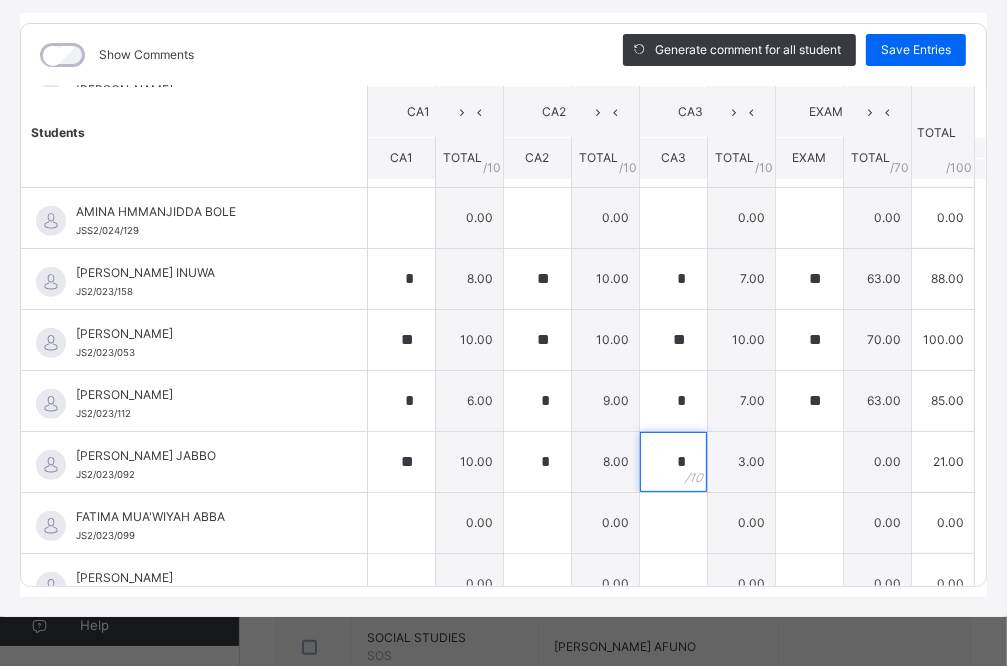 type on "*" 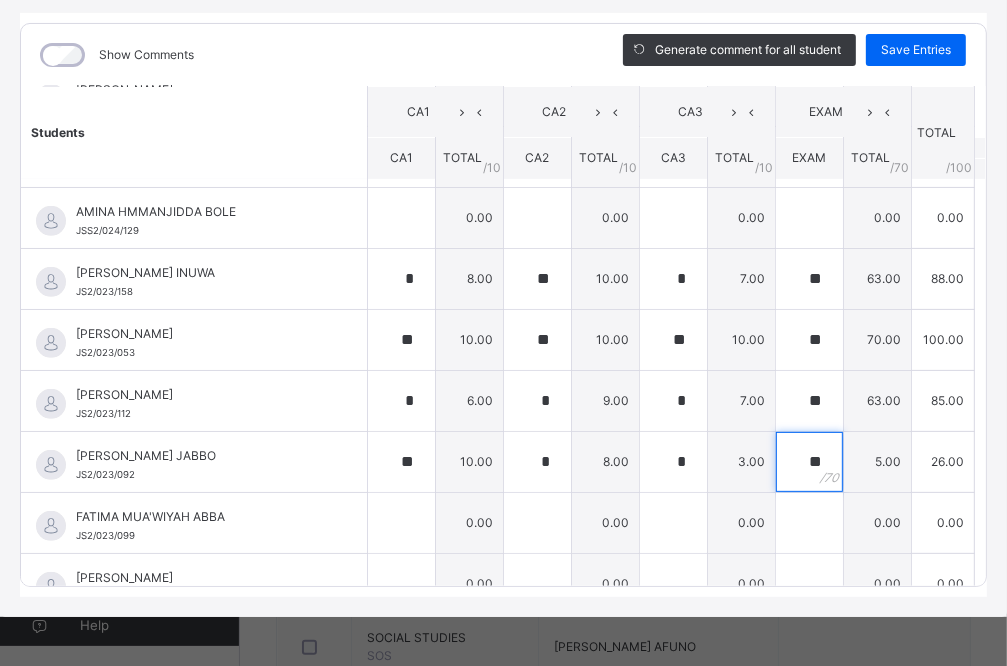 type on "**" 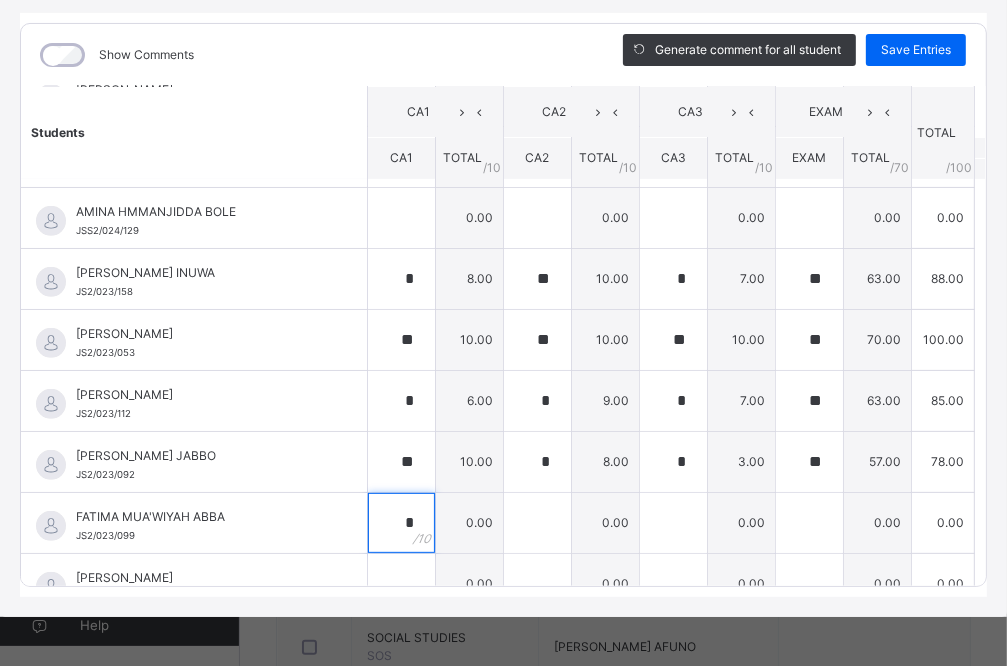 type on "*" 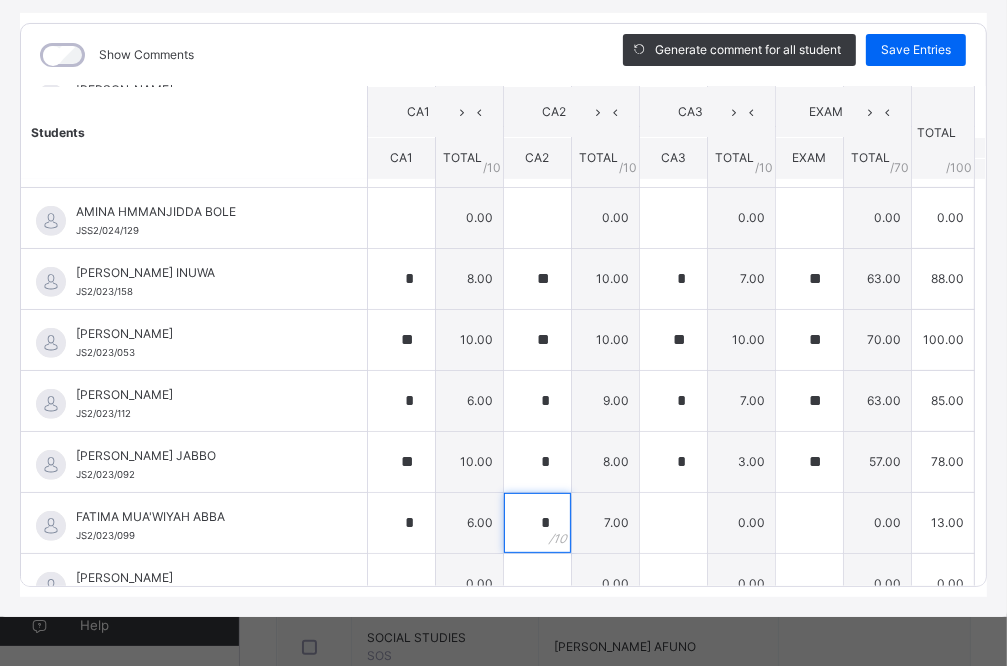 type on "*" 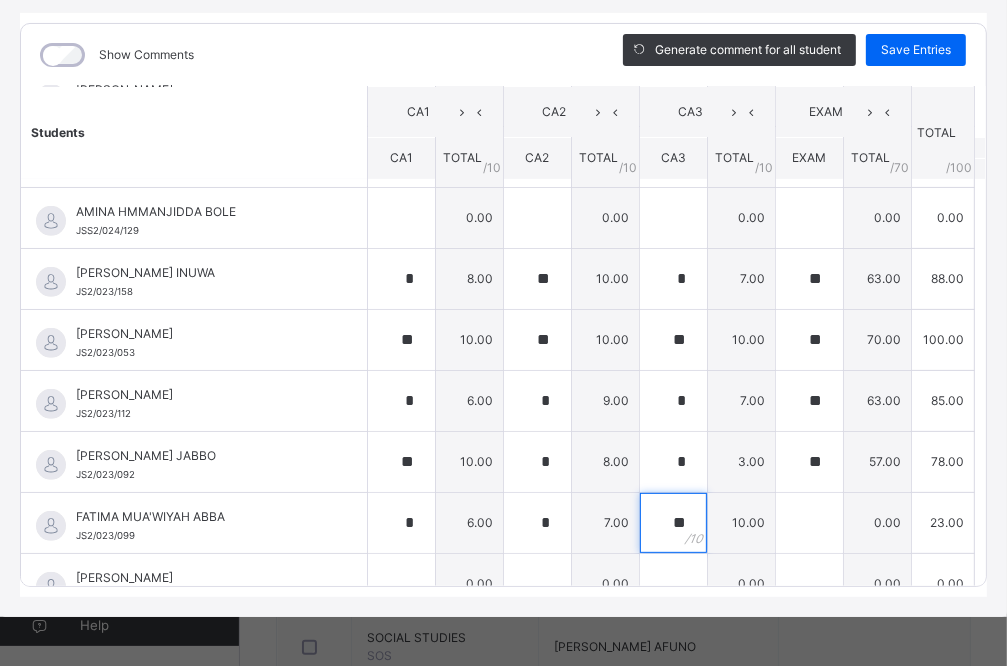 type on "**" 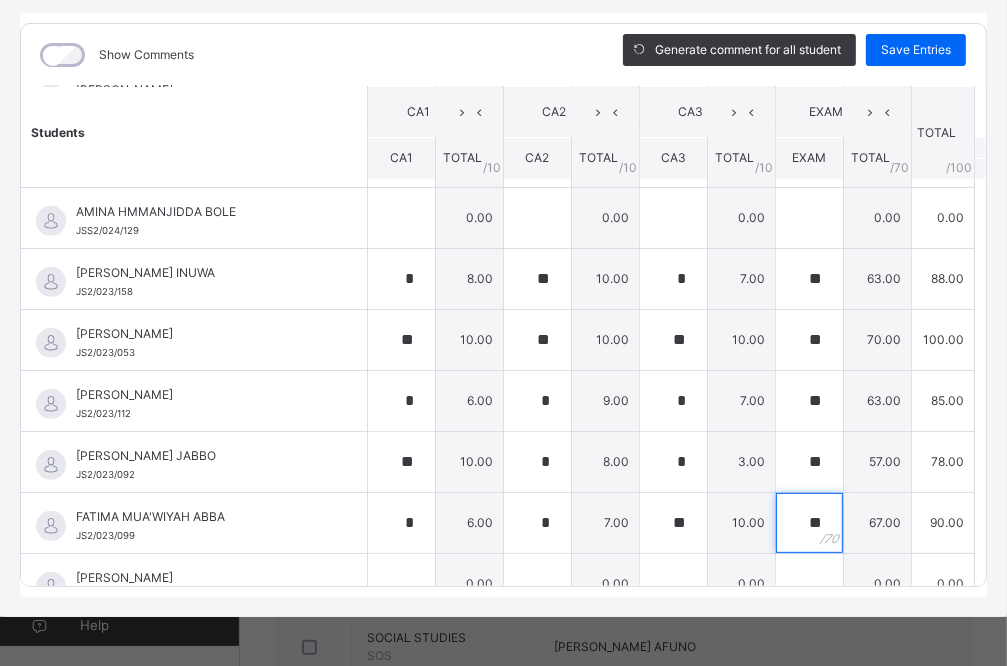 type on "**" 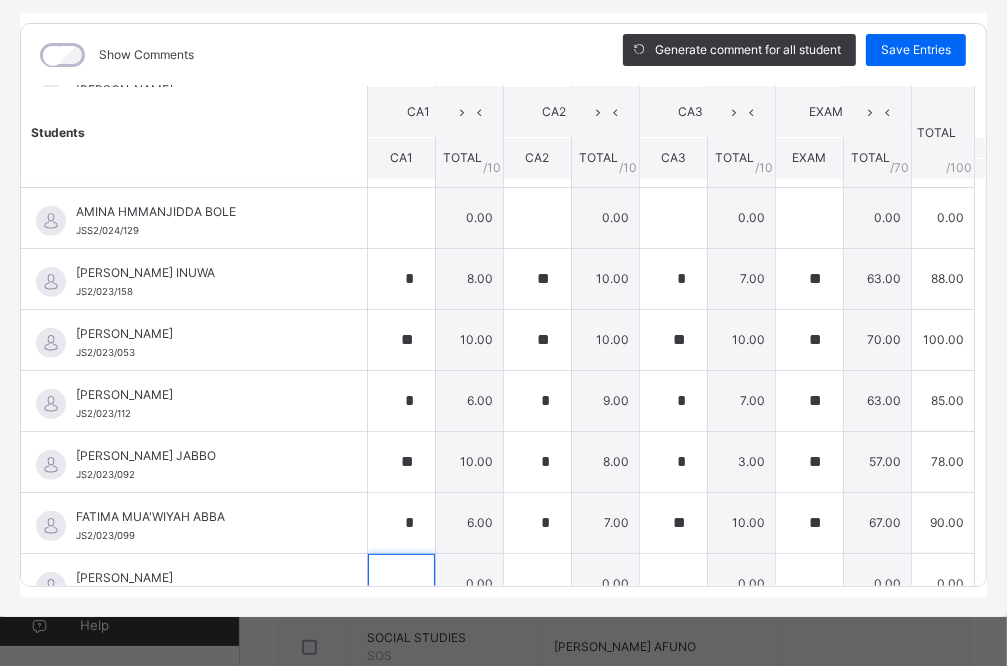 scroll, scrollTop: 625, scrollLeft: 0, axis: vertical 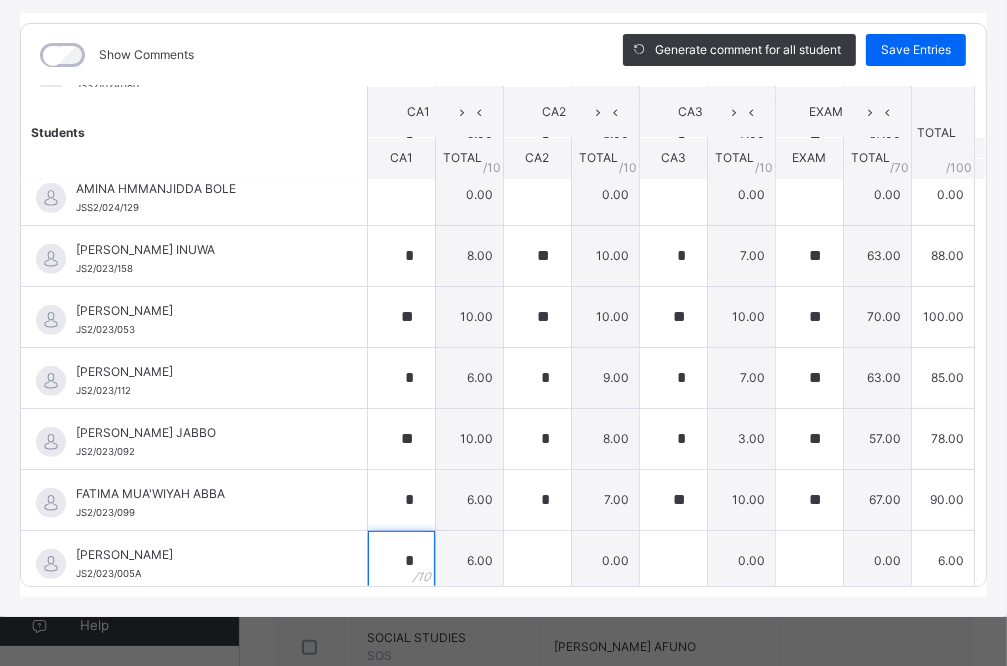 type on "*" 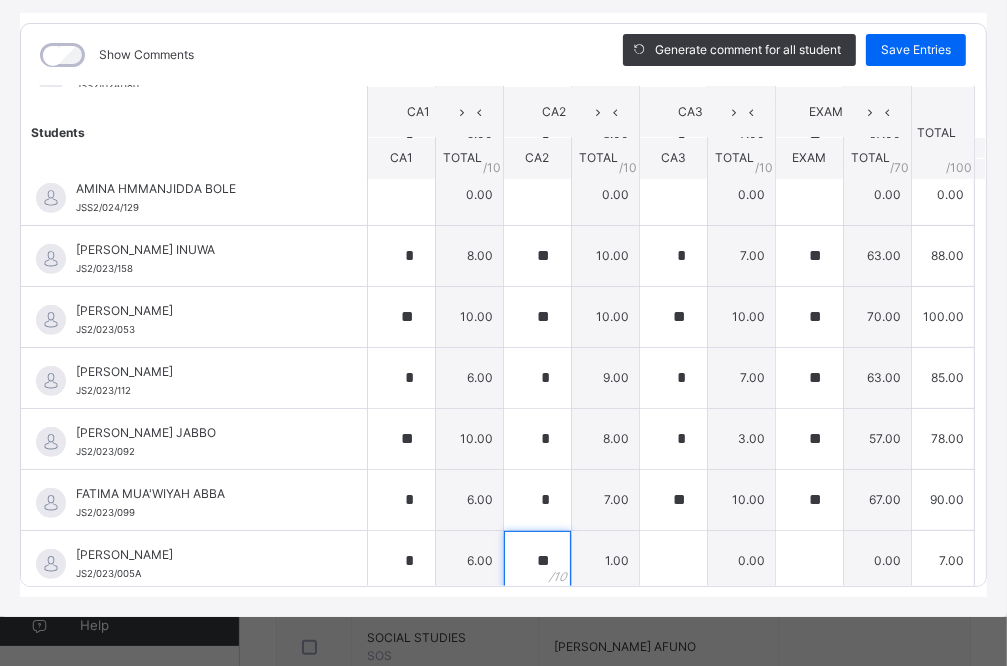 type on "**" 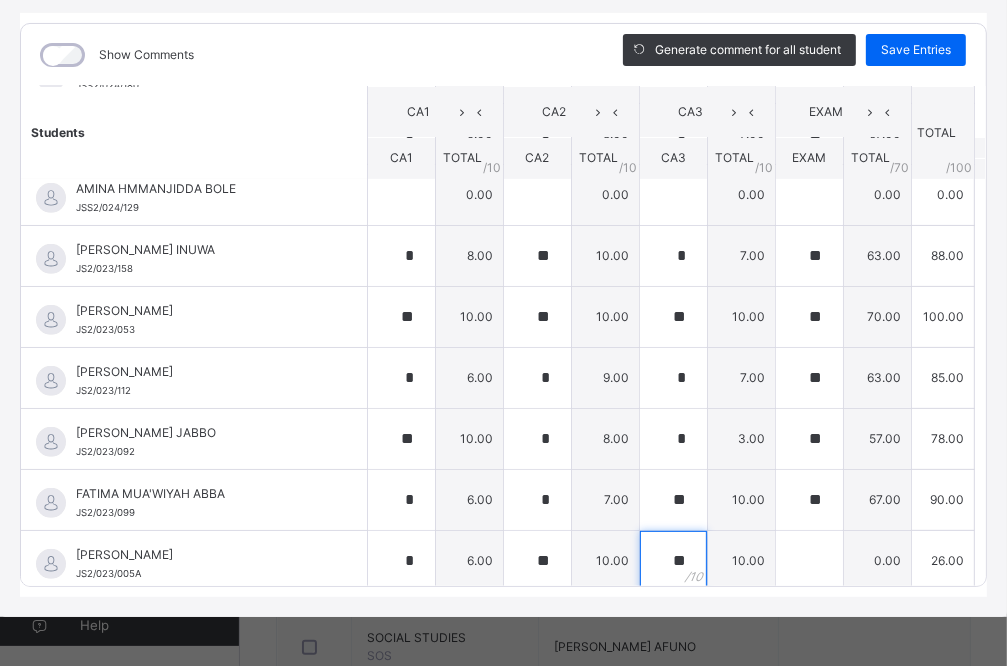 type on "**" 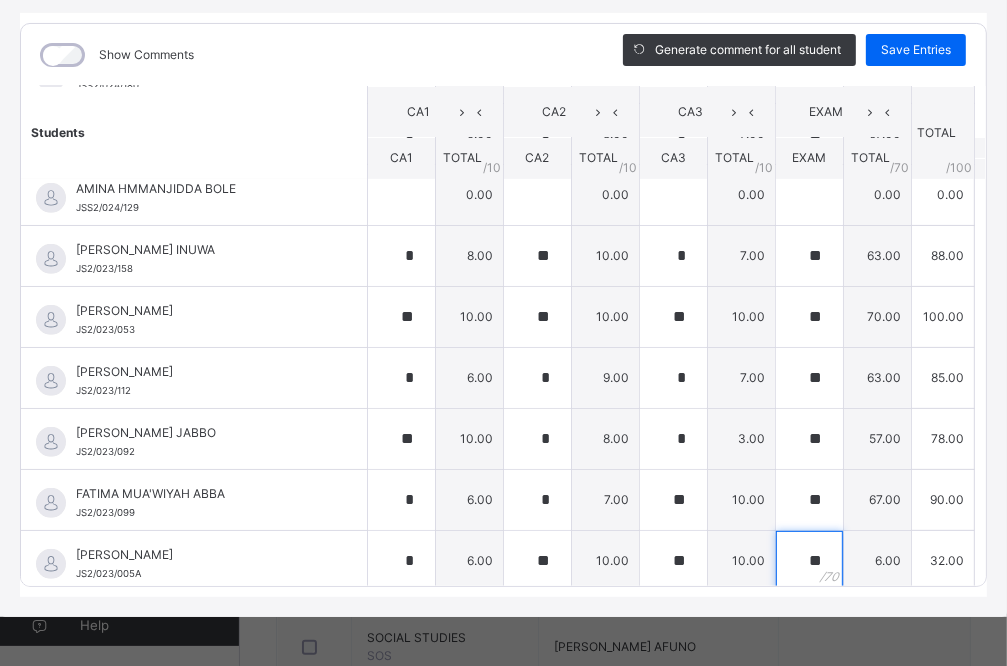 type on "**" 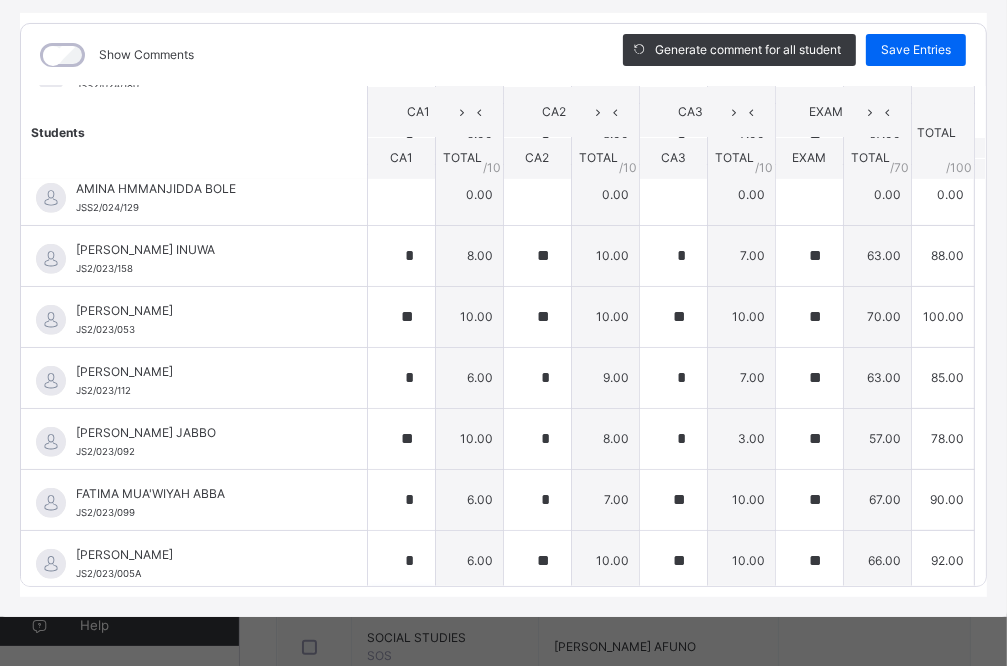 scroll, scrollTop: 906, scrollLeft: 0, axis: vertical 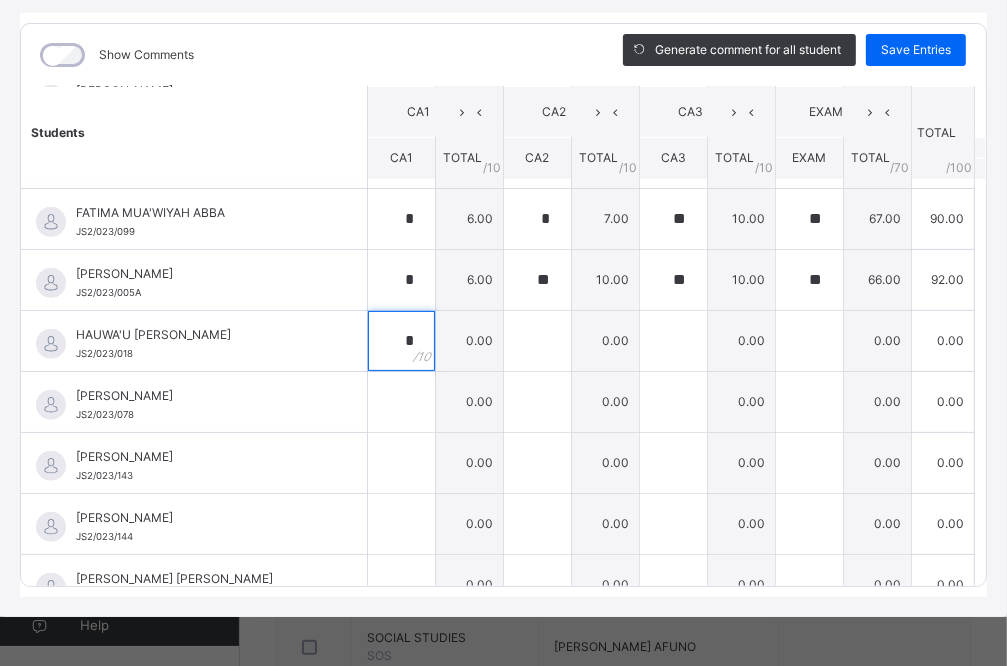 type on "*" 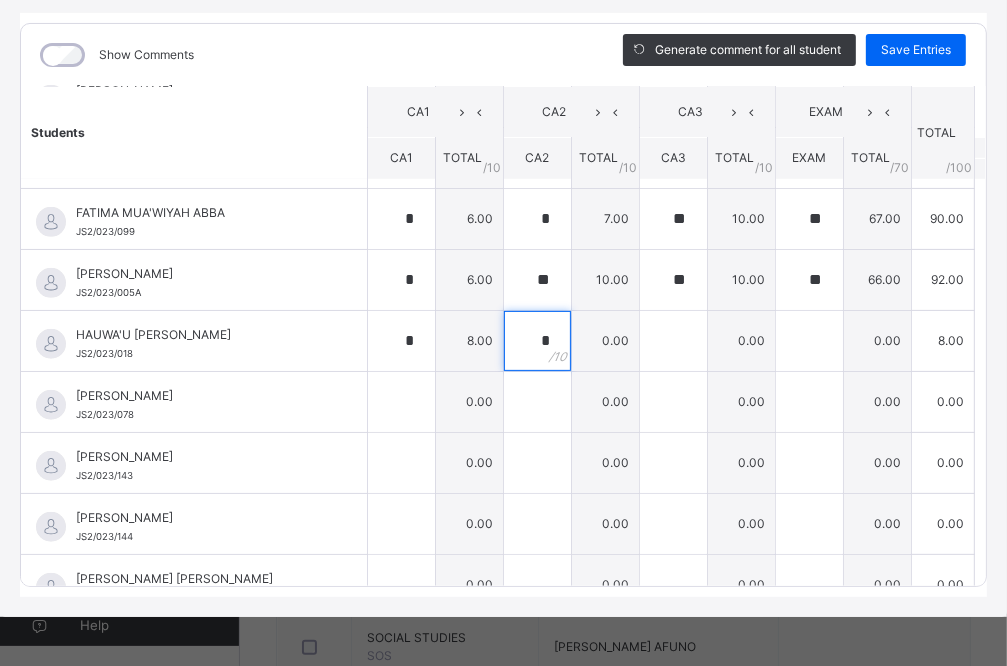 type on "*" 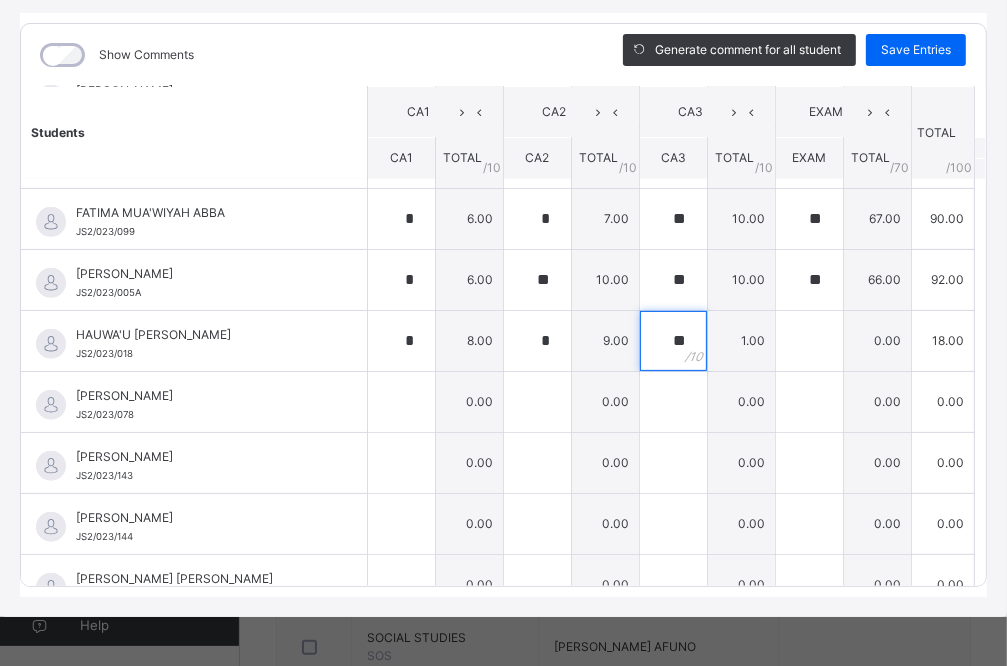 type on "**" 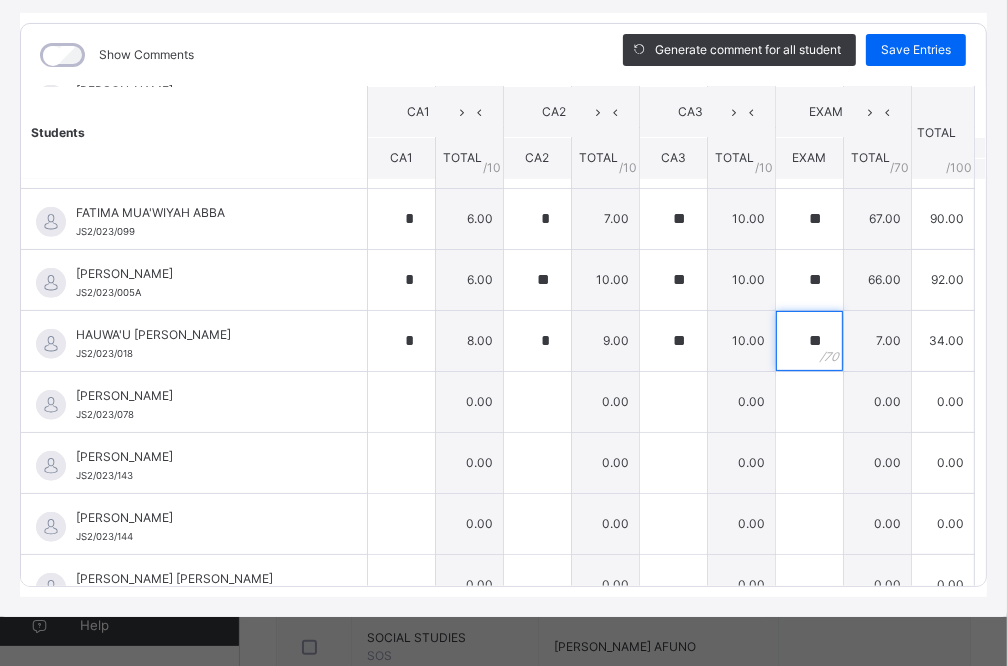 type on "**" 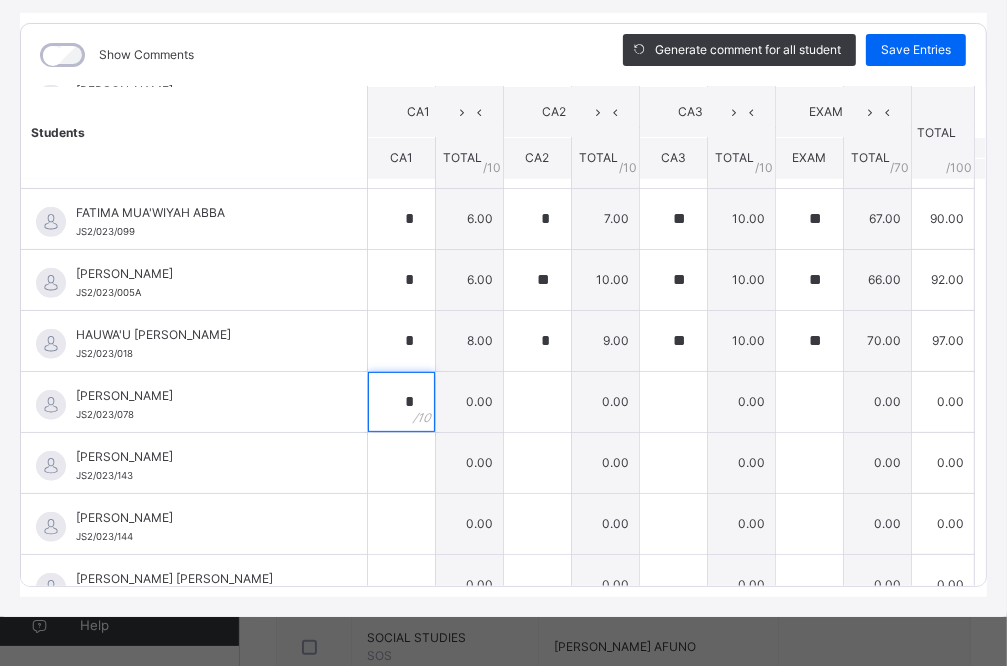 type on "*" 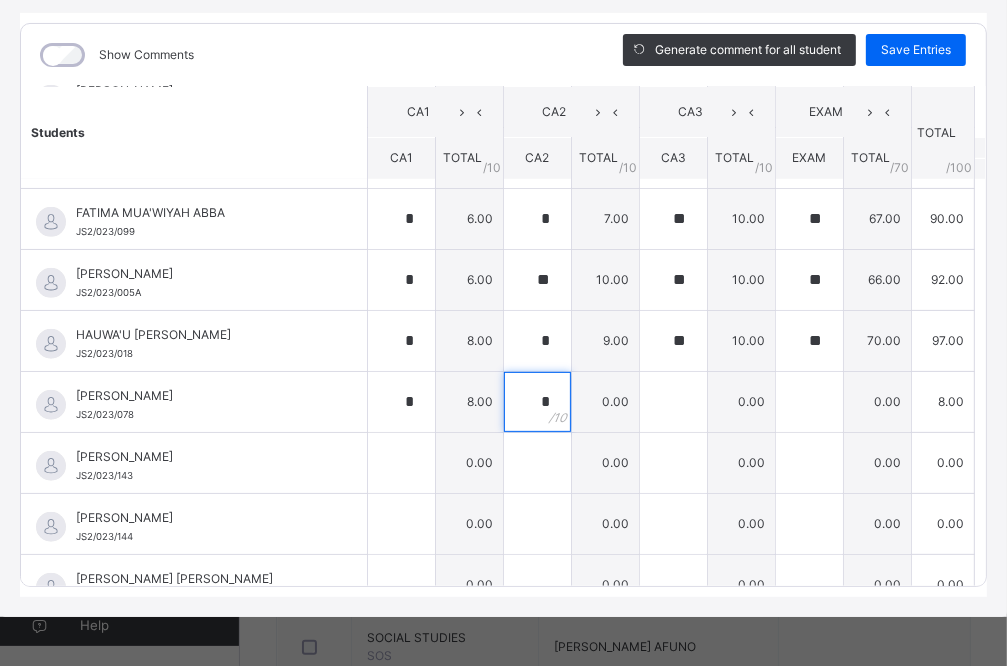 type on "*" 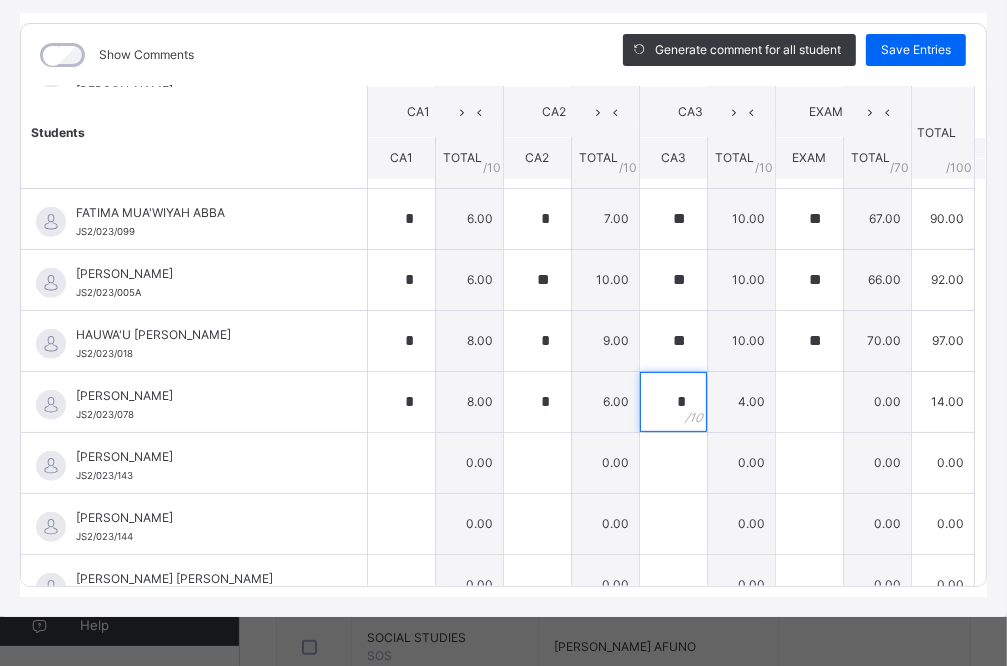 type on "*" 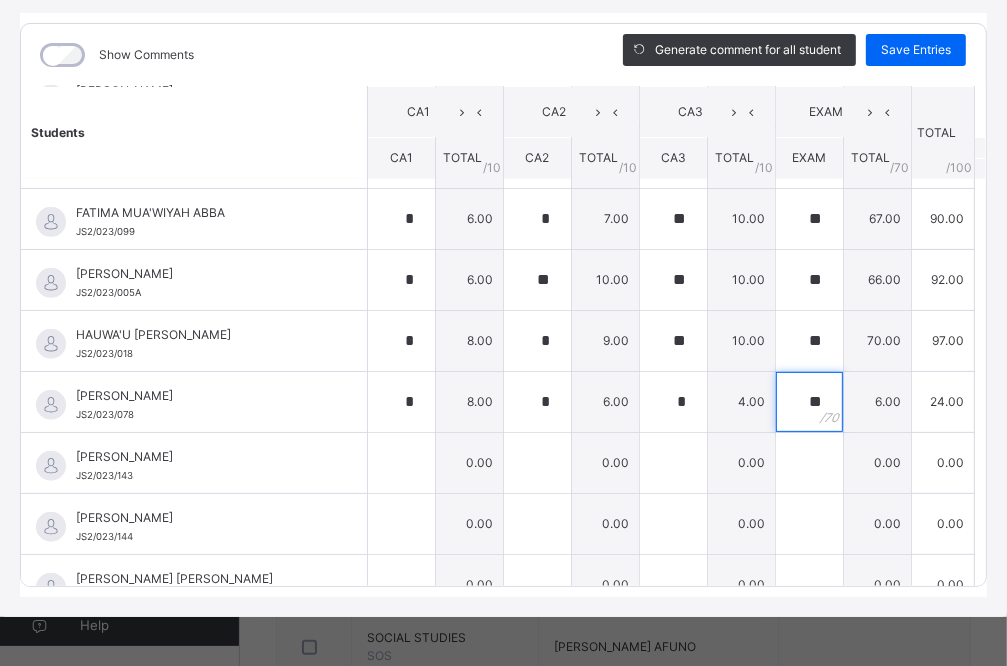 type on "**" 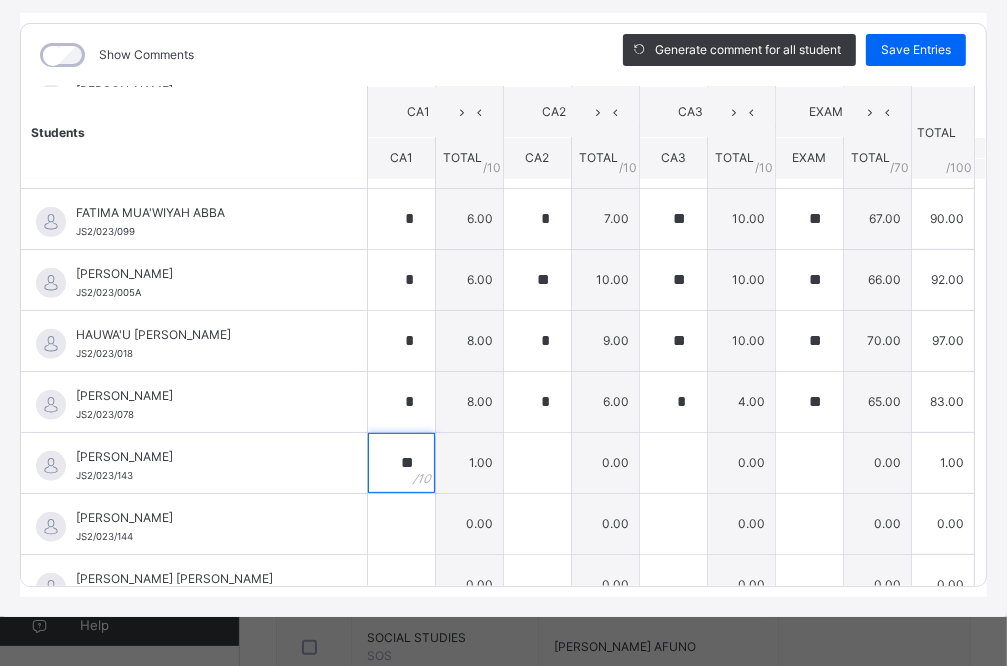 type on "**" 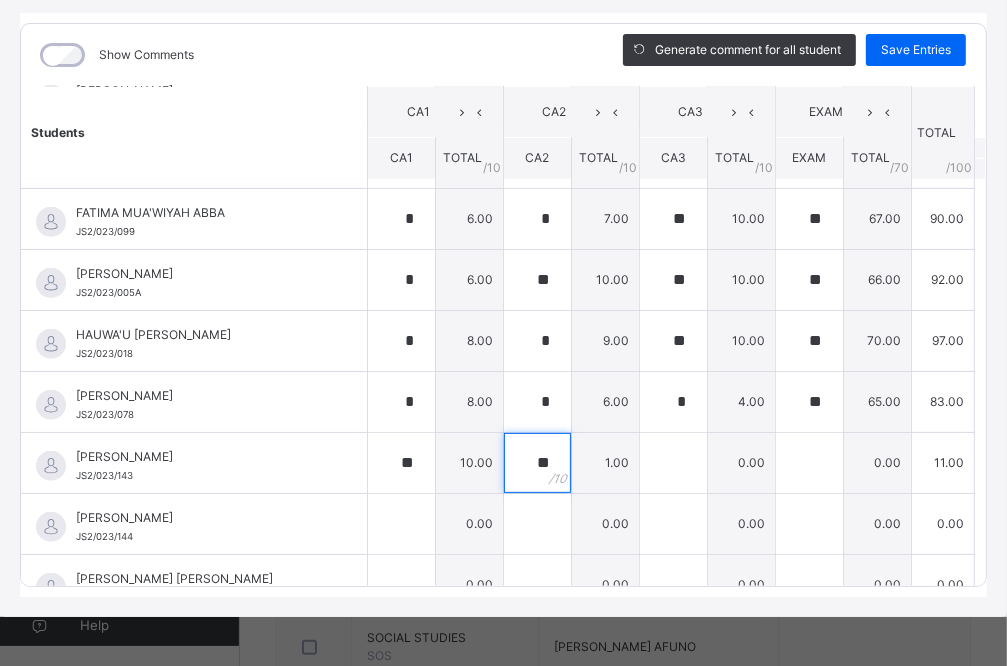 type on "**" 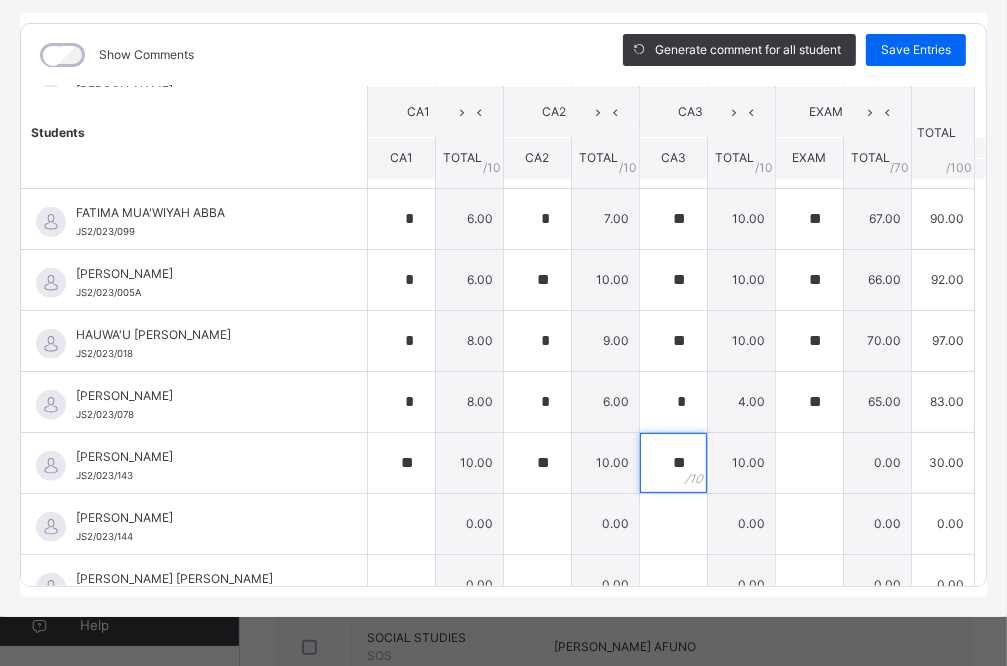 type on "**" 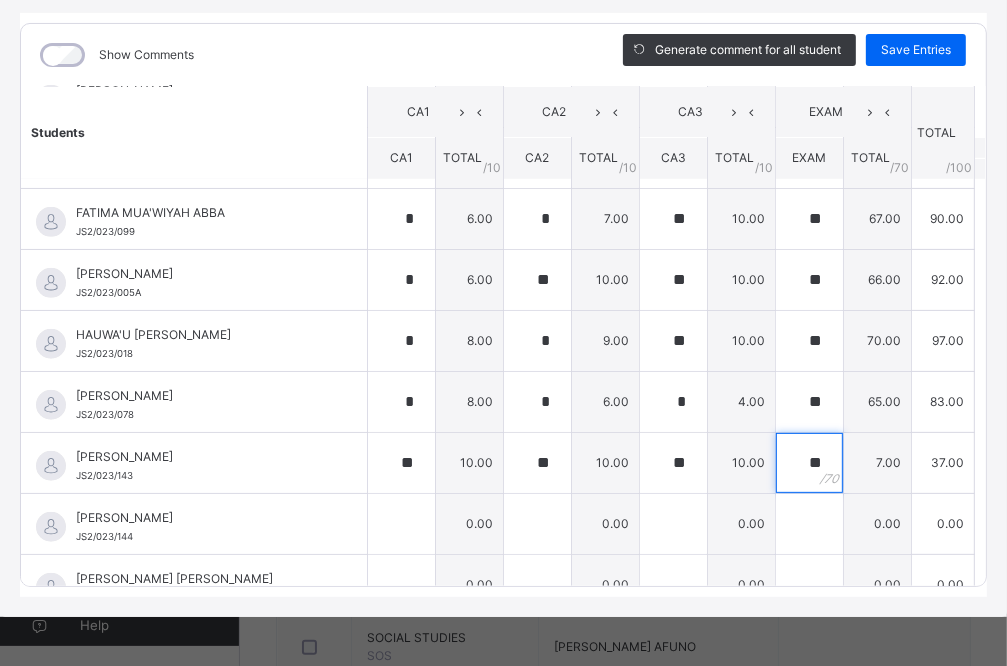 type on "**" 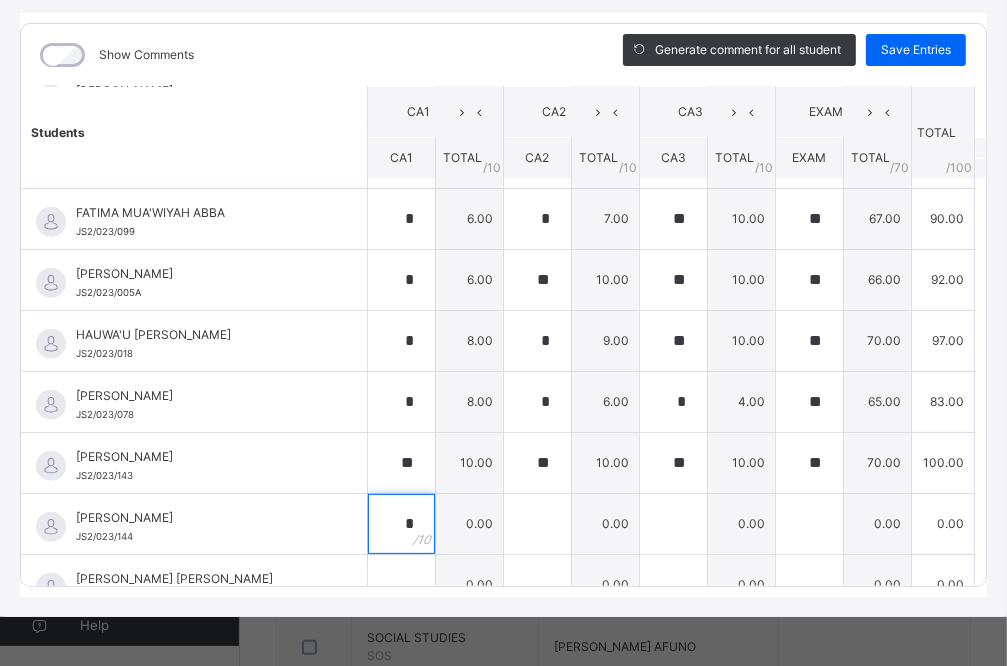 type on "*" 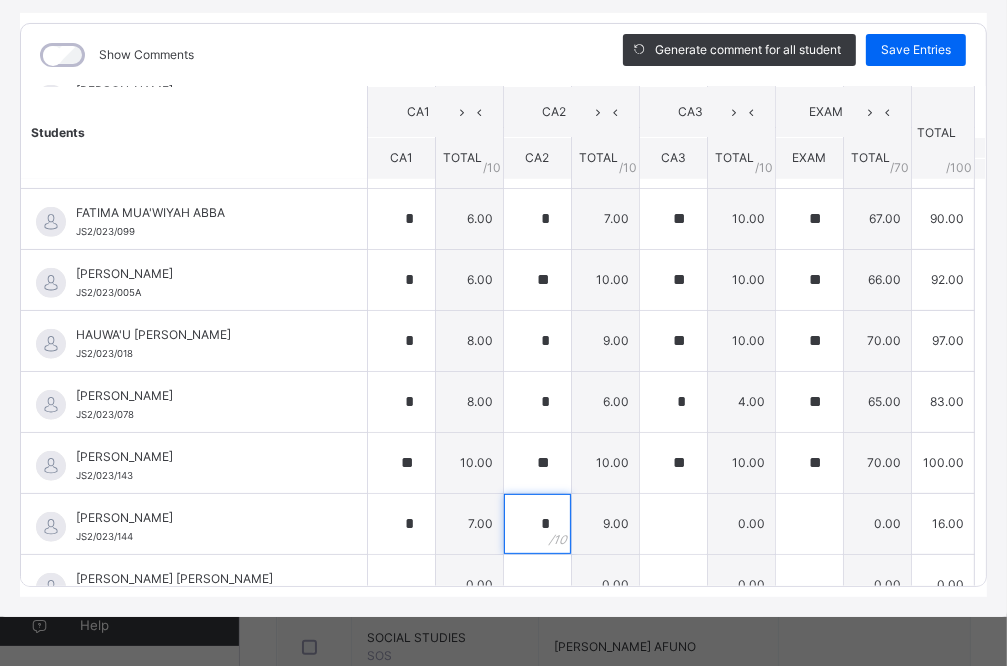 type on "*" 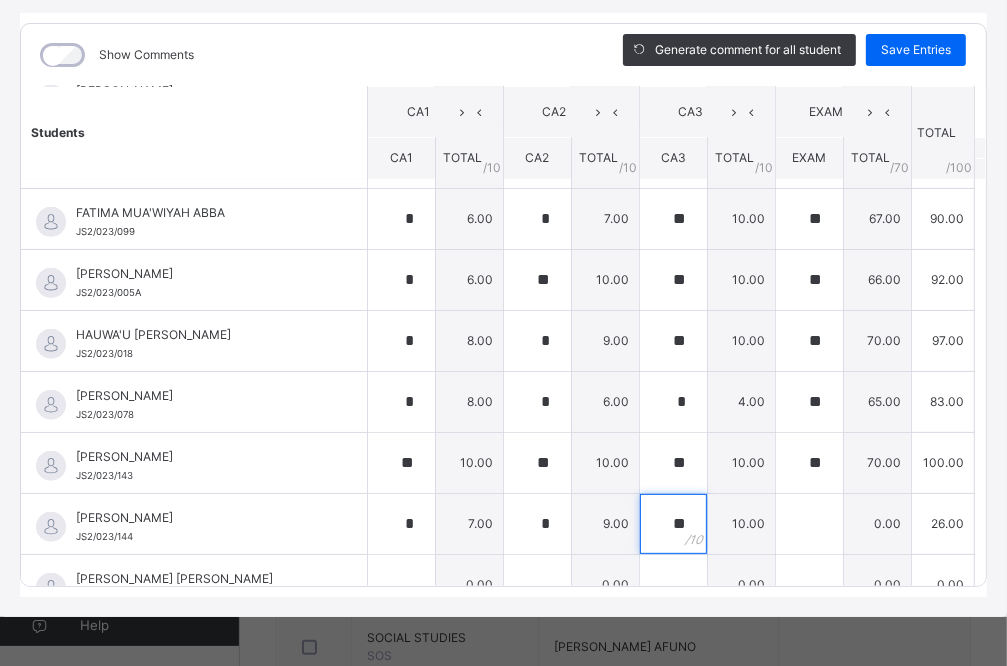type on "**" 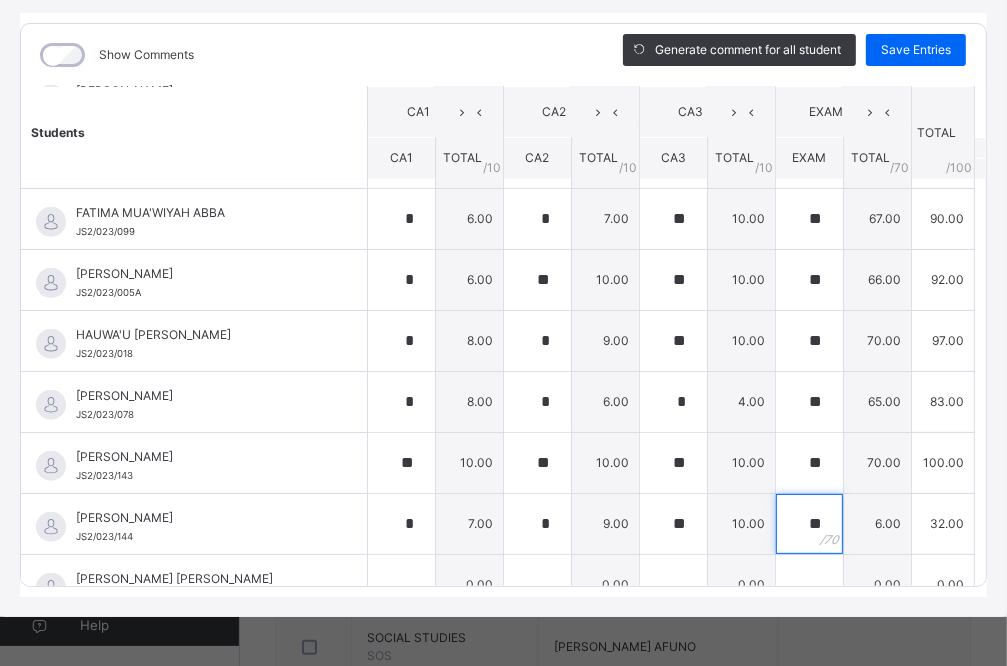 type on "**" 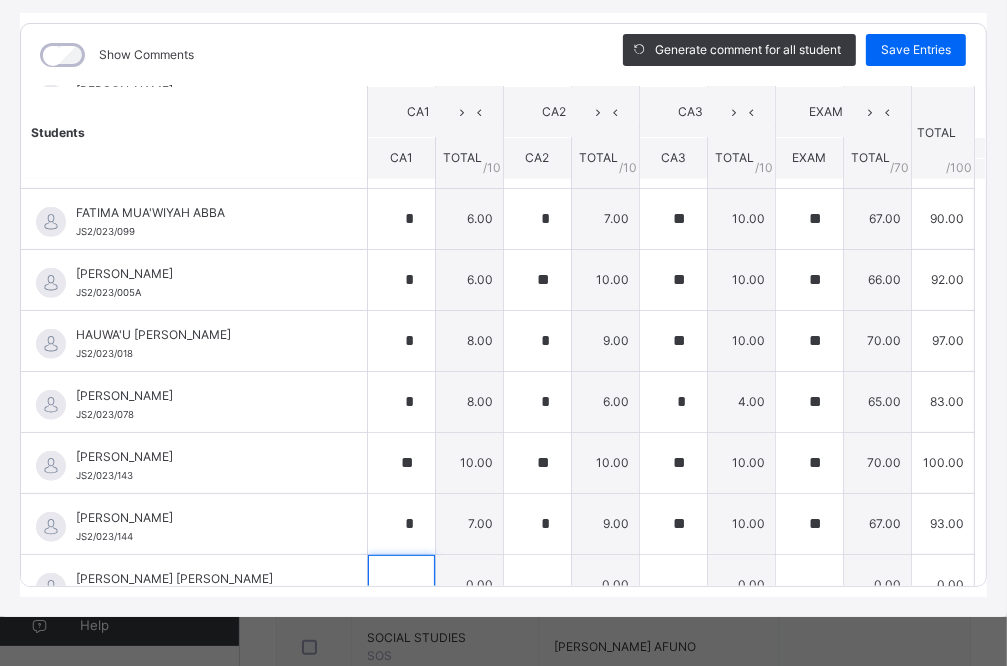 scroll, scrollTop: 929, scrollLeft: 0, axis: vertical 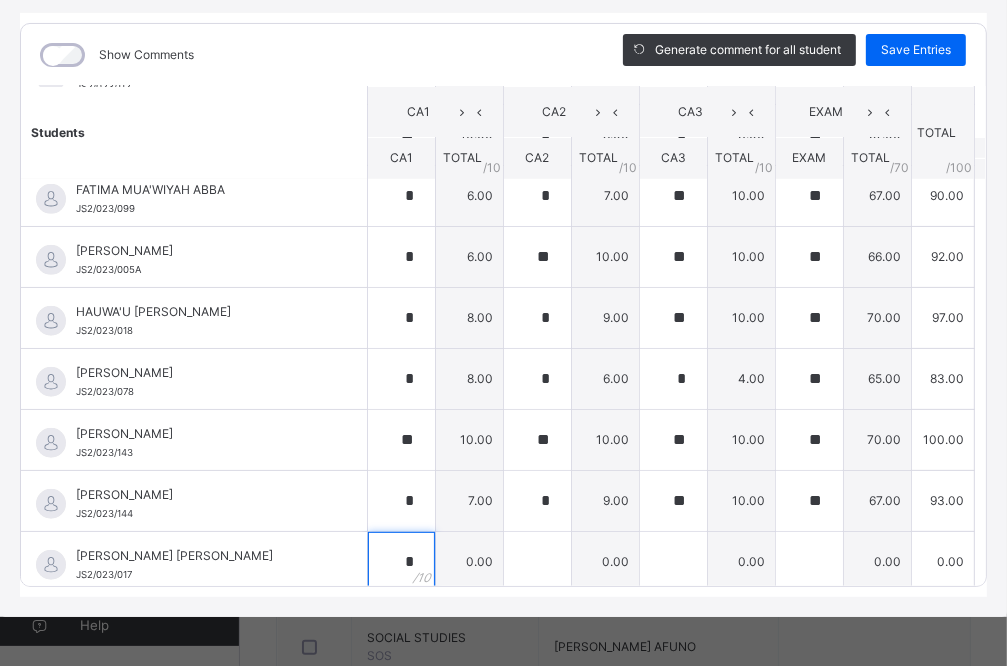 type on "*" 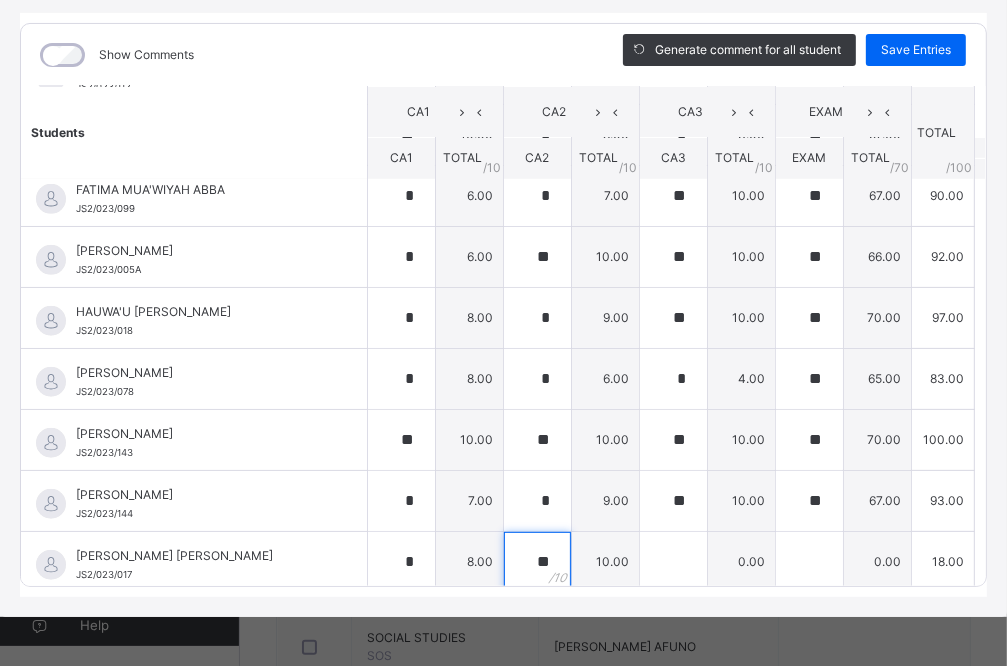 type on "**" 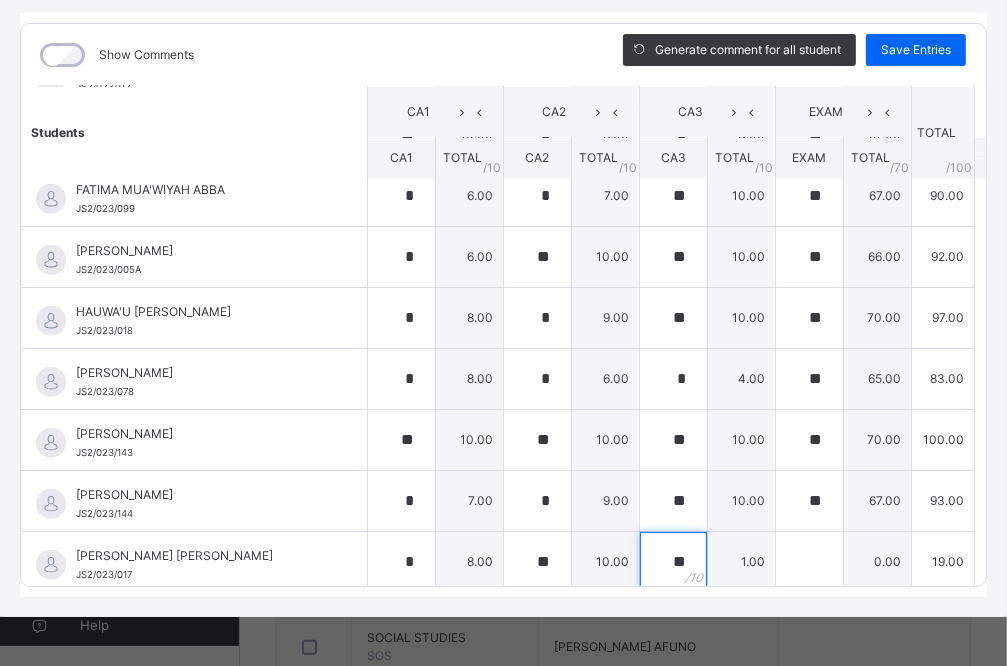 type on "**" 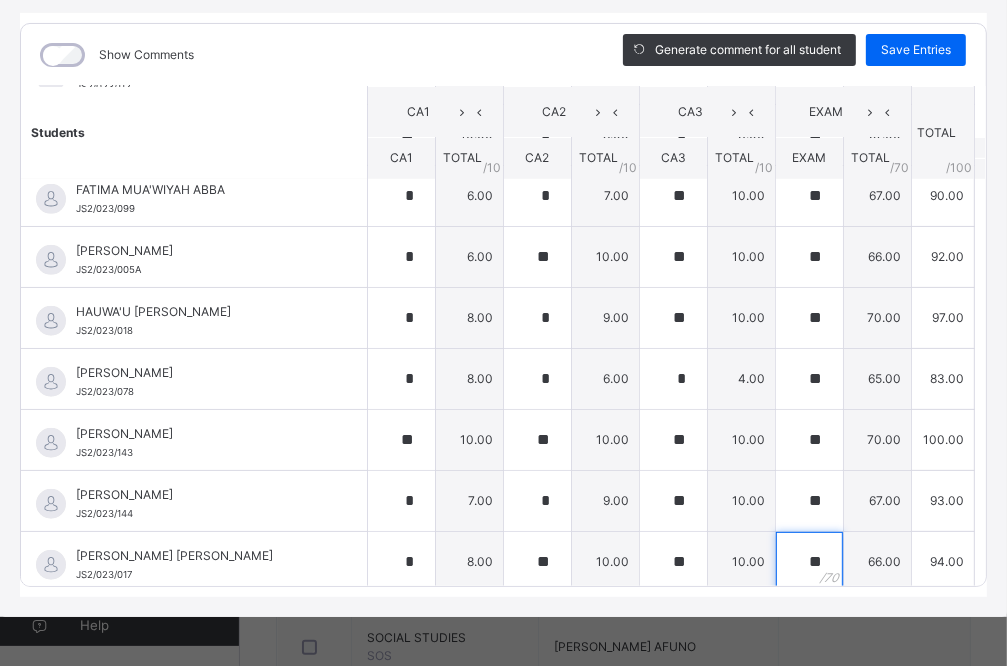 type on "**" 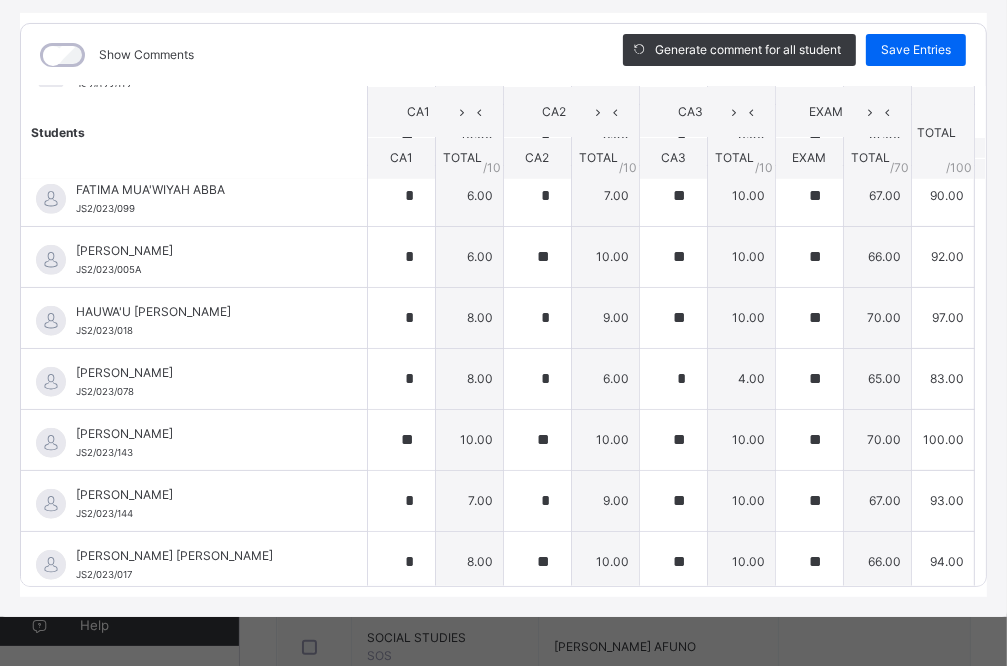 scroll, scrollTop: 1210, scrollLeft: 0, axis: vertical 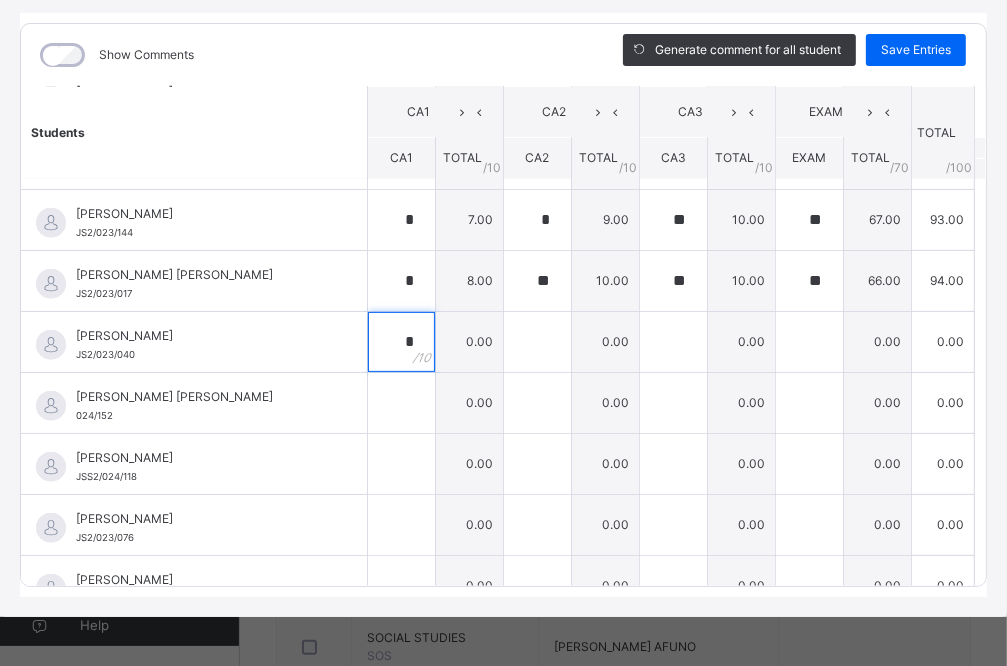 type on "*" 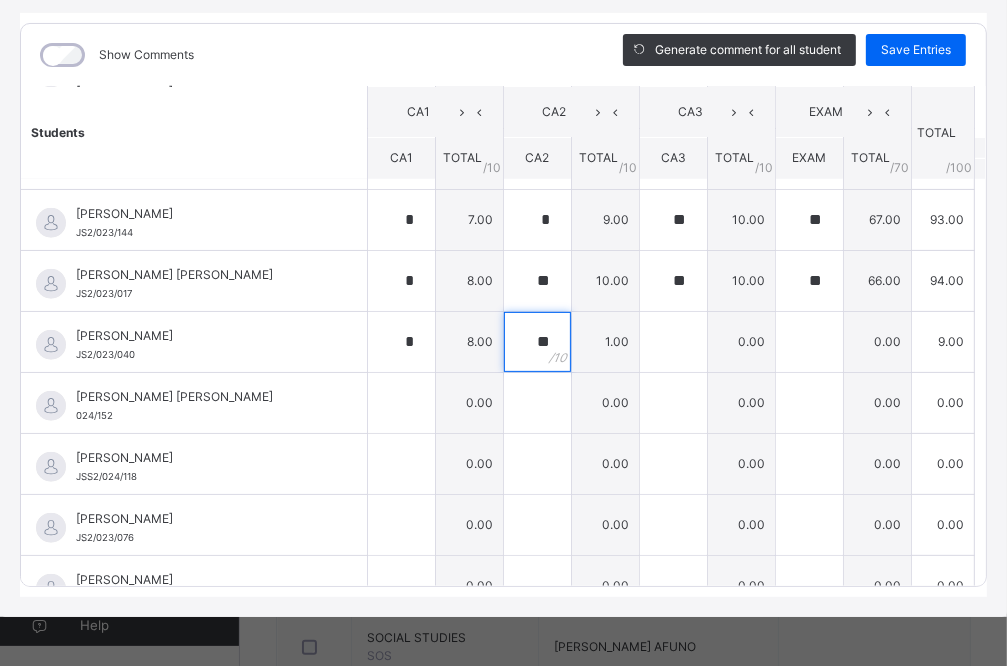 type on "**" 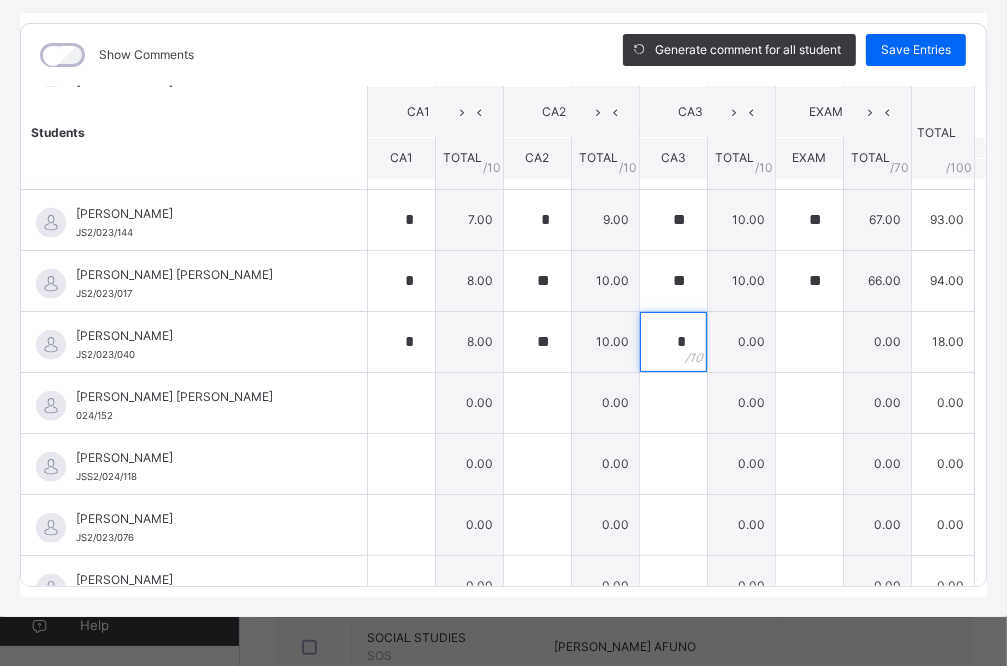 type on "*" 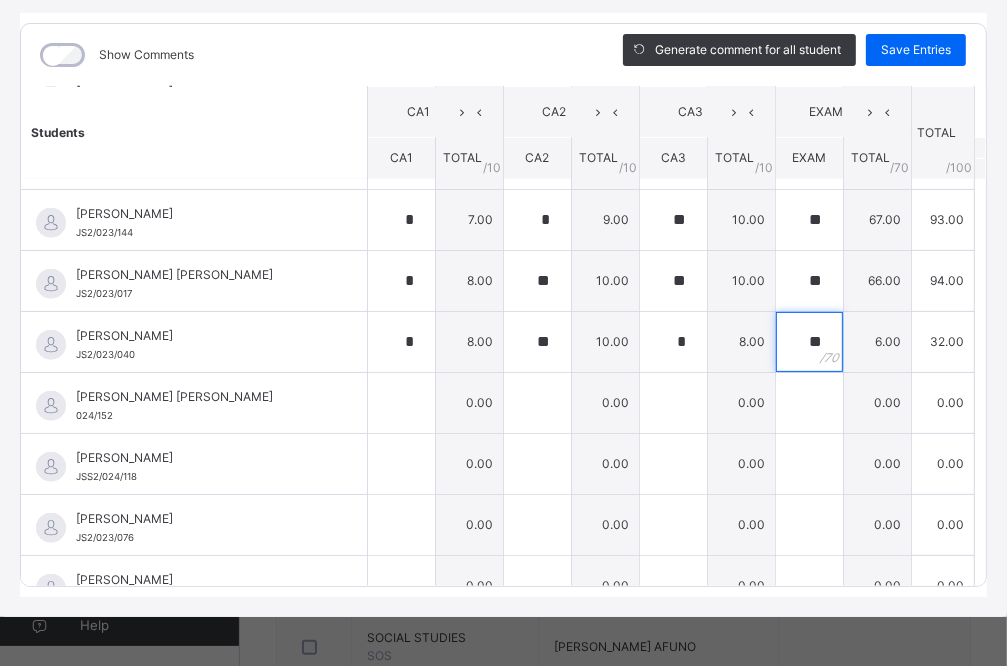 type on "**" 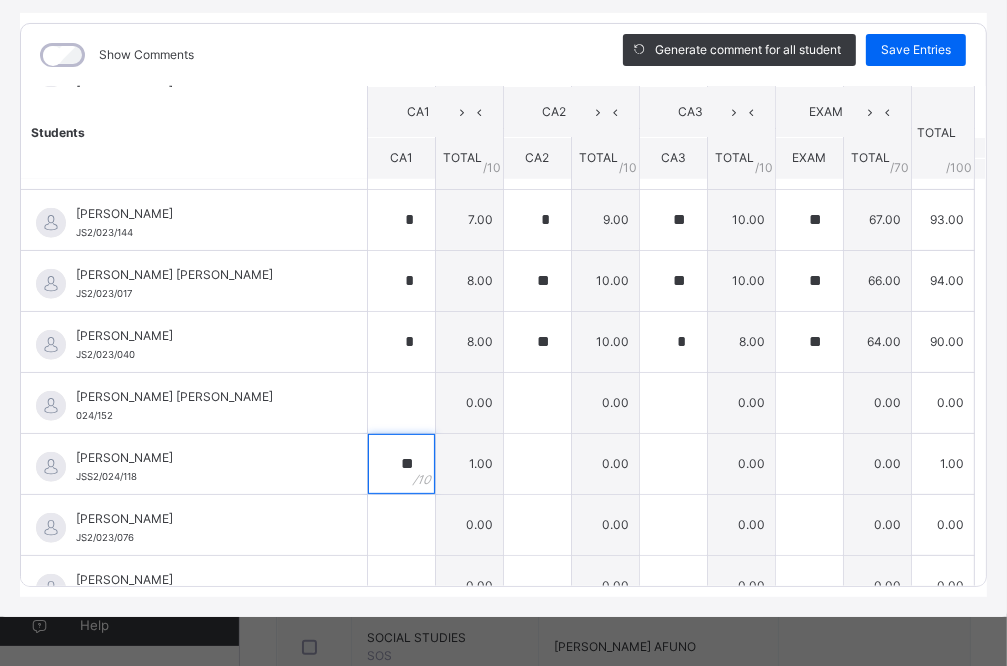 type on "**" 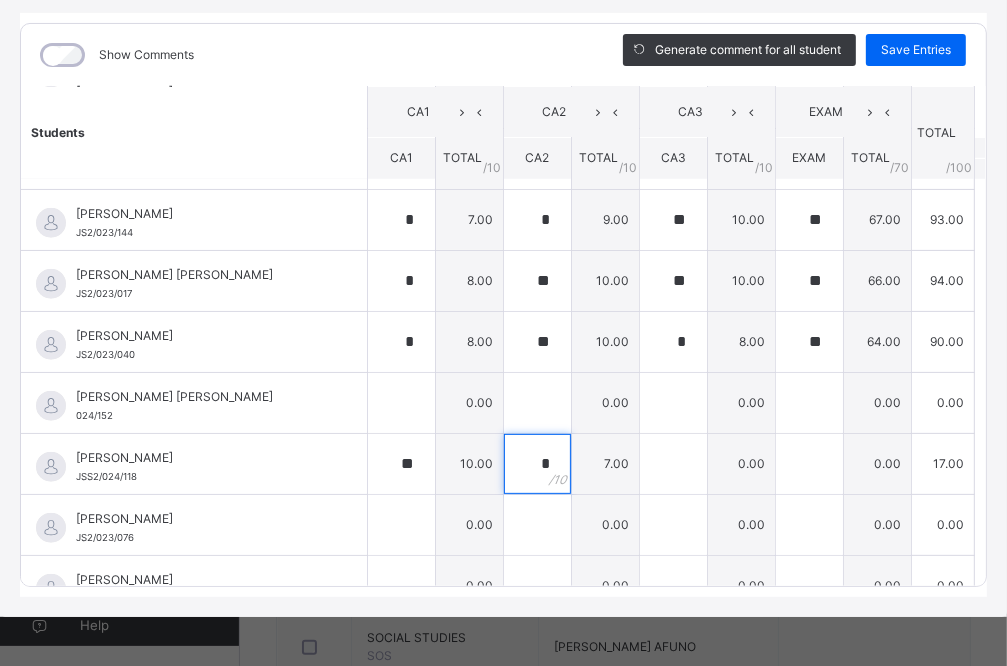 type on "*" 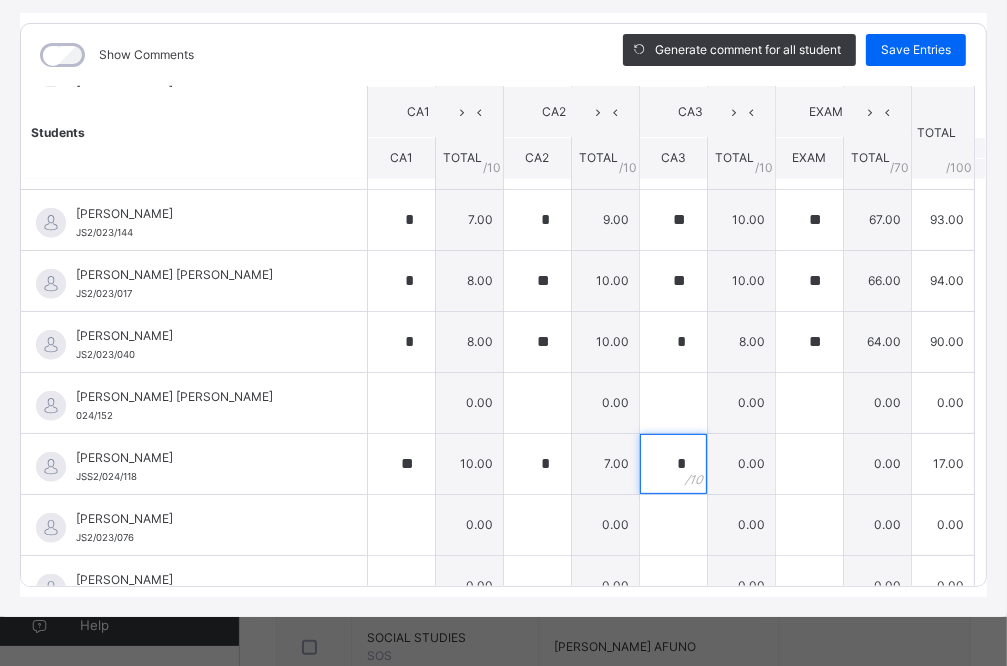type on "*" 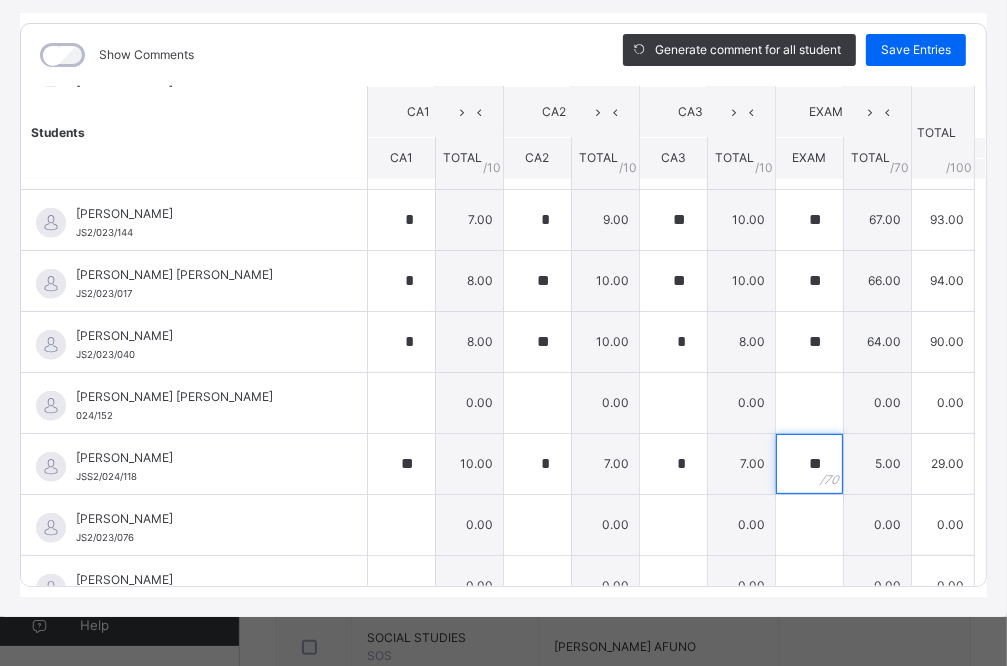 type on "**" 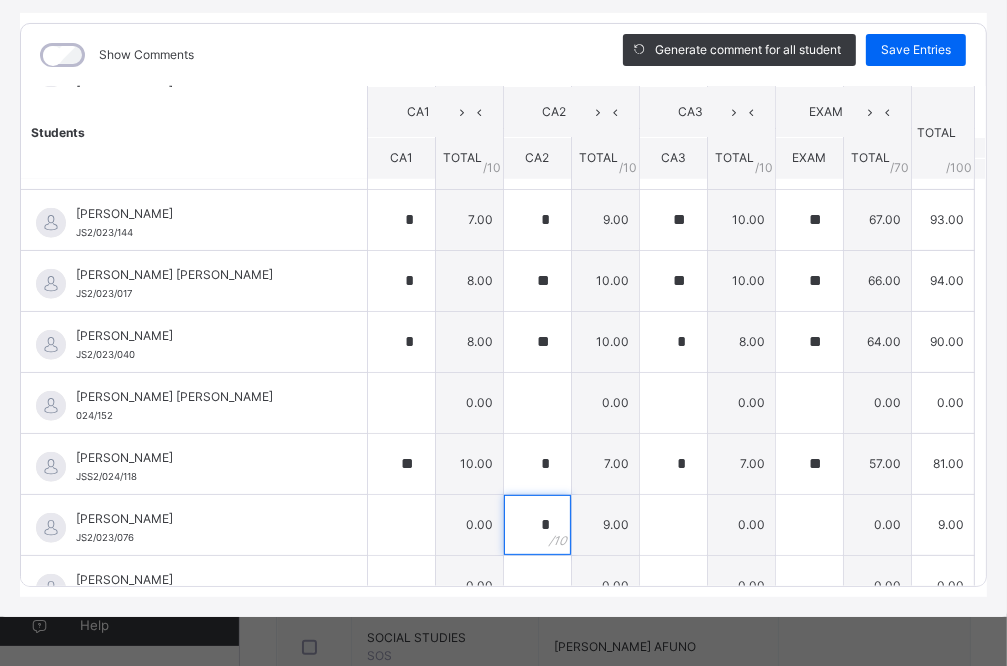 type on "*" 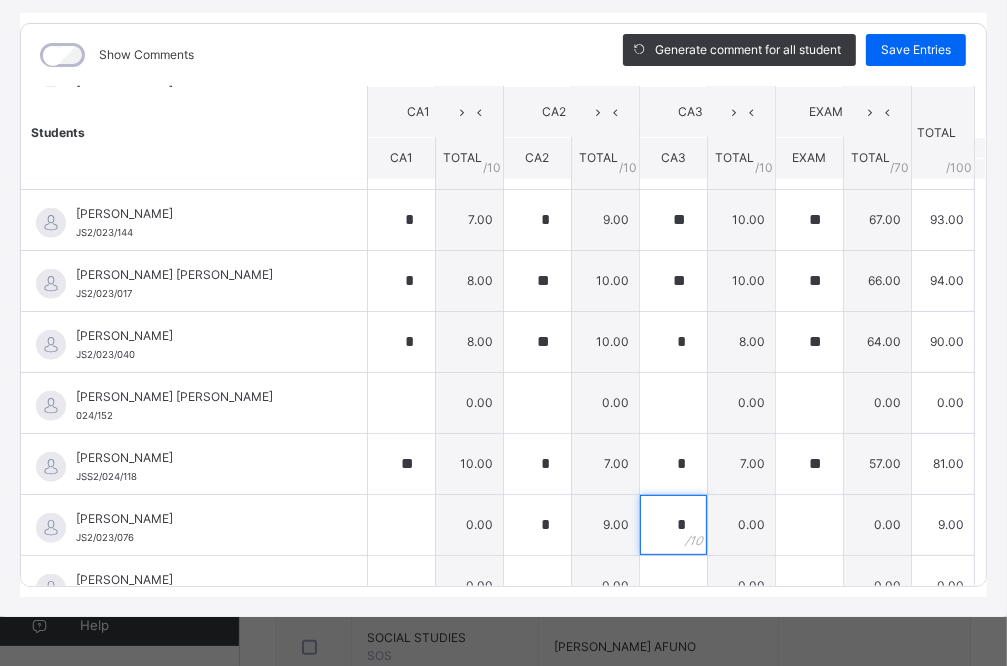 type on "*" 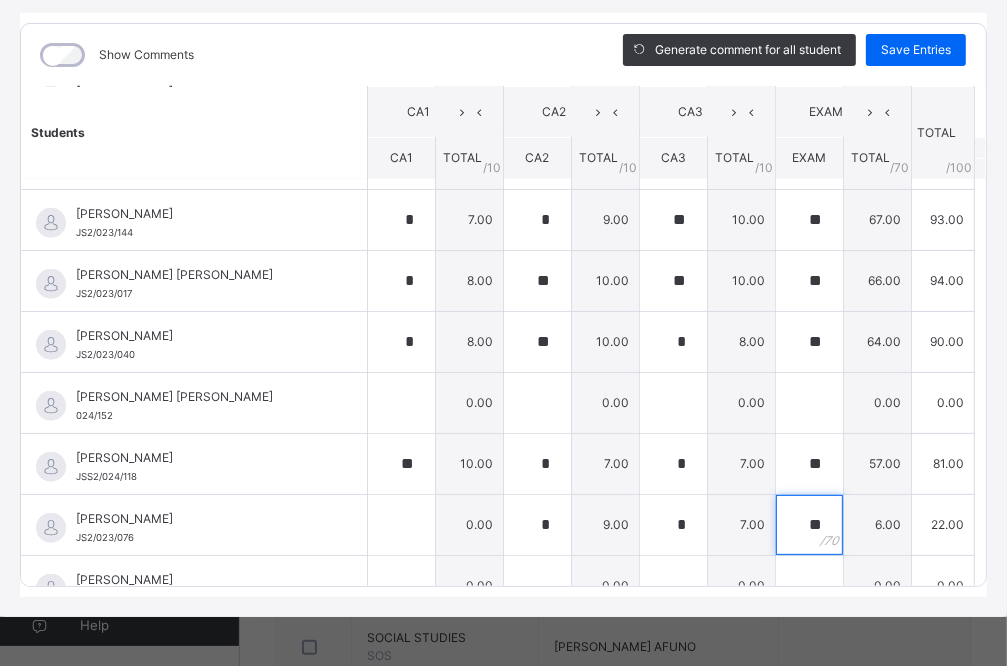 type on "**" 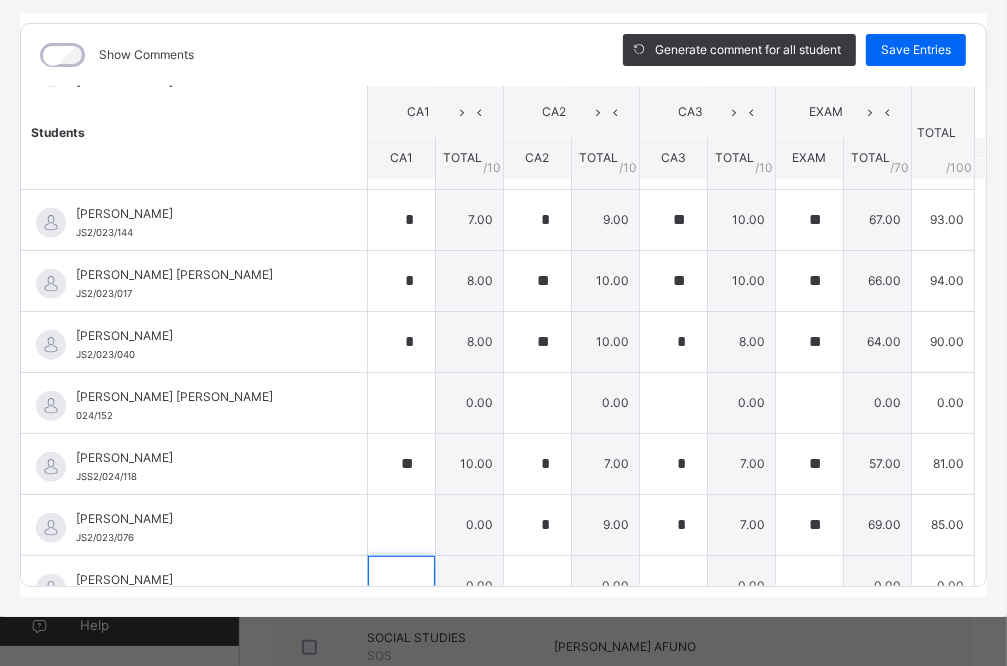 scroll, scrollTop: 1233, scrollLeft: 0, axis: vertical 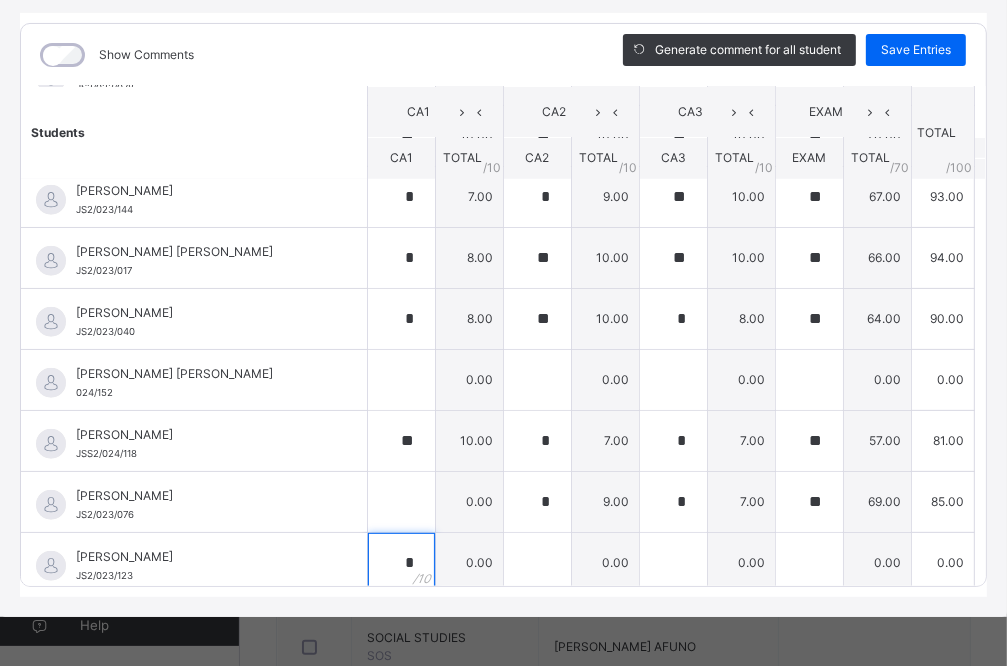 type on "*" 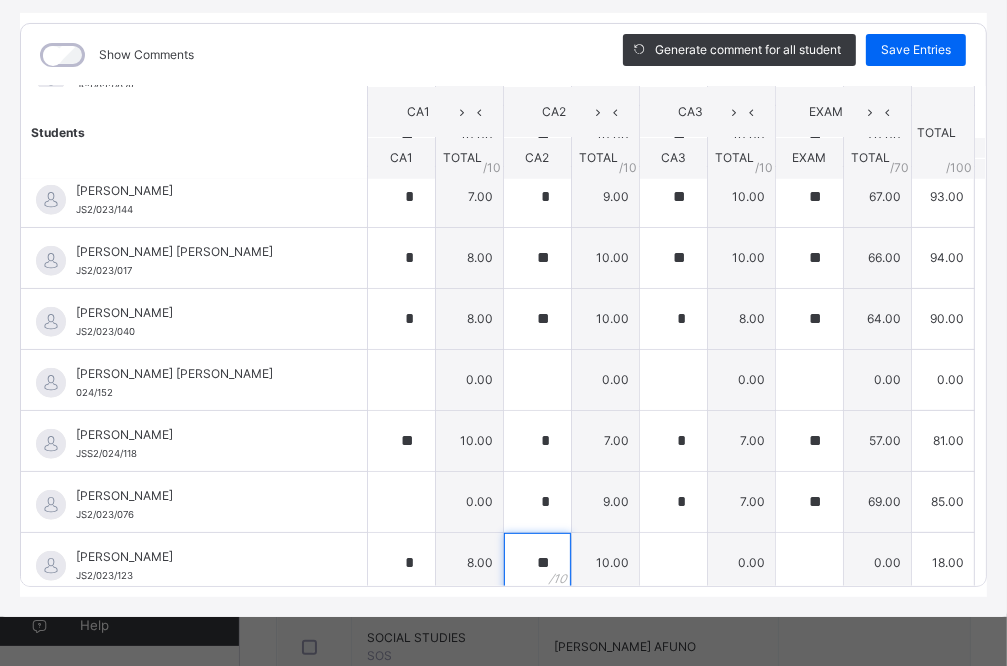 type on "**" 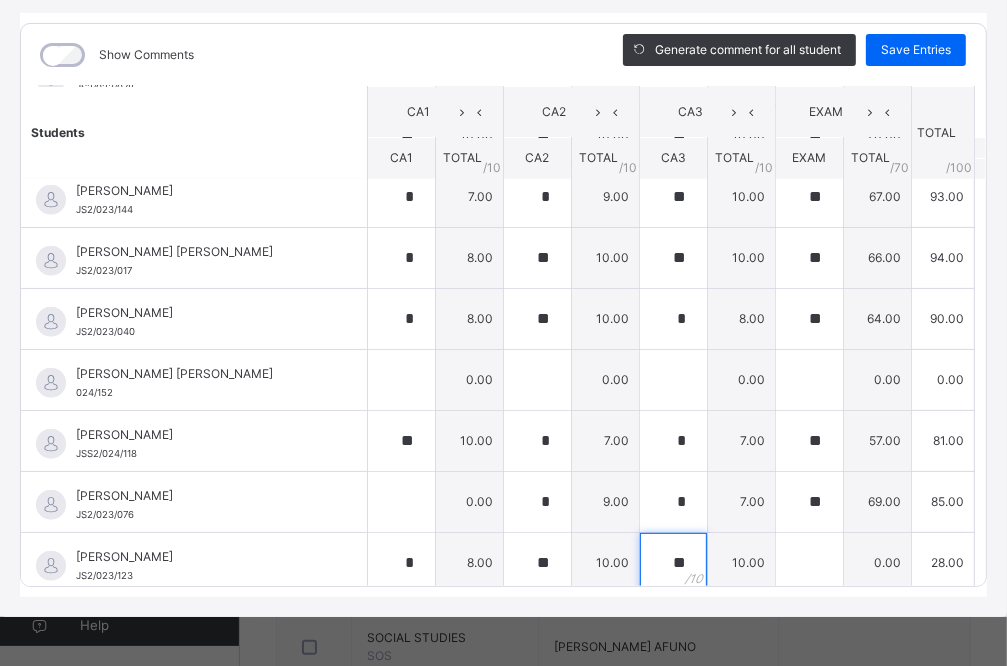 type on "**" 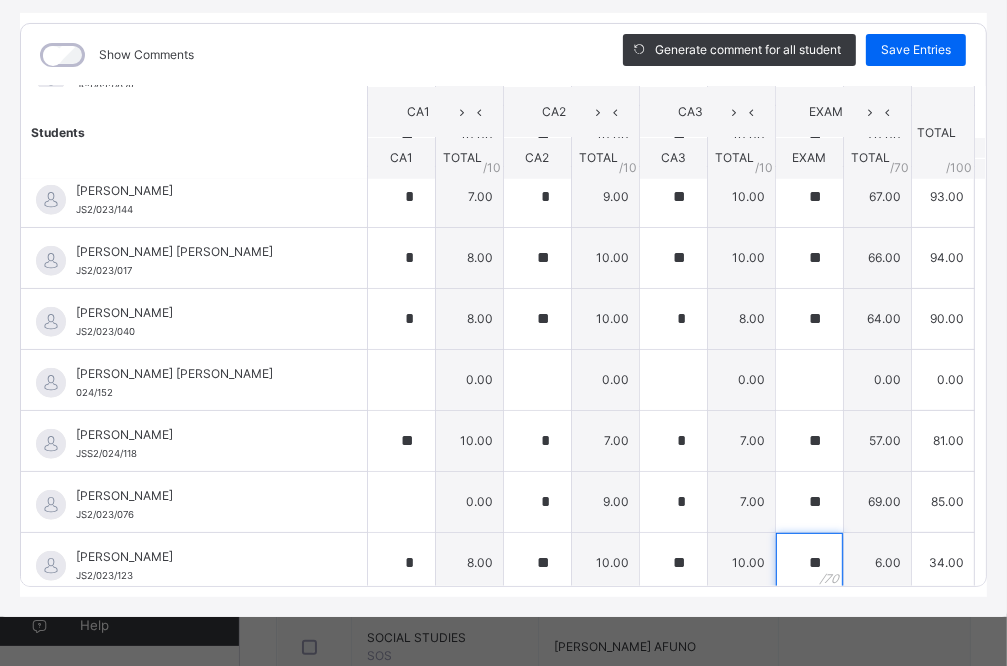 type on "**" 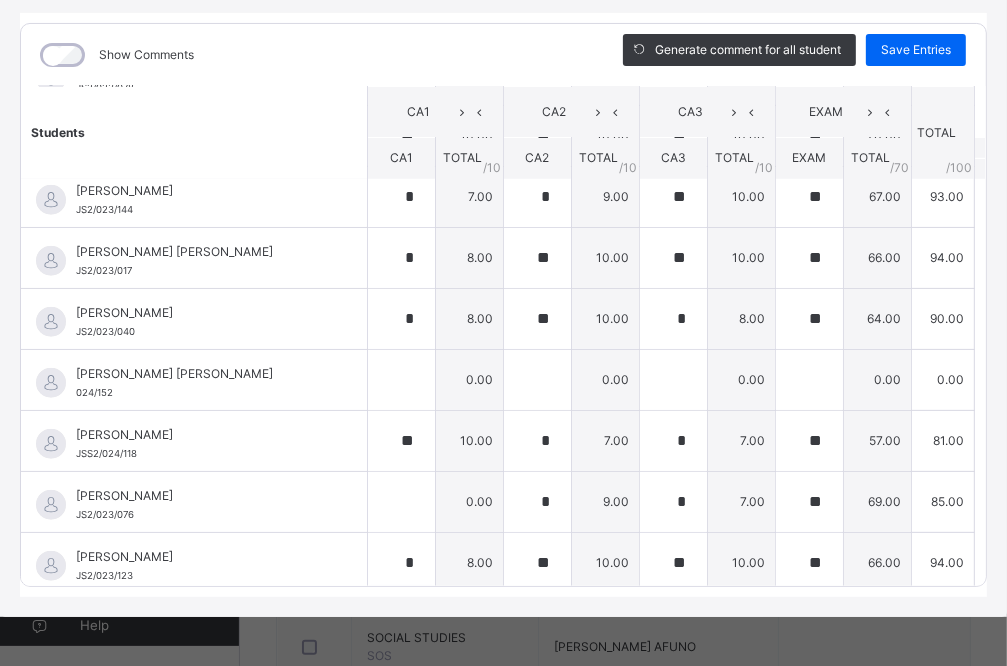 scroll, scrollTop: 1514, scrollLeft: 0, axis: vertical 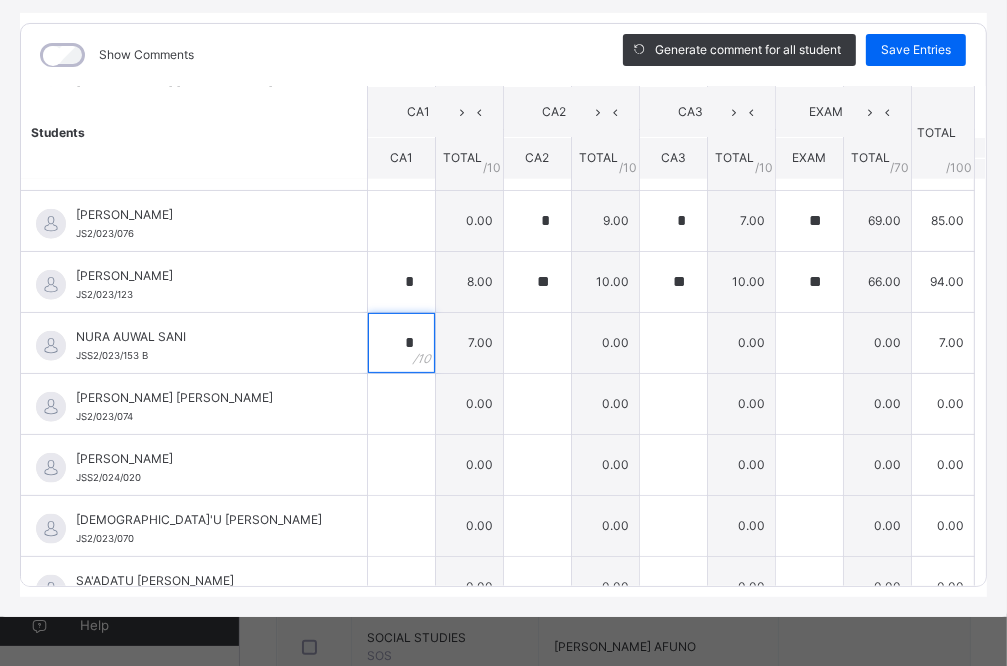 type on "*" 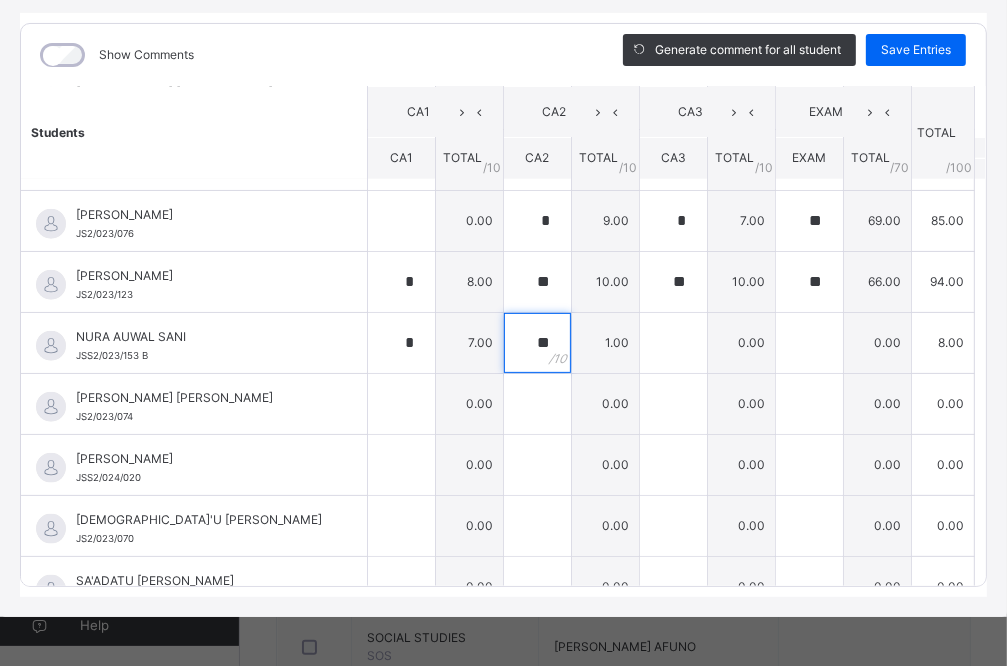 type on "**" 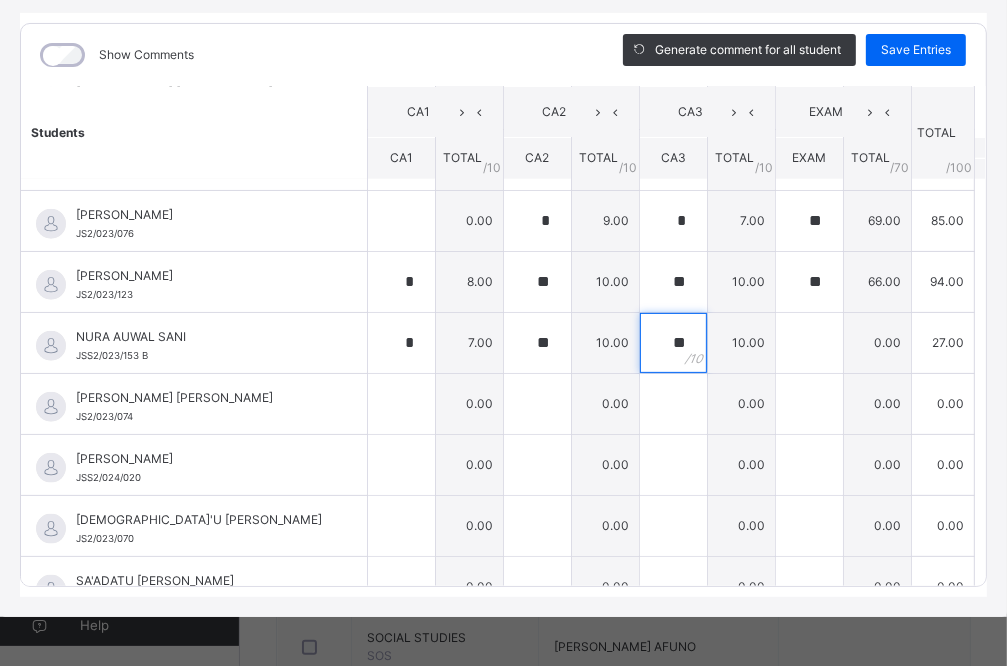 type on "**" 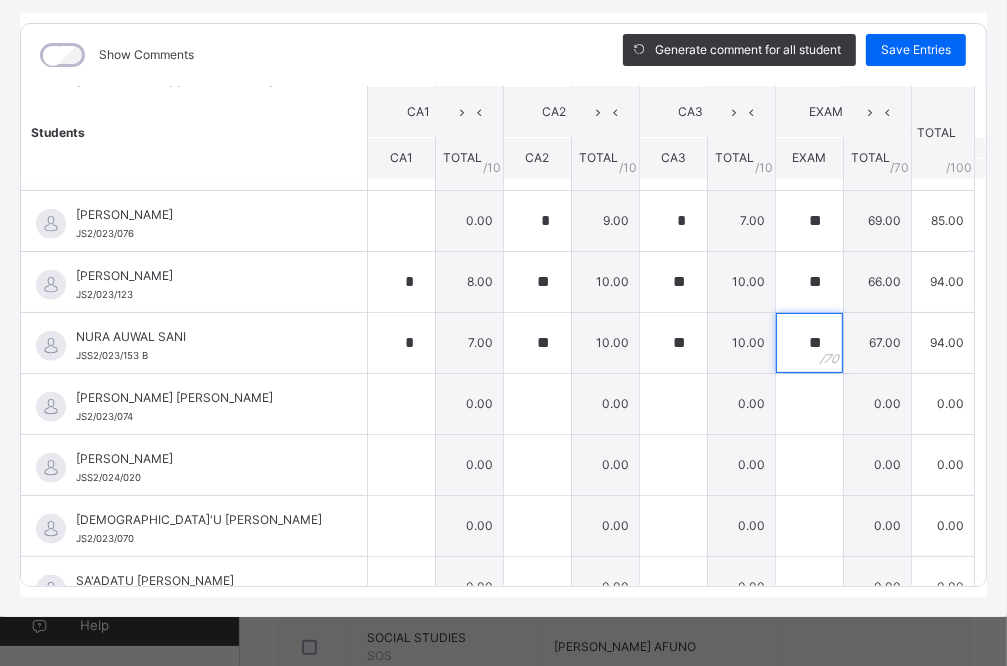 type on "**" 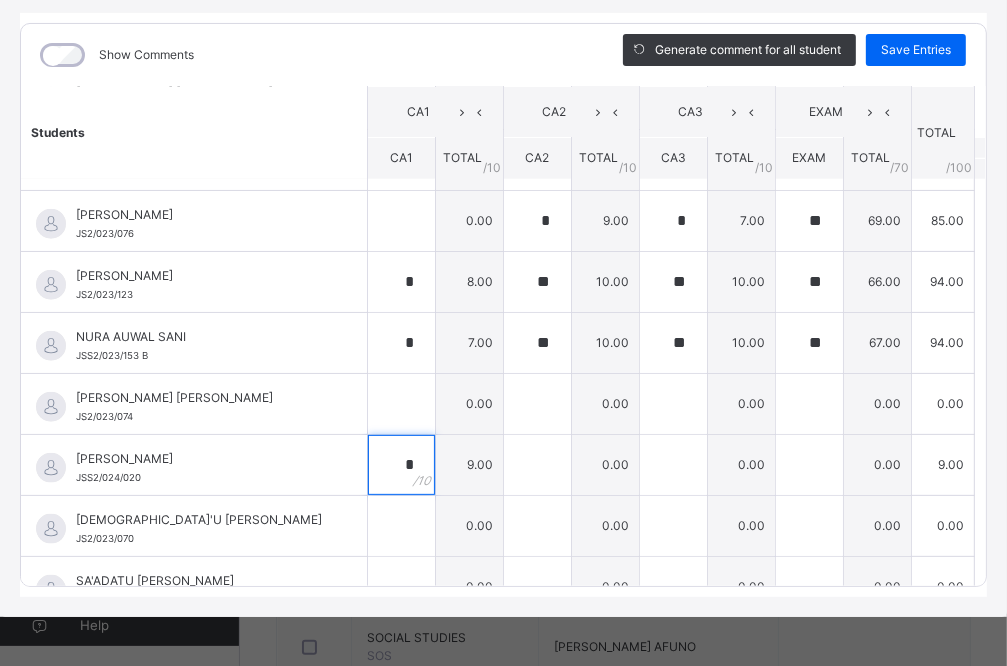 type on "*" 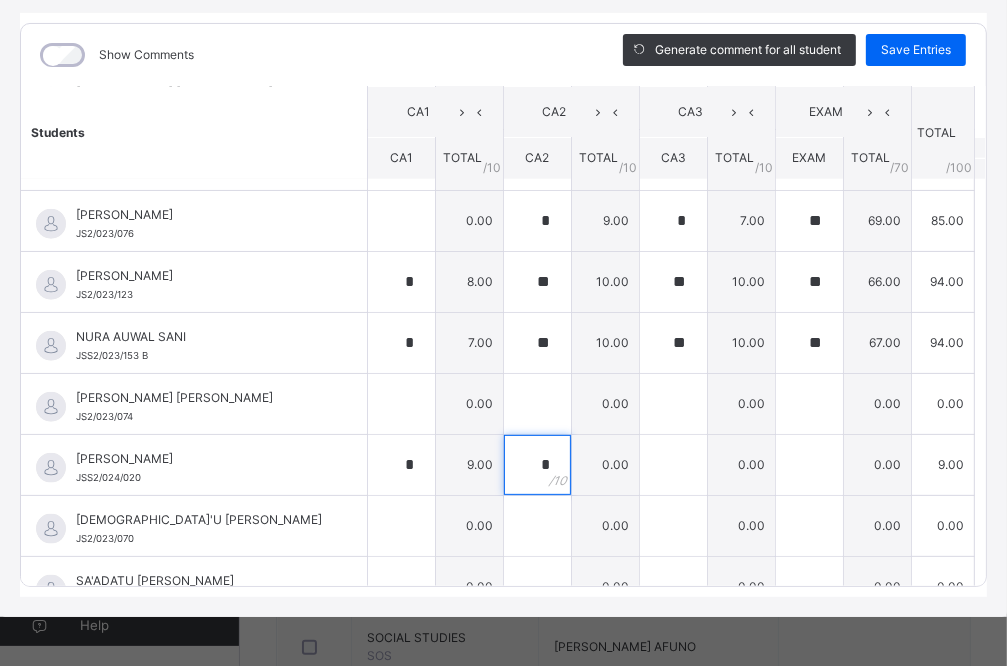 type on "*" 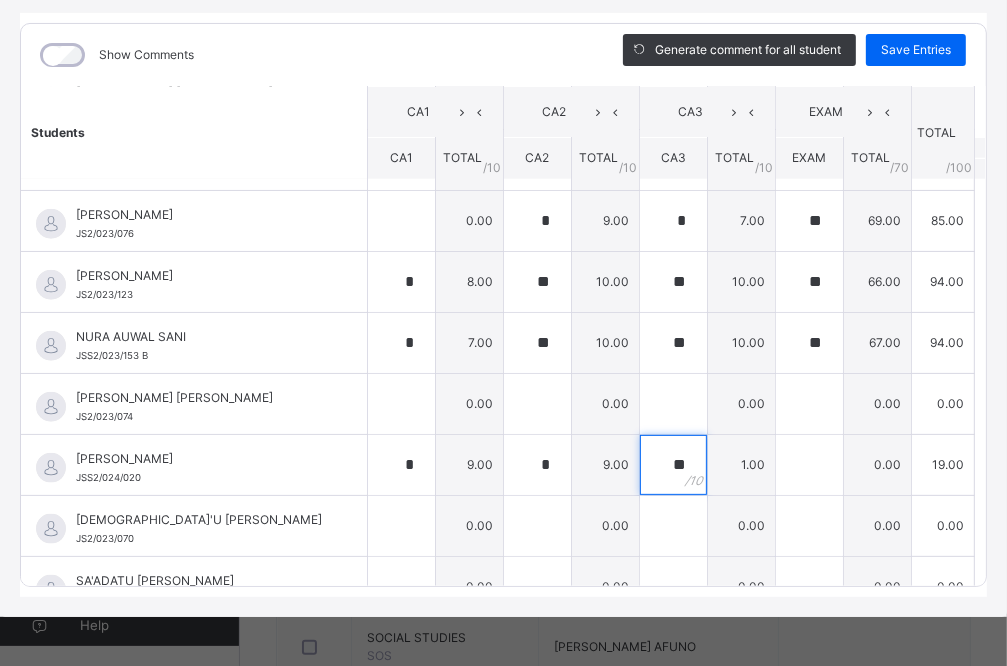 type on "**" 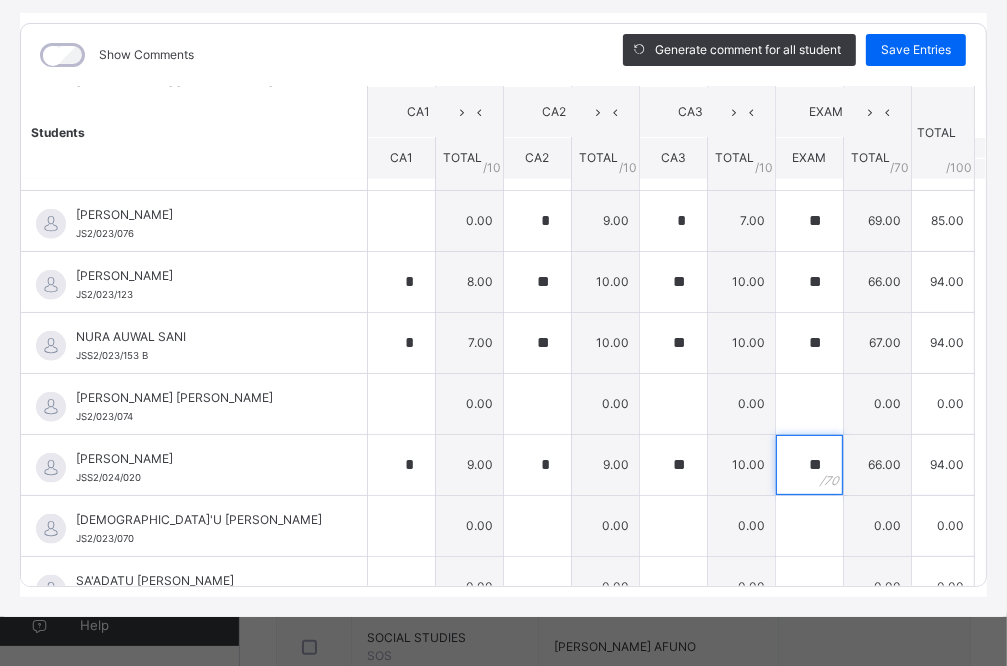 type on "**" 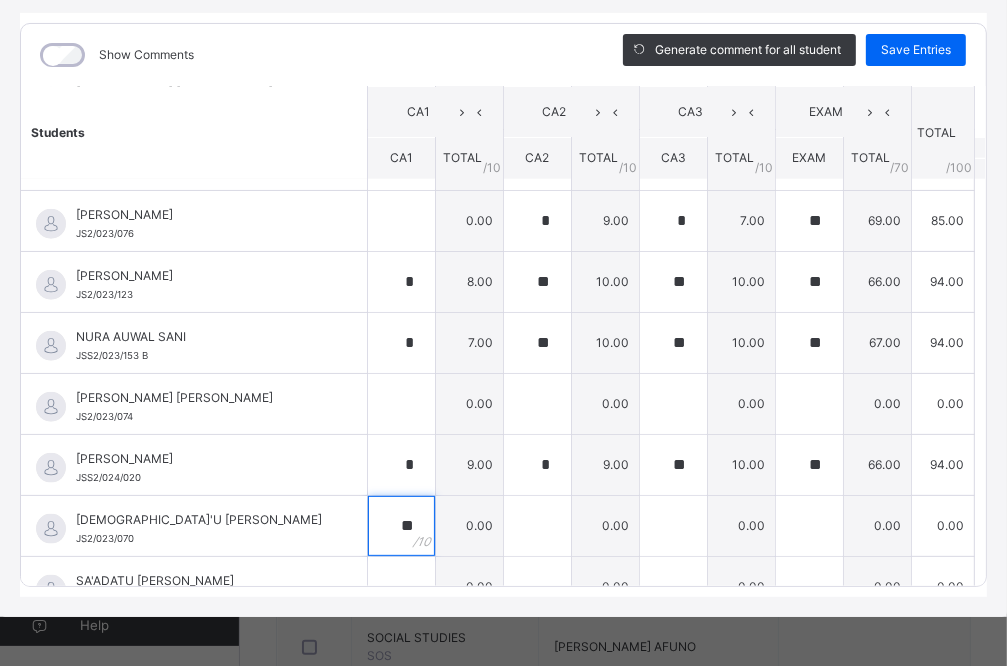type on "**" 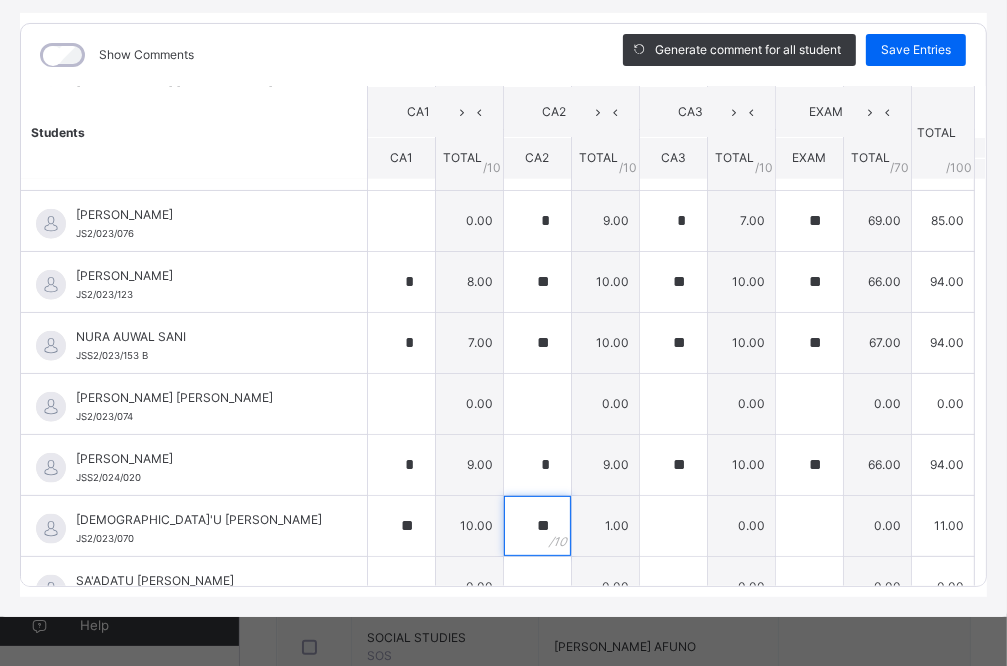 type on "**" 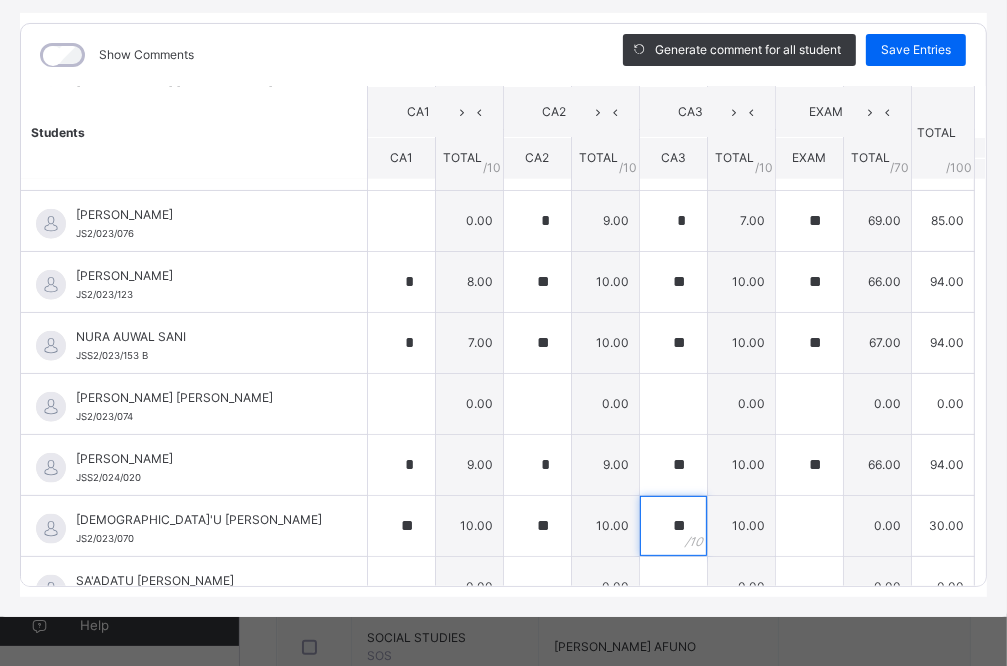 type on "**" 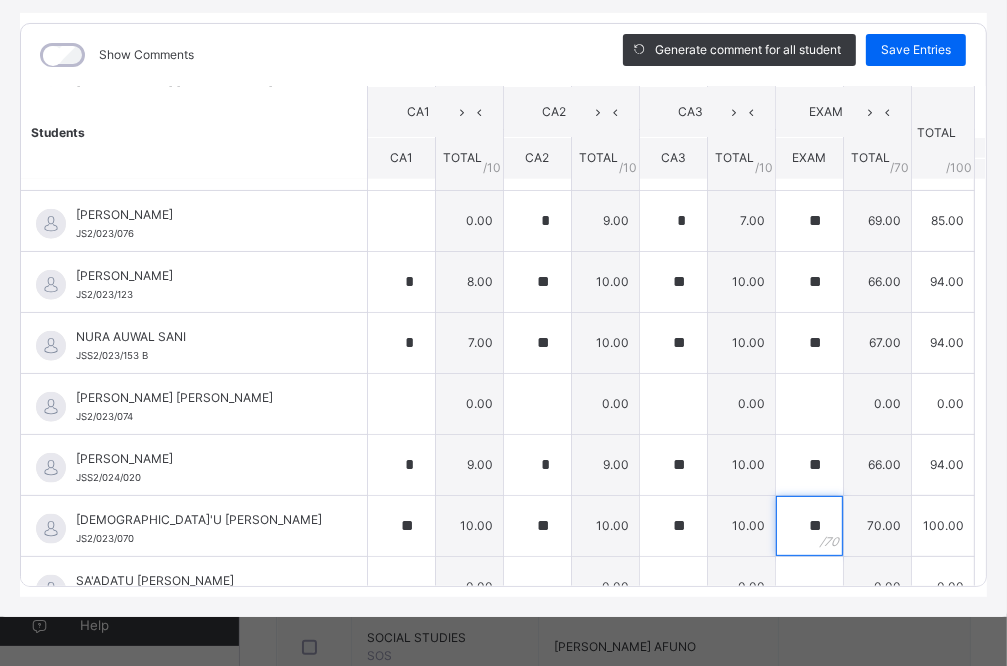 type on "**" 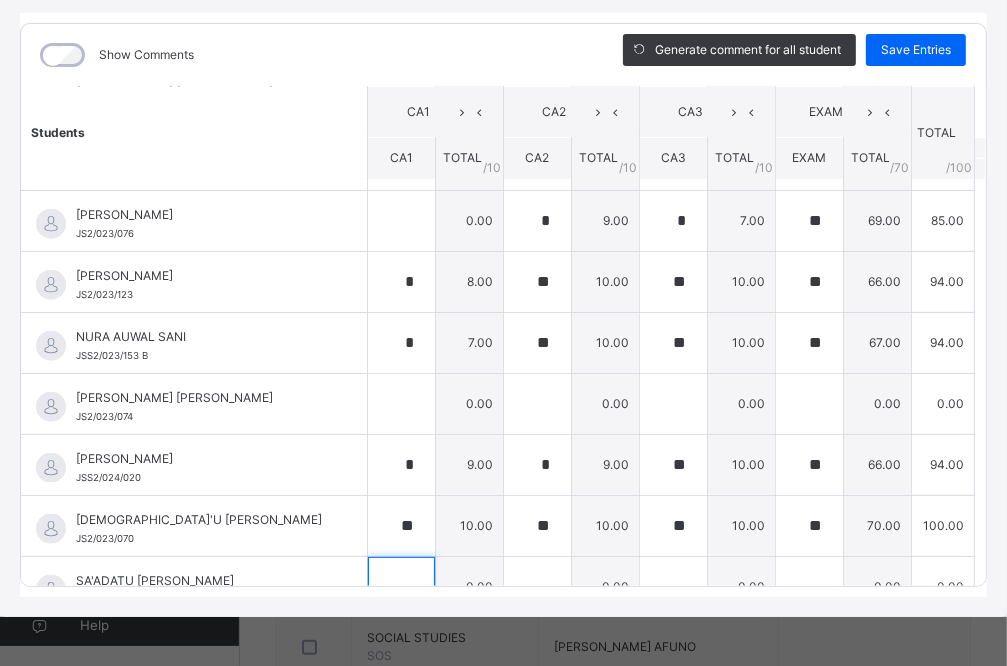 scroll, scrollTop: 1537, scrollLeft: 0, axis: vertical 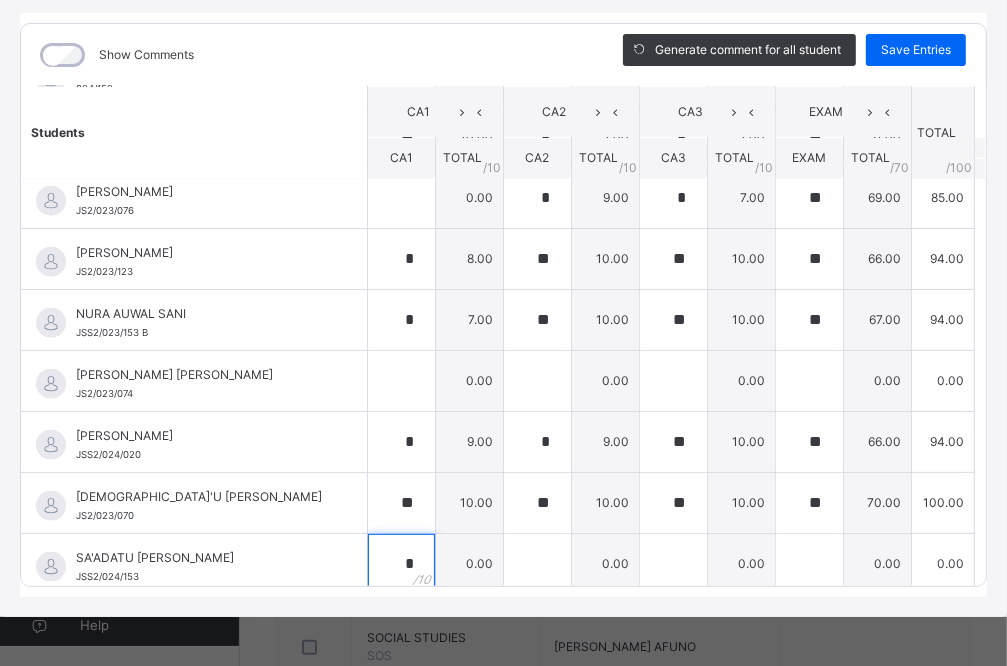 type on "*" 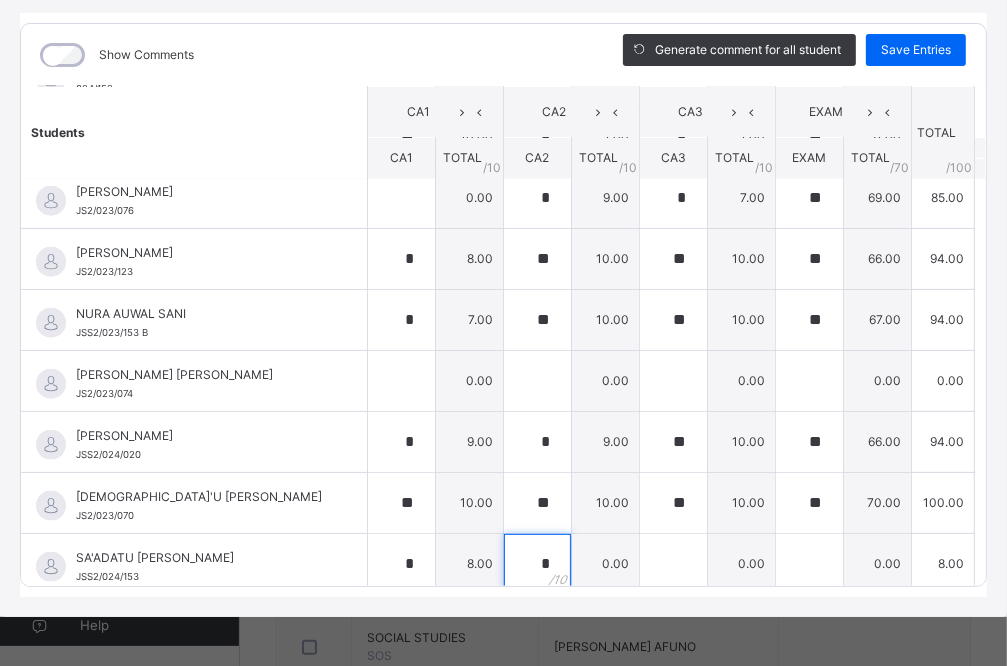 type on "*" 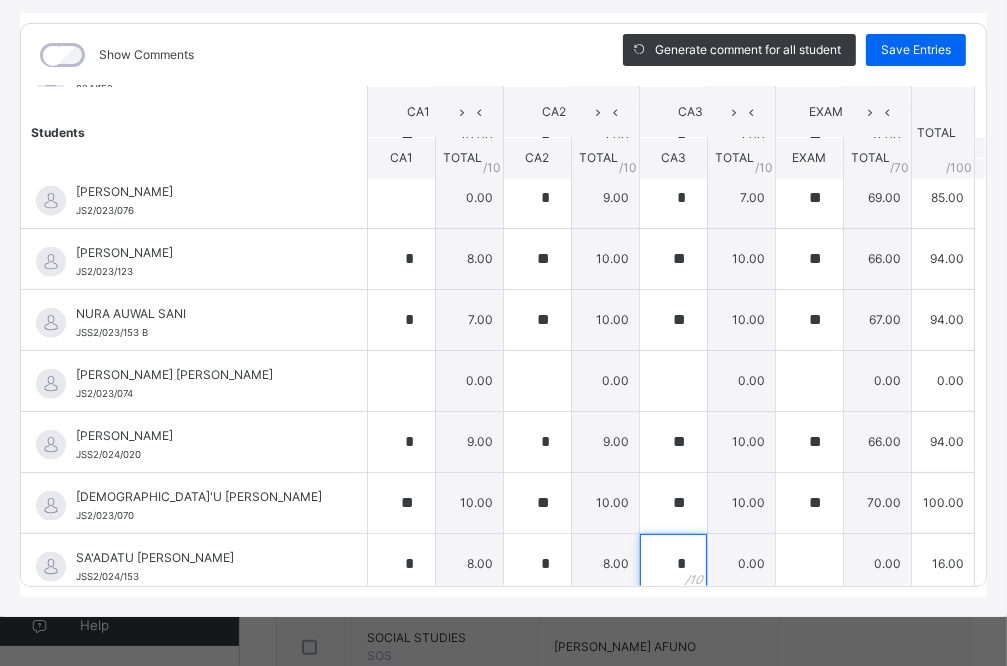 type on "*" 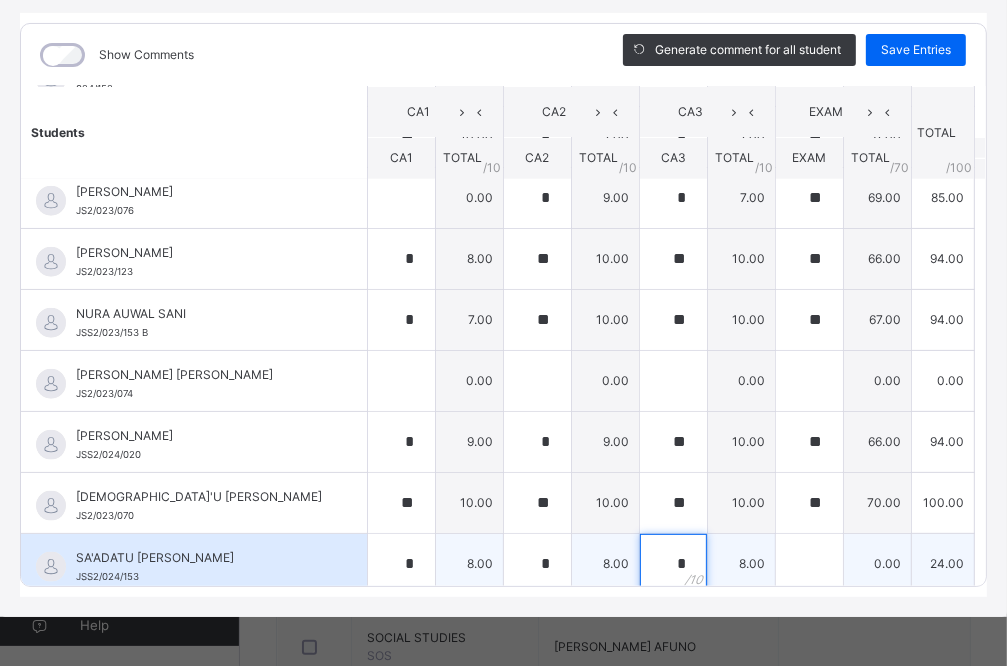 click on "*" at bounding box center [673, 564] 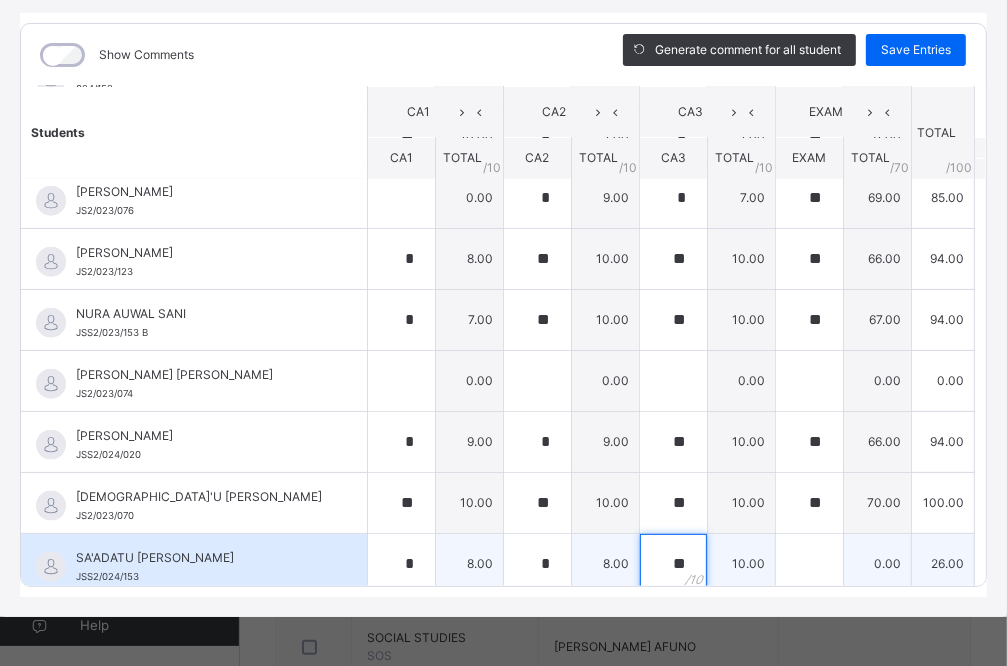 type on "**" 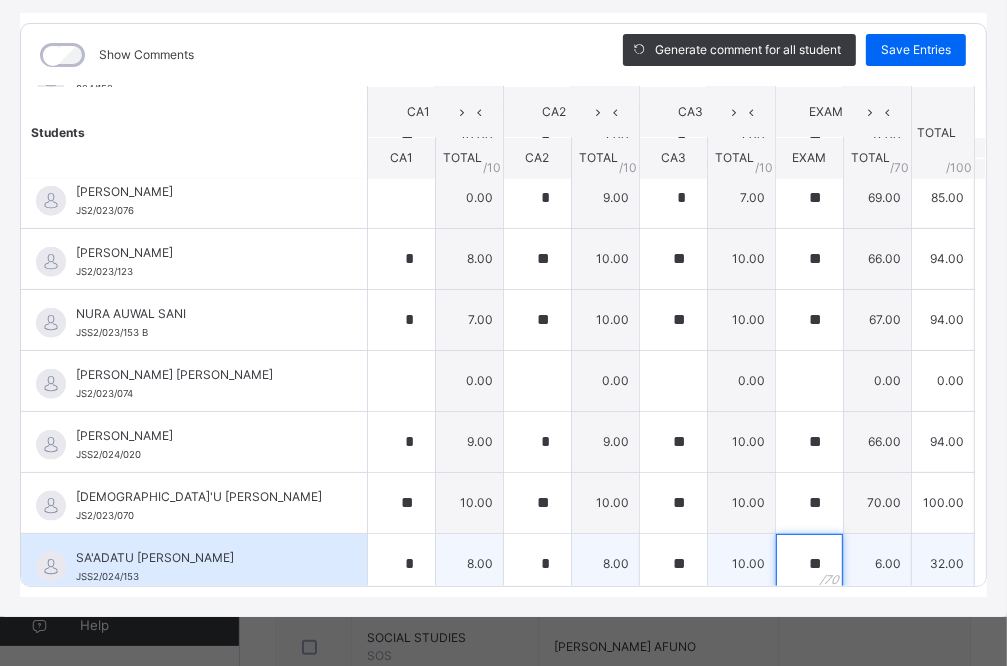 type on "**" 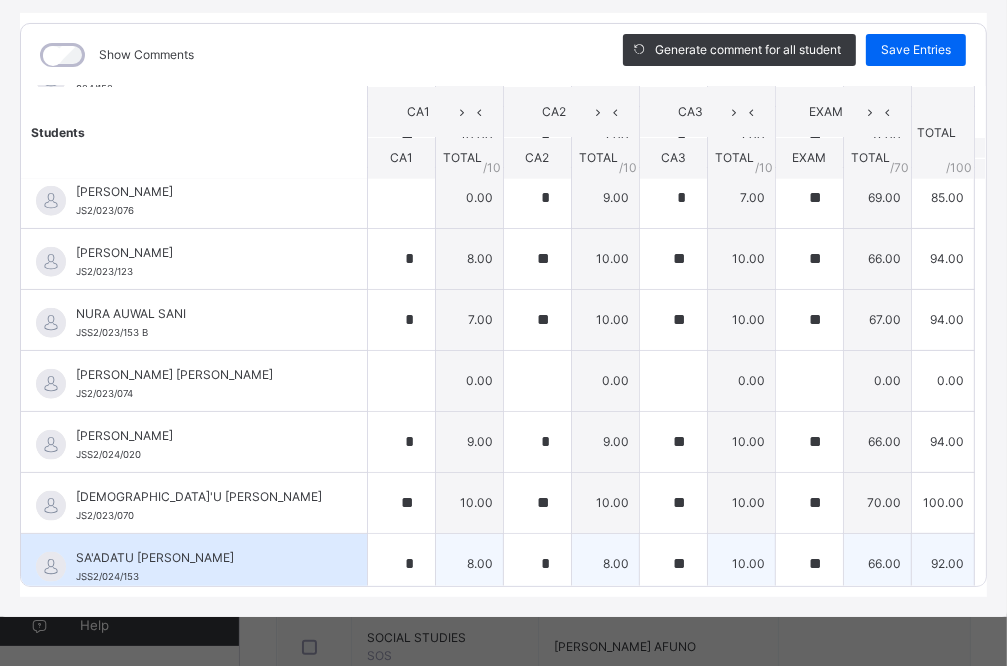 scroll, scrollTop: 1818, scrollLeft: 0, axis: vertical 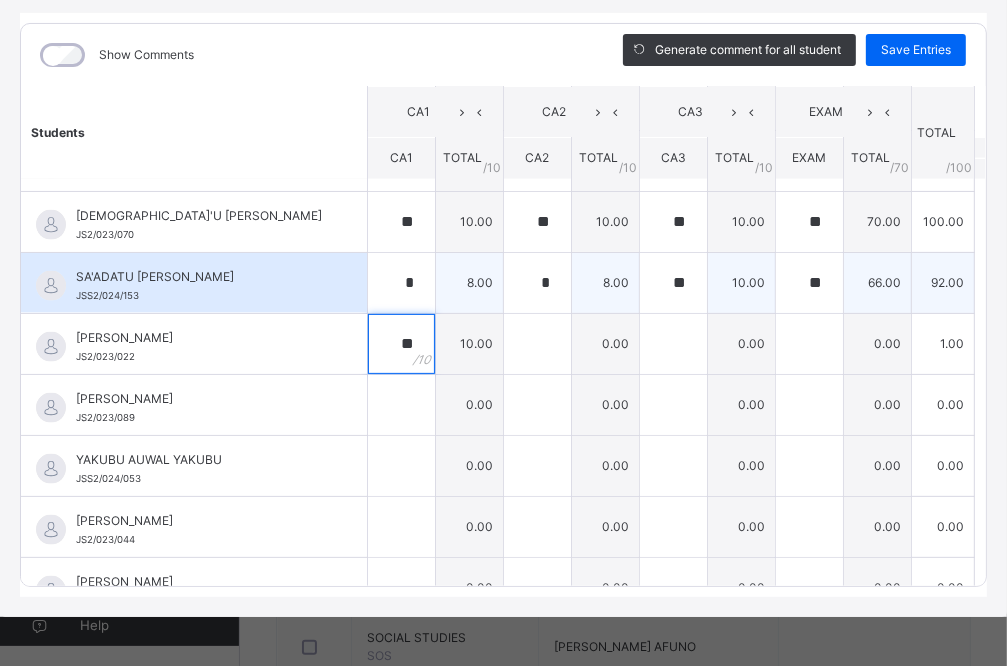 type on "**" 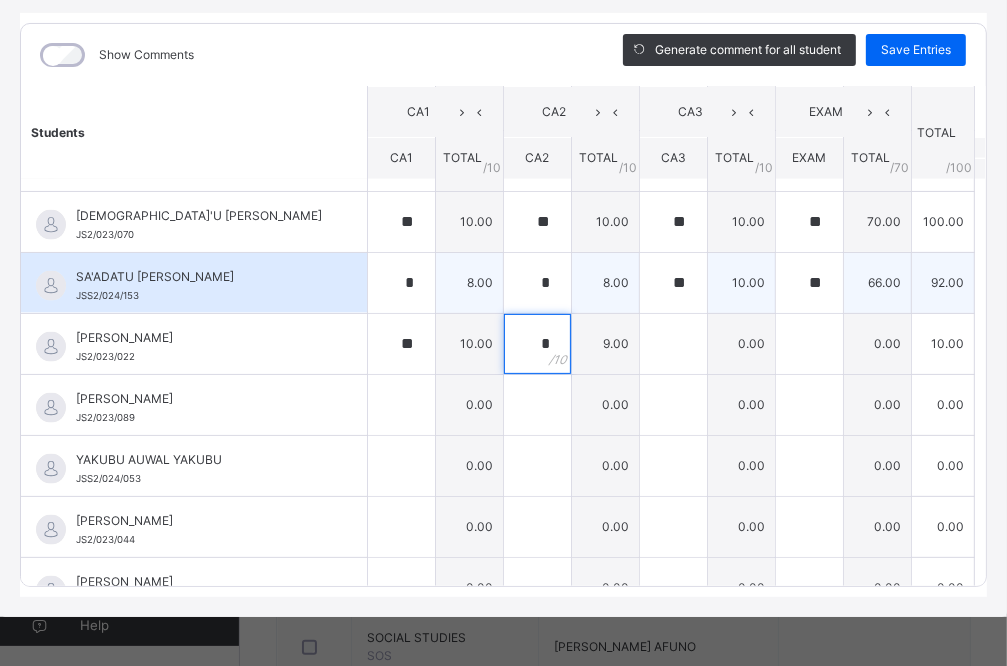 type on "*" 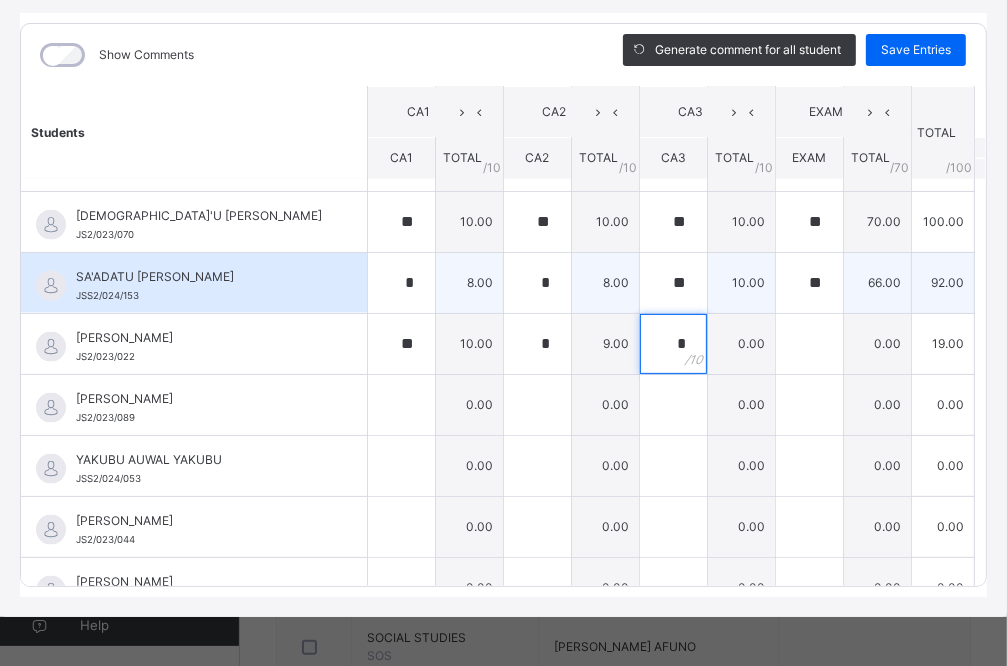 type on "*" 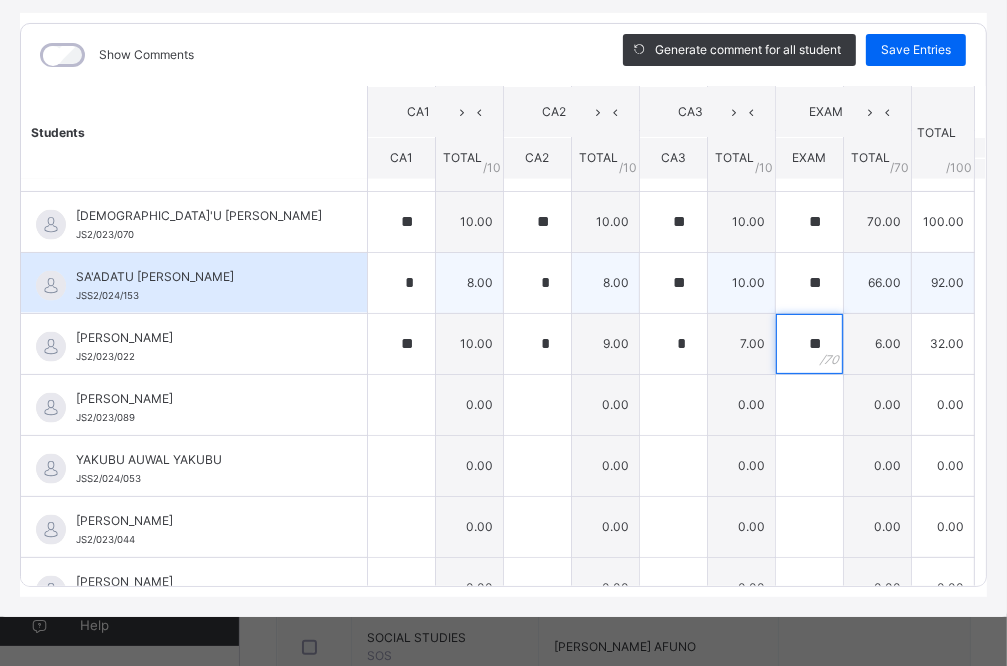 type on "**" 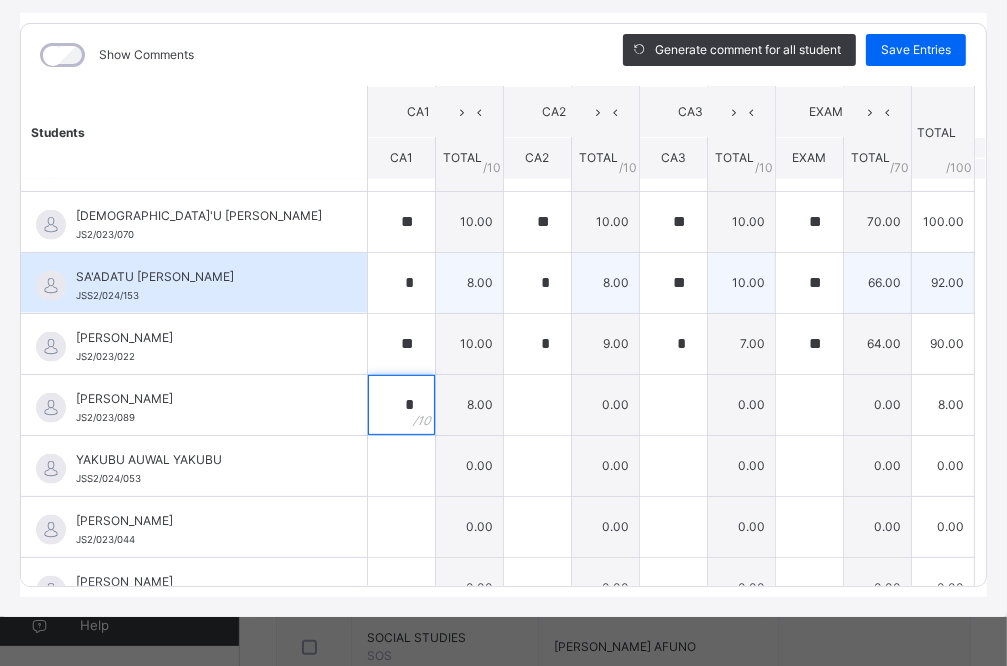type on "*" 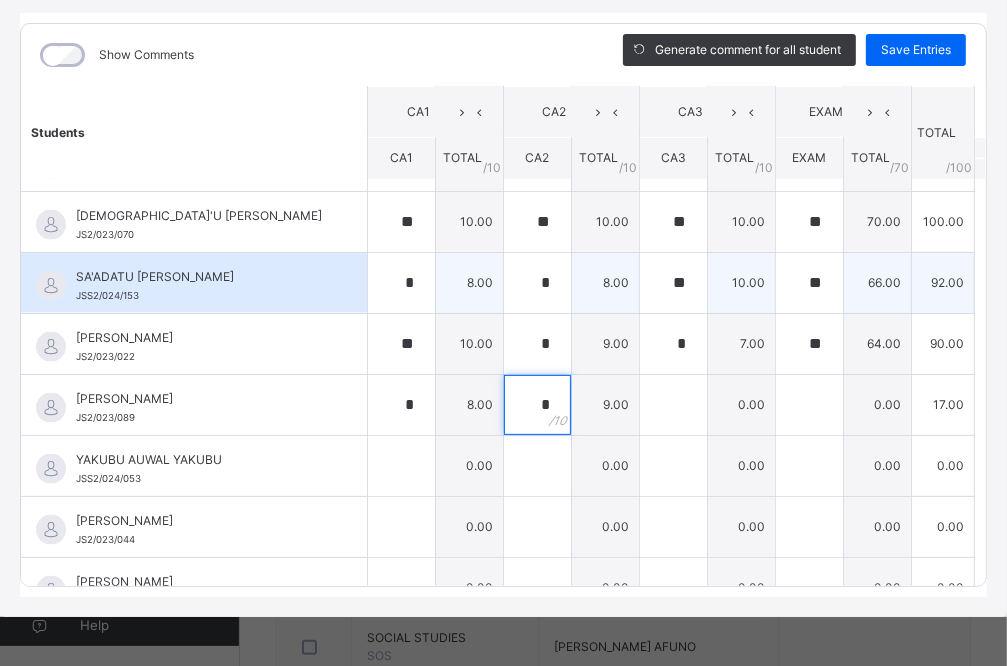 type on "*" 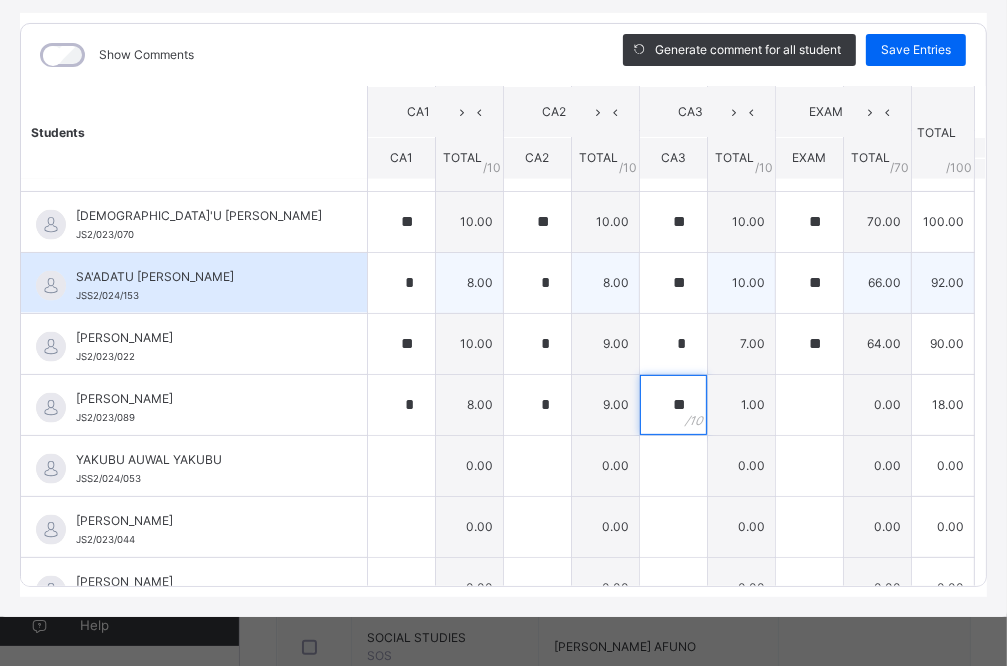 type on "**" 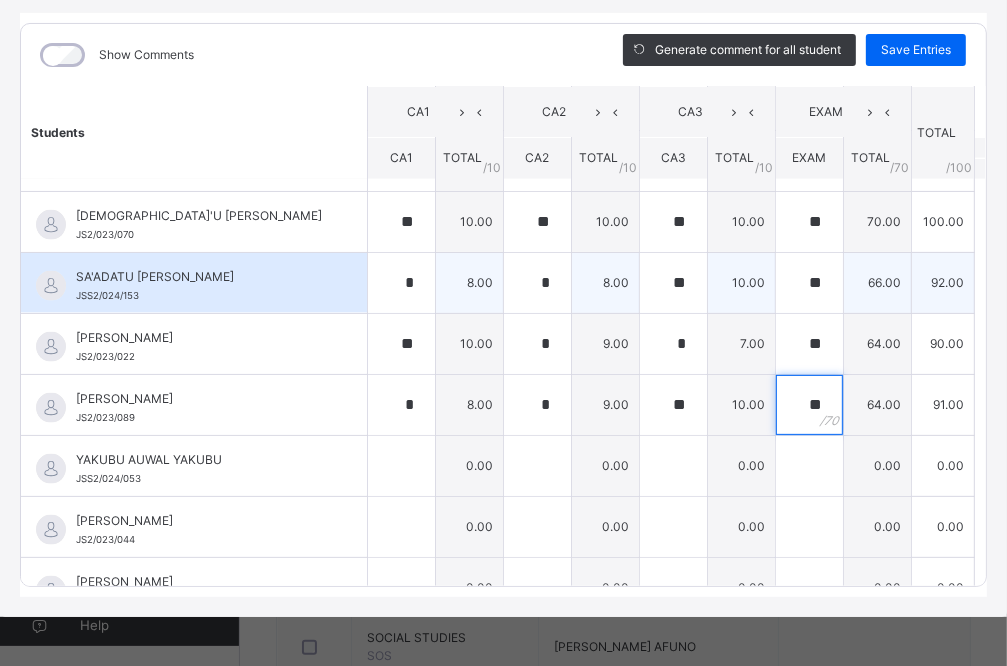 type on "**" 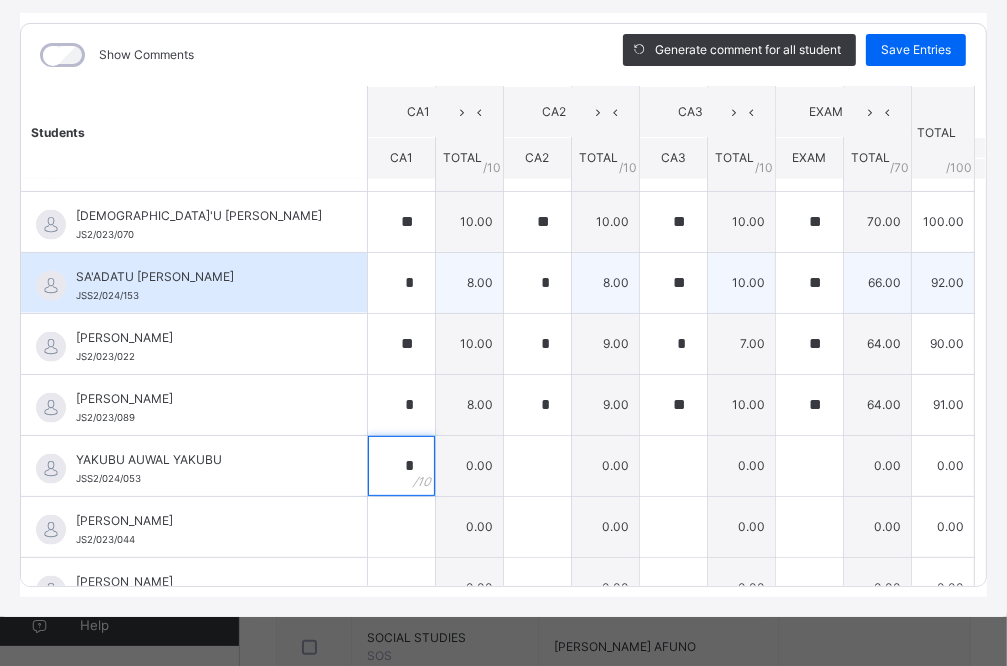 type on "*" 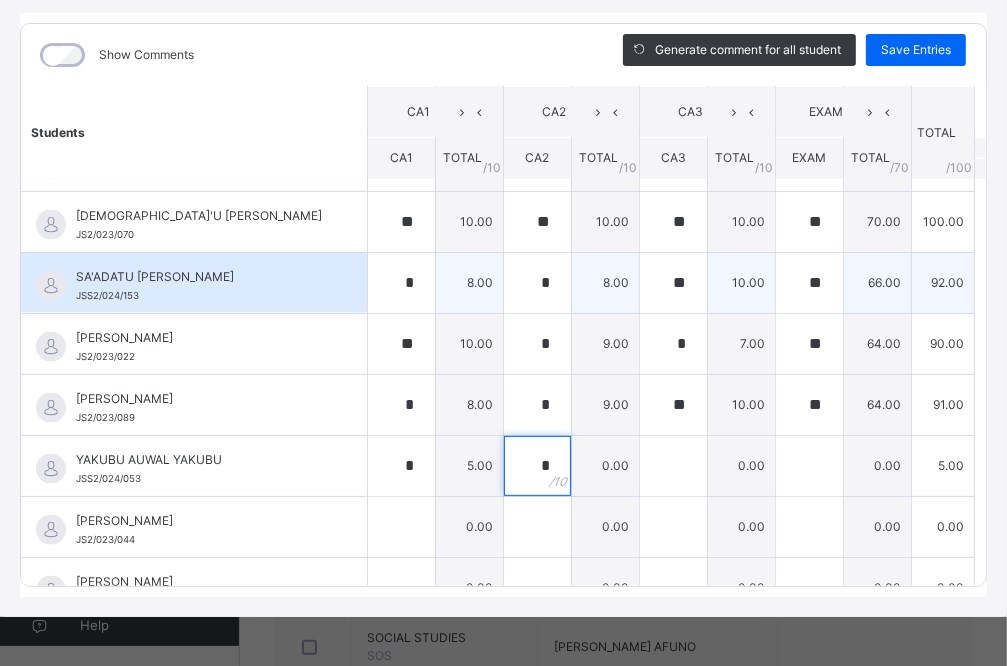type on "*" 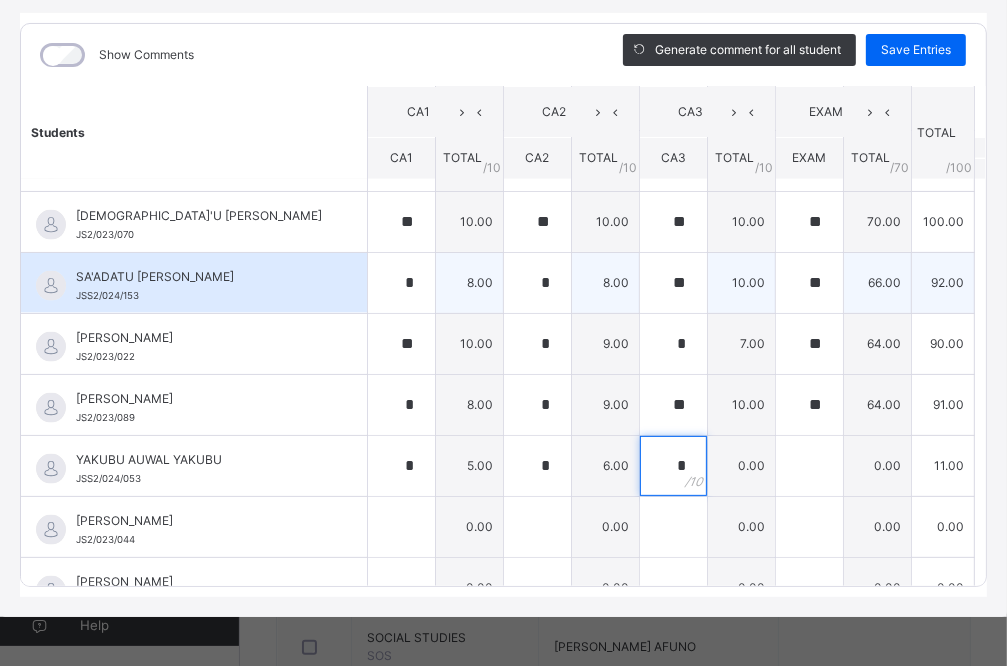 type on "*" 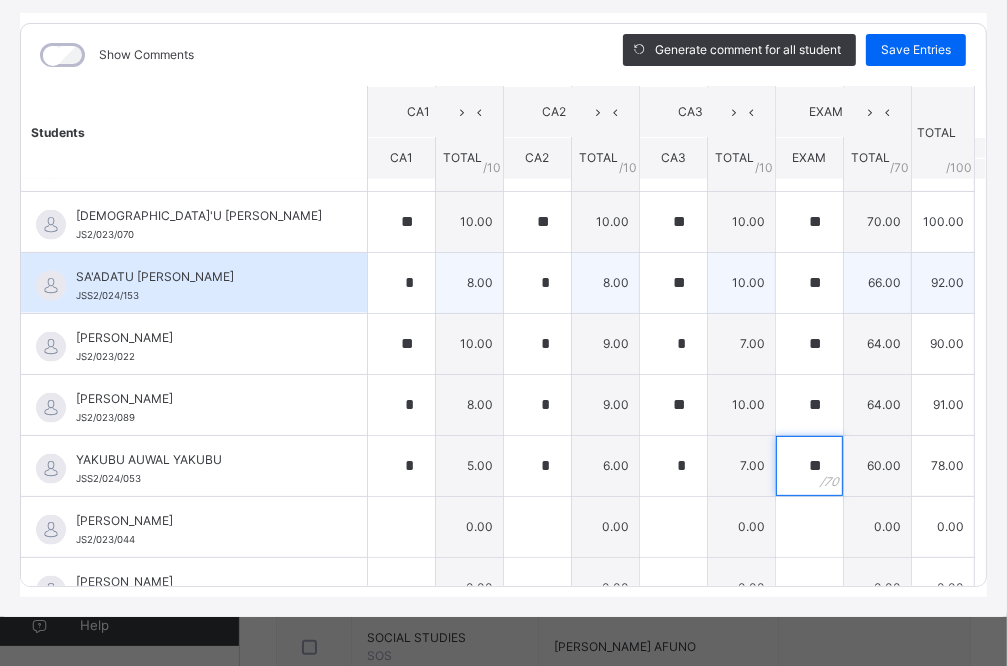 type on "**" 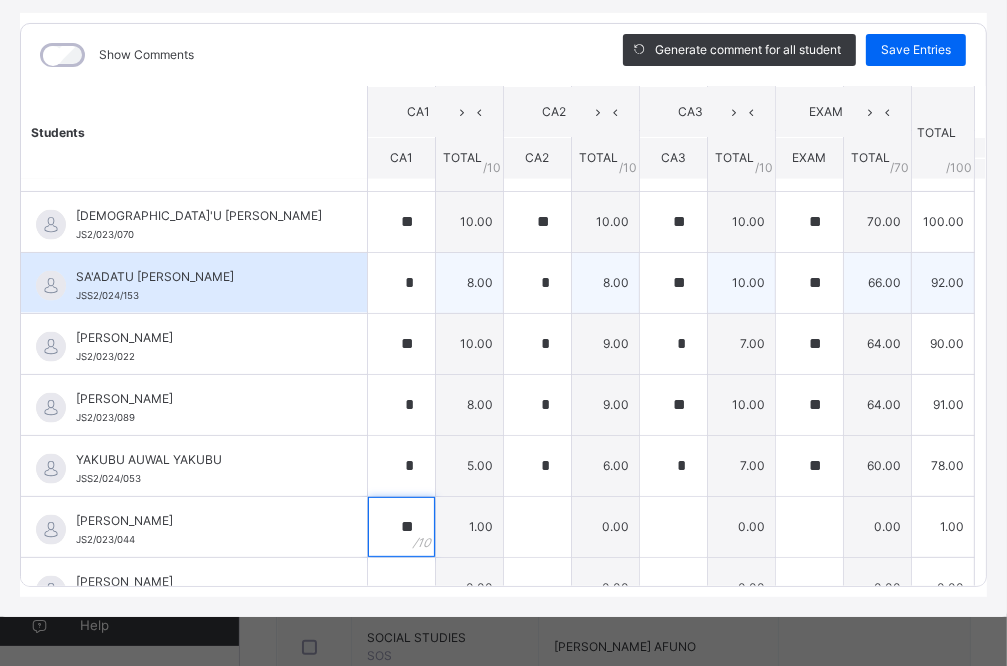 type on "**" 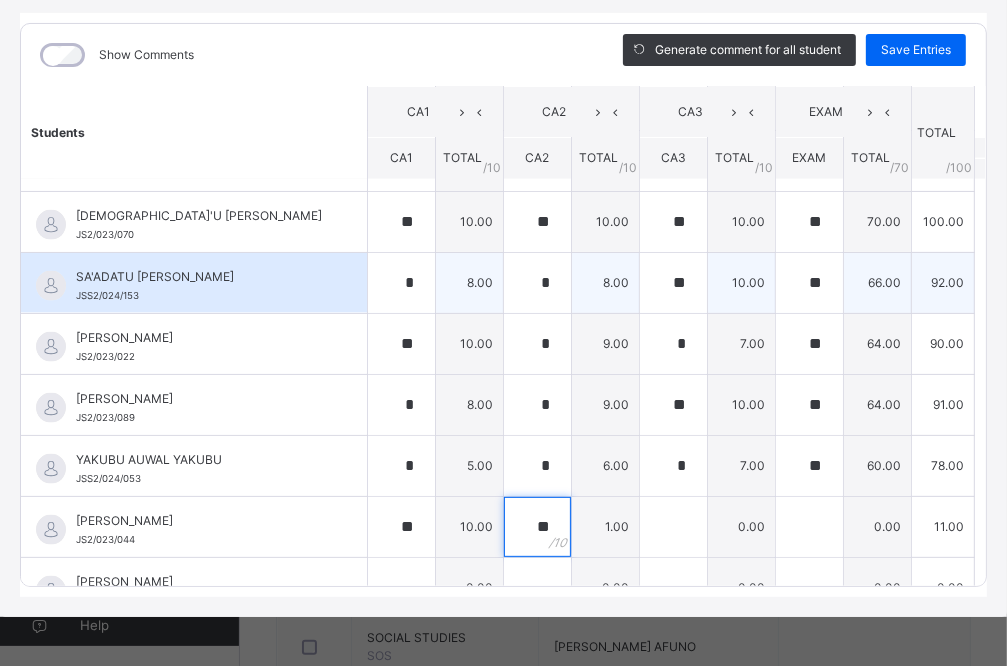 type on "**" 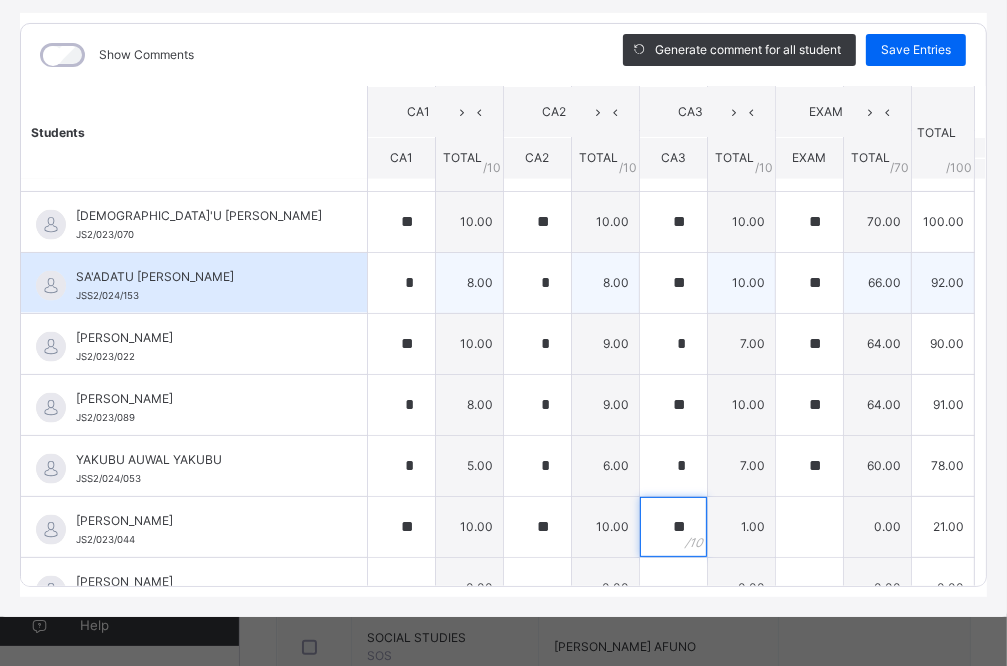 type on "**" 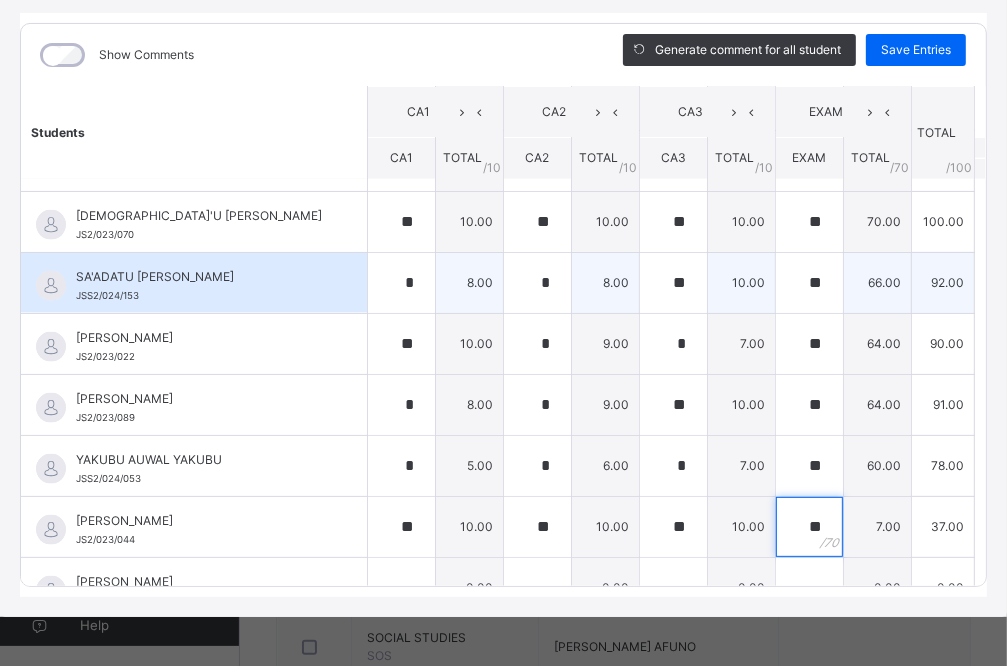 type on "**" 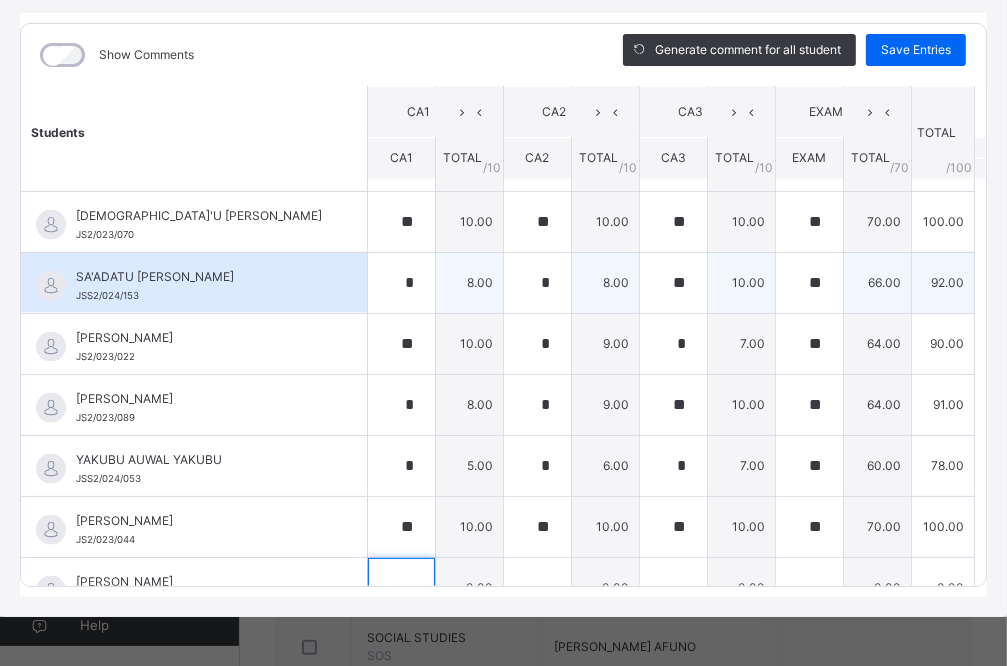 scroll, scrollTop: 1841, scrollLeft: 0, axis: vertical 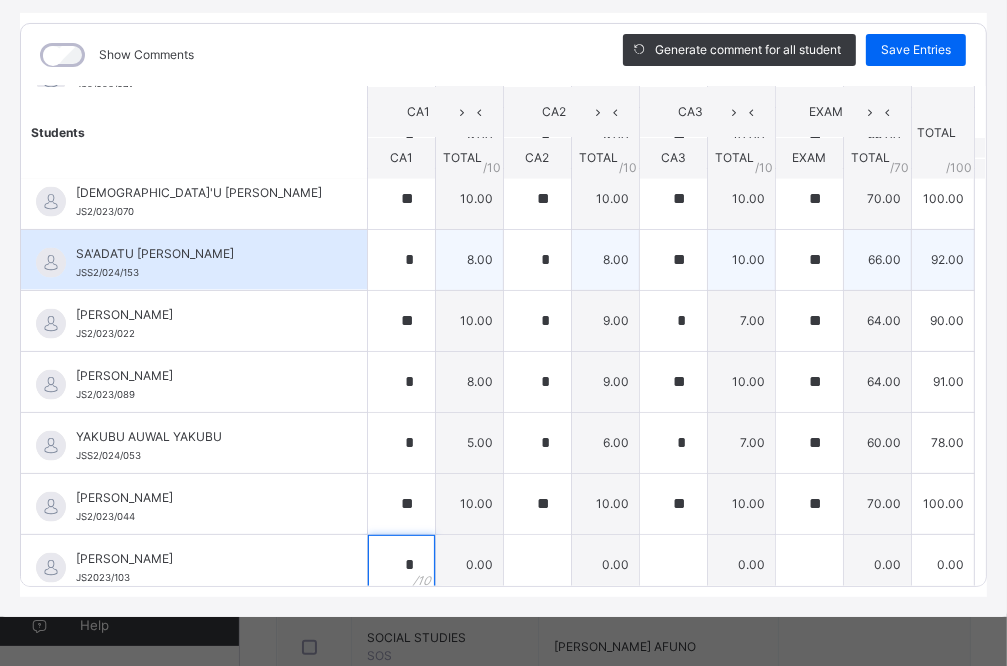 type on "*" 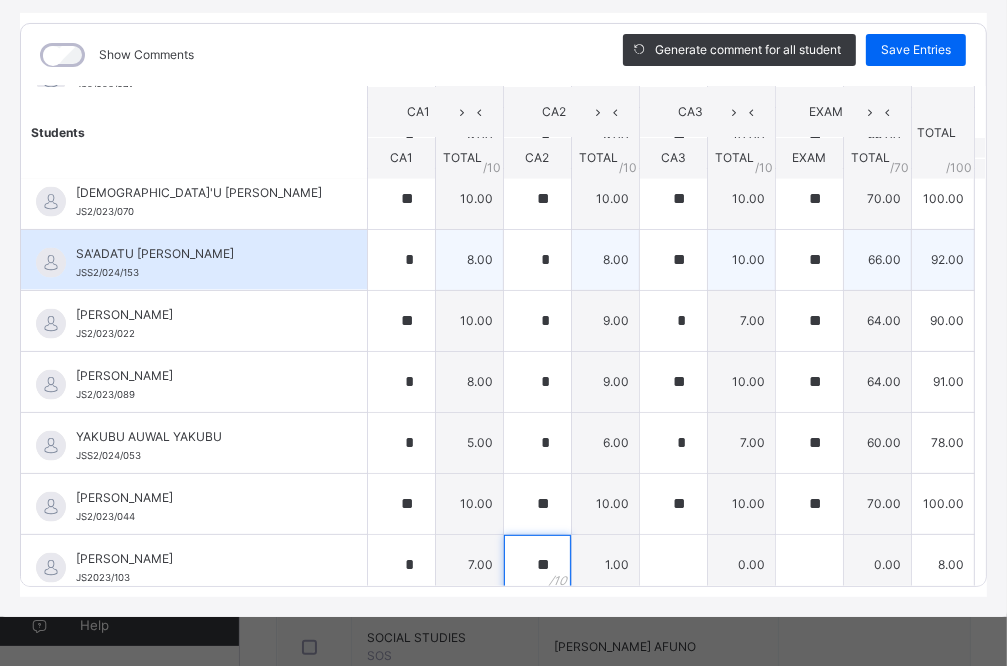 type on "**" 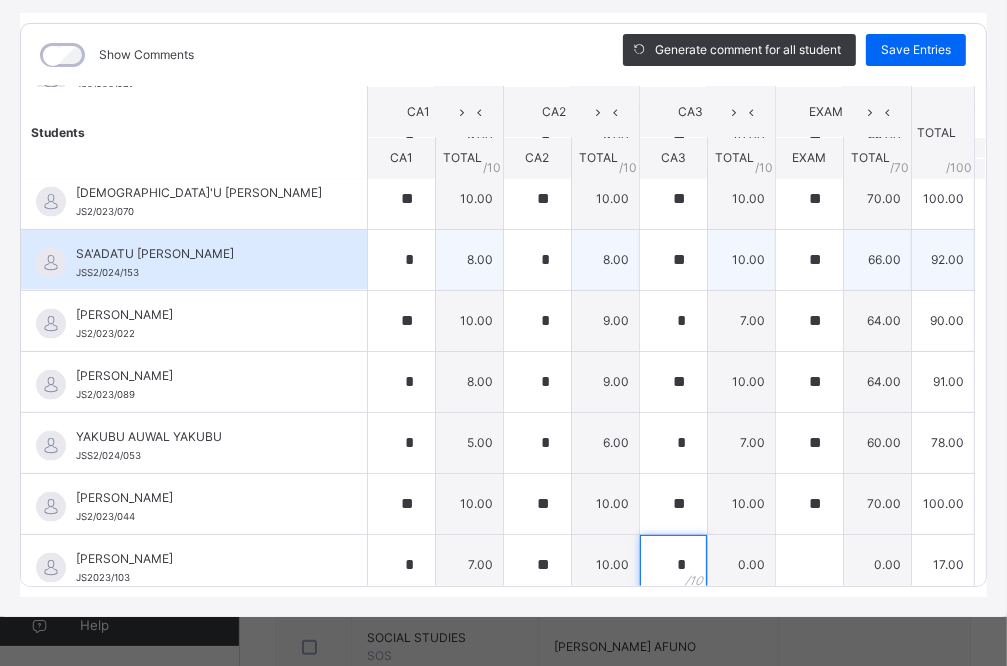 type on "*" 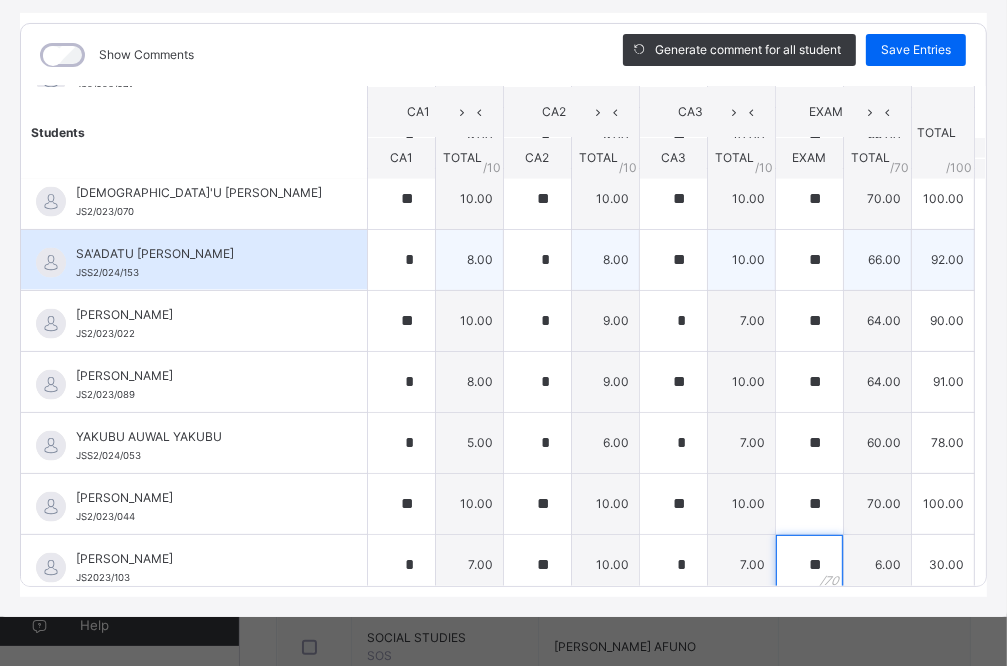 type on "**" 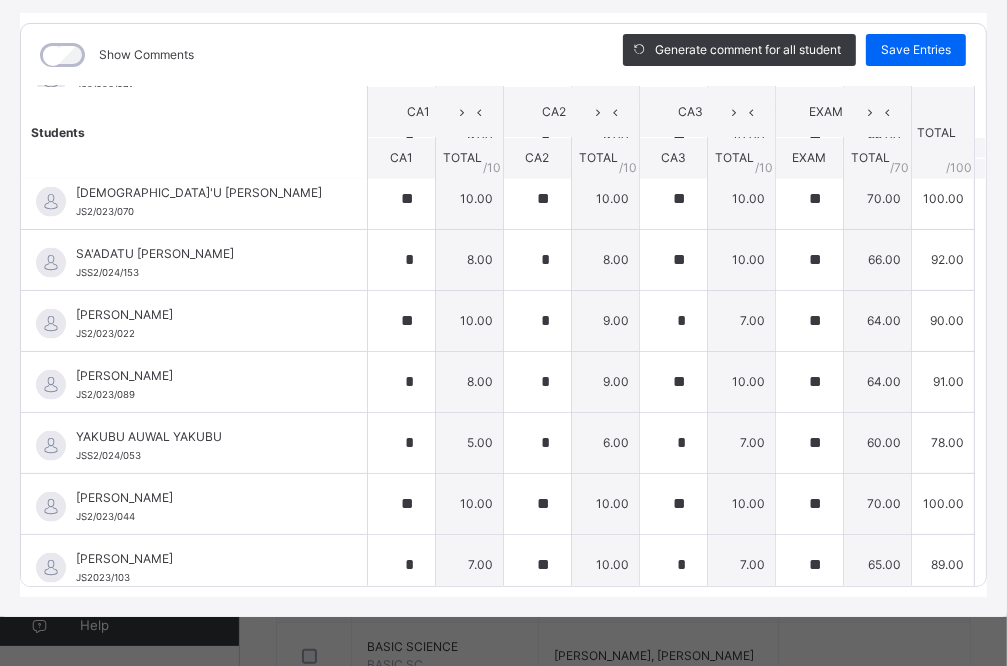scroll, scrollTop: 600, scrollLeft: 0, axis: vertical 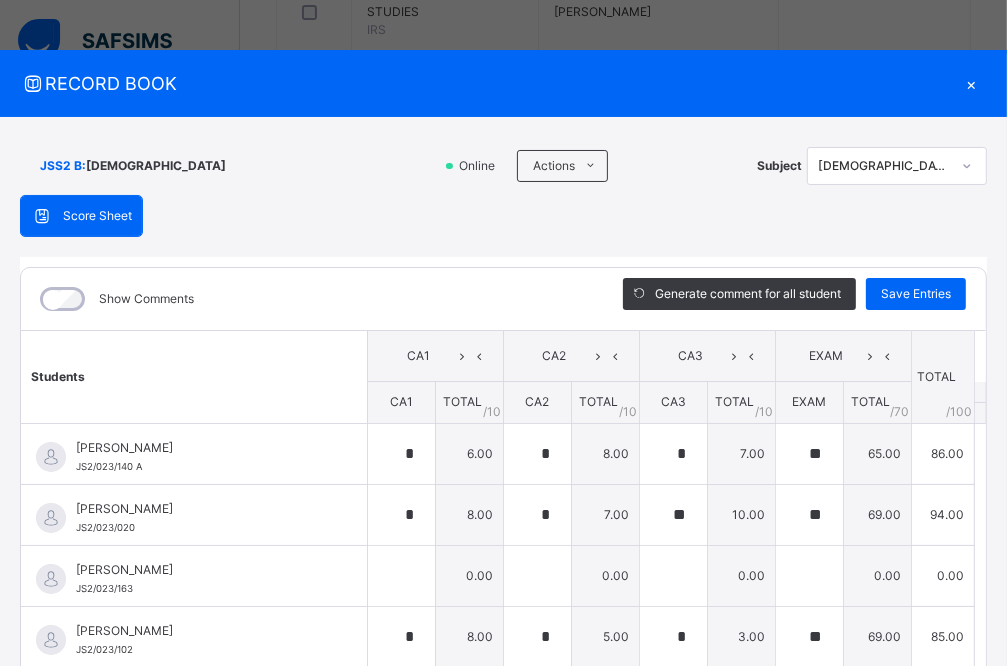 click on "Score Sheet Score Sheet Show Comments   Generate comment for all student   Save Entries Class Level:  JSS2   B Subject:  AL-QUR'AN Session:  2024/2025 Session Session:  Third Term Students CA1 CA2 CA3 EXAM TOTAL /100 Comment CA1 TOTAL / 10 CA2 TOTAL / 10 CA3 TOTAL / 10 EXAM TOTAL / 70 [PERSON_NAME] ABBA JS2/023/140 A [PERSON_NAME] ABBA JS2/023/140 A * 6.00 * 8.00 * 7.00 ** 65.00 86.00 Generate comment 0 / 250   ×   Subject Teacher’s Comment Generate and see in full the comment developed by the AI with an option to regenerate the comment [PERSON_NAME]   JS2/023/140 A   Total 86.00  / 100.00 [PERSON_NAME] Bot   Regenerate     Use this comment   [PERSON_NAME] JS2/023/020 [PERSON_NAME] JS2/023/020 * 8.00 * 7.00 ** 10.00 ** 69.00 94.00 Generate comment 0 / 250   ×   Subject Teacher’s Comment Generate and see in full the comment developed by the AI with an option to regenerate the comment JS [PERSON_NAME]   JS2/023/020   Total 94.00  / 100.00 [PERSON_NAME] Bot" at bounding box center (503, 518) 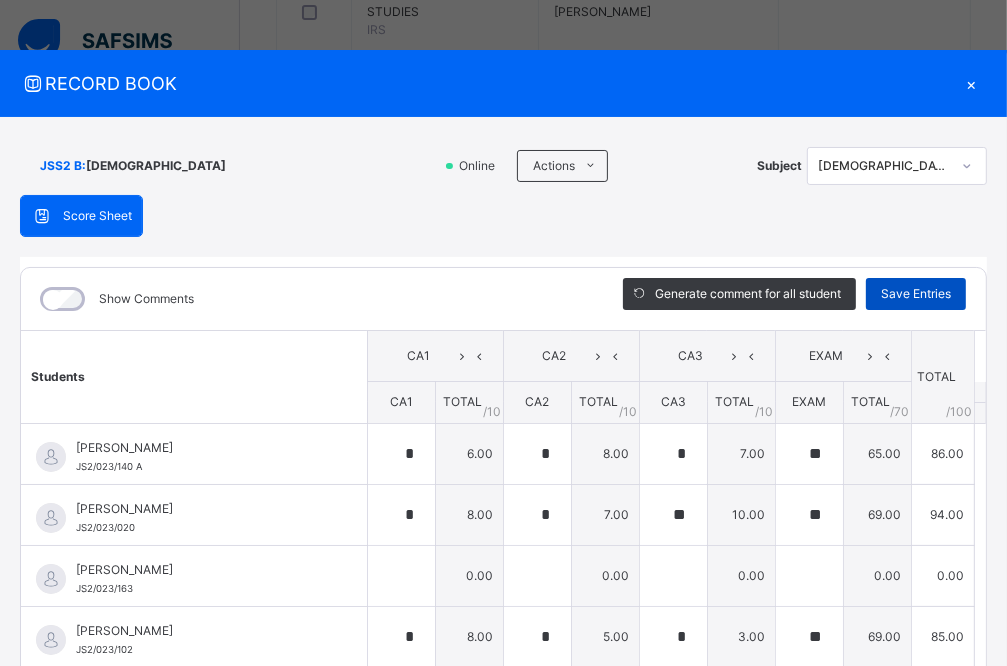 click on "Save Entries" at bounding box center (916, 294) 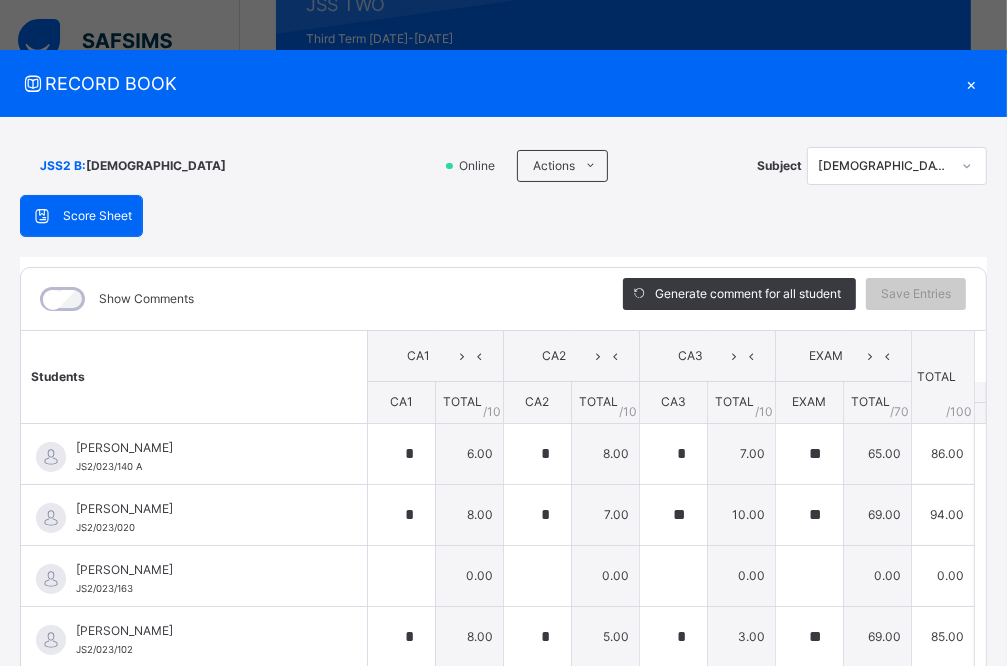 scroll, scrollTop: 0, scrollLeft: 0, axis: both 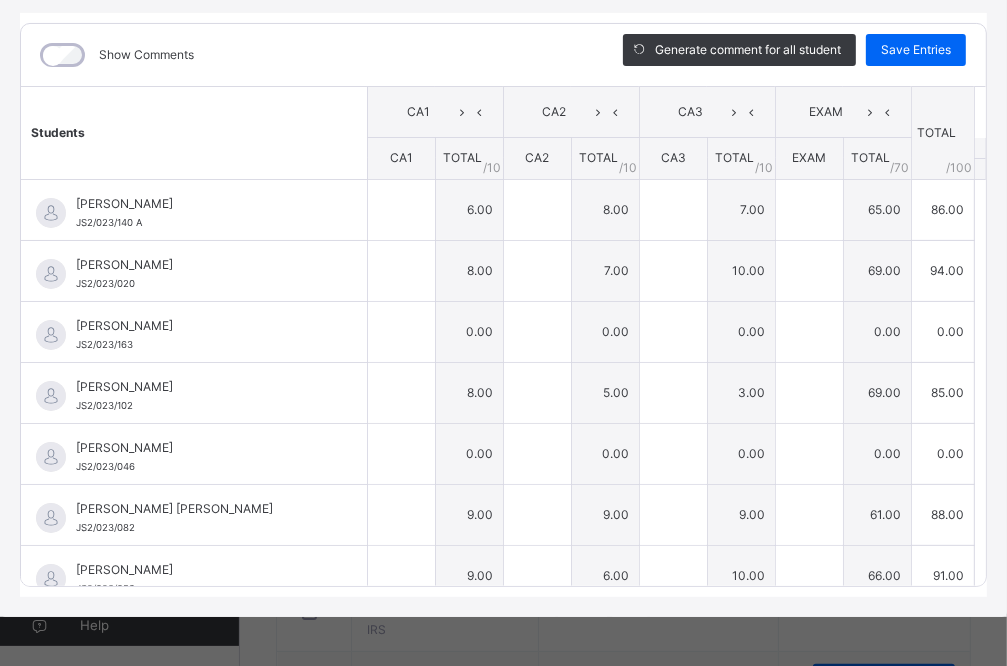 type on "*" 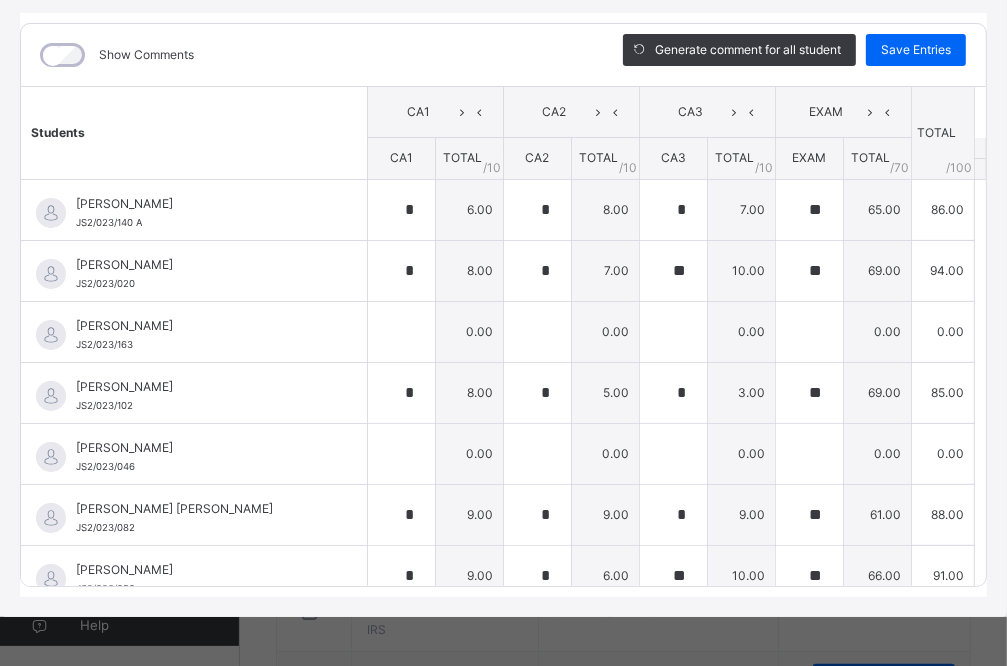 type on "**" 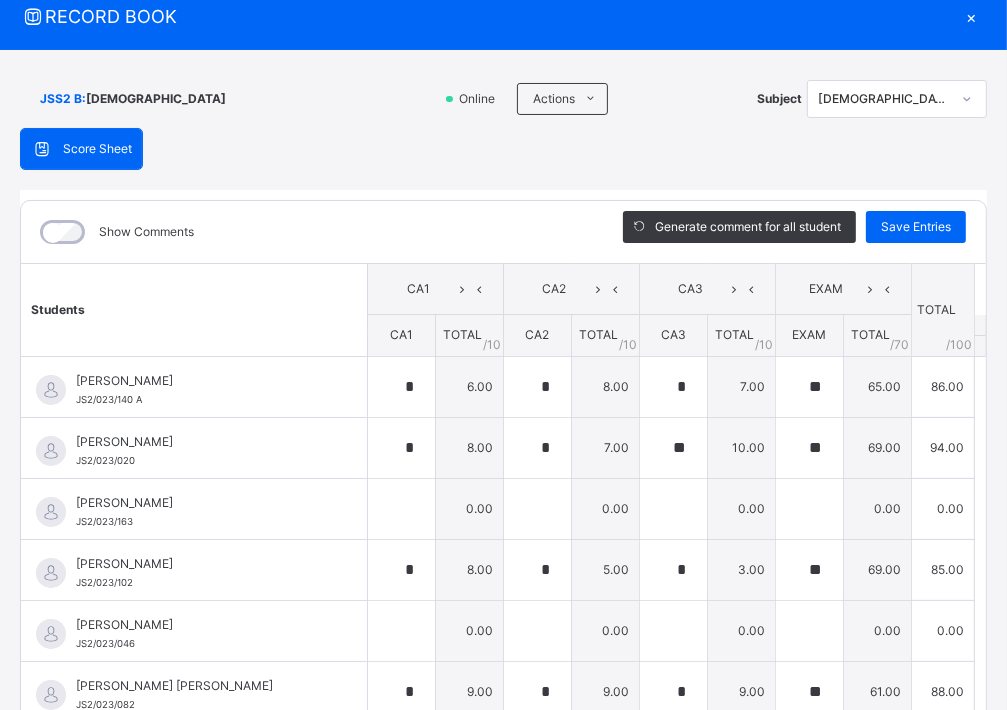 scroll, scrollTop: 0, scrollLeft: 0, axis: both 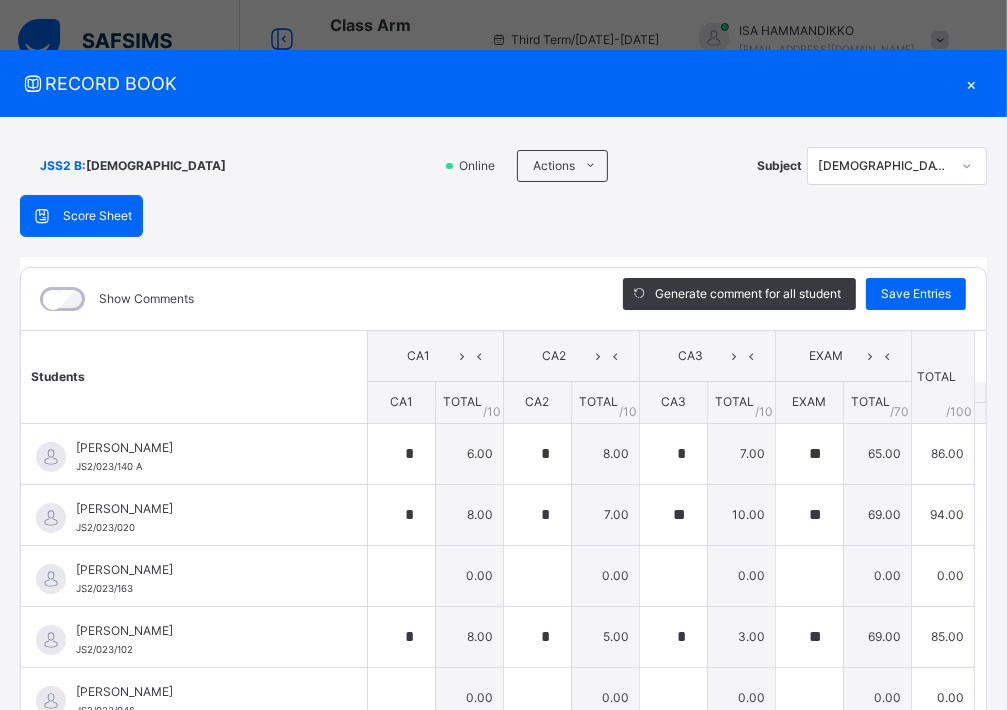 click on "×" at bounding box center [972, 83] 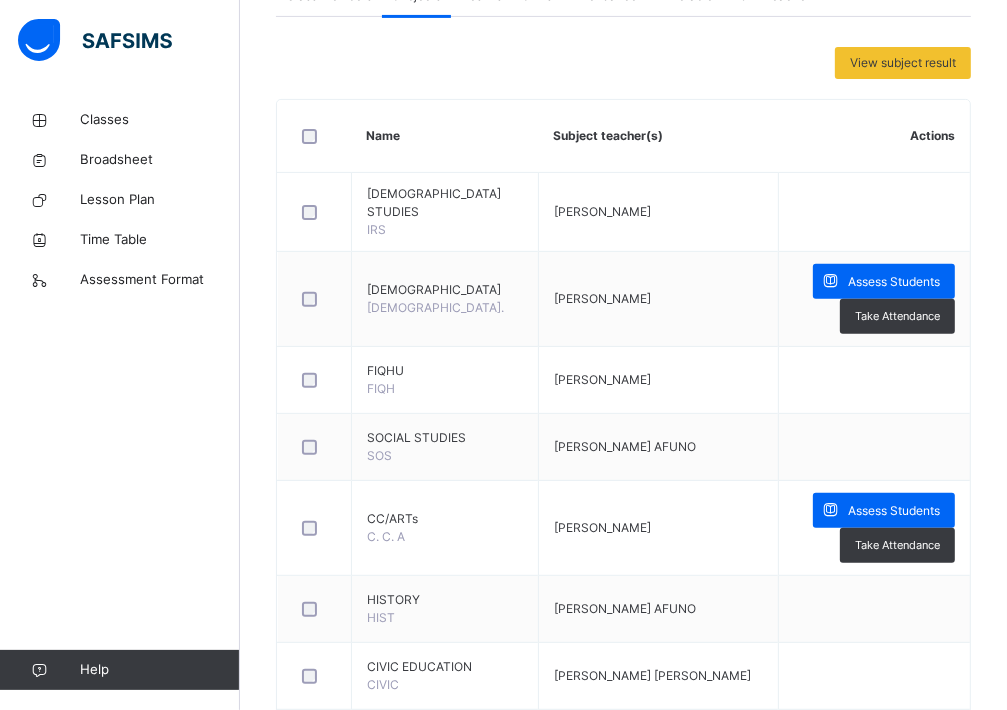 scroll, scrollTop: 0, scrollLeft: 0, axis: both 